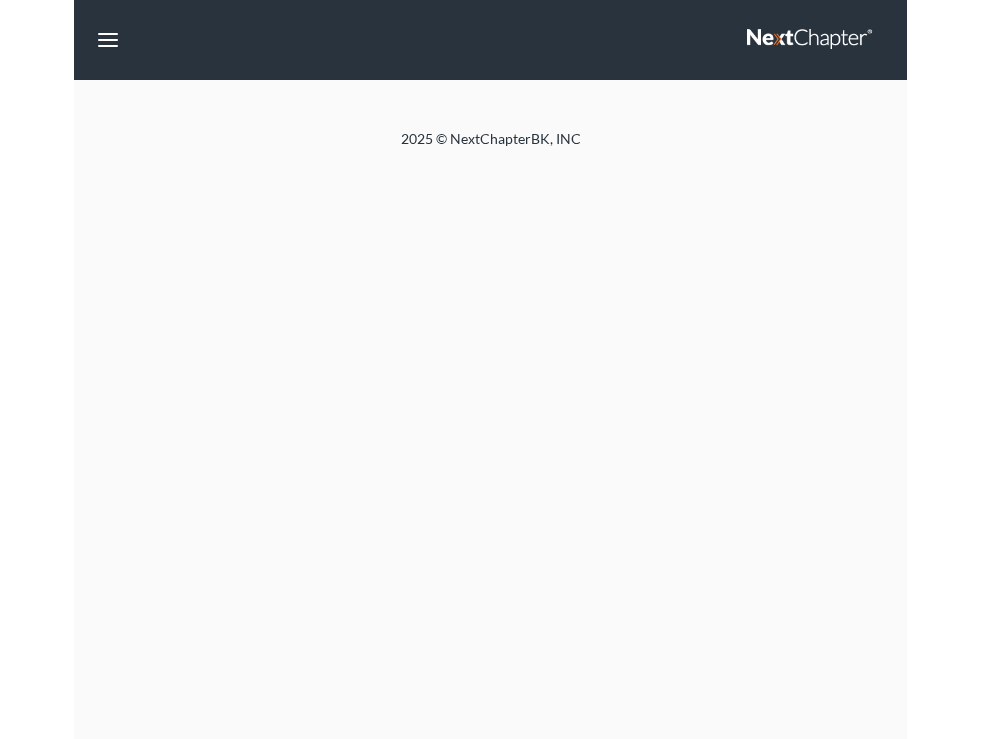 scroll, scrollTop: 0, scrollLeft: 0, axis: both 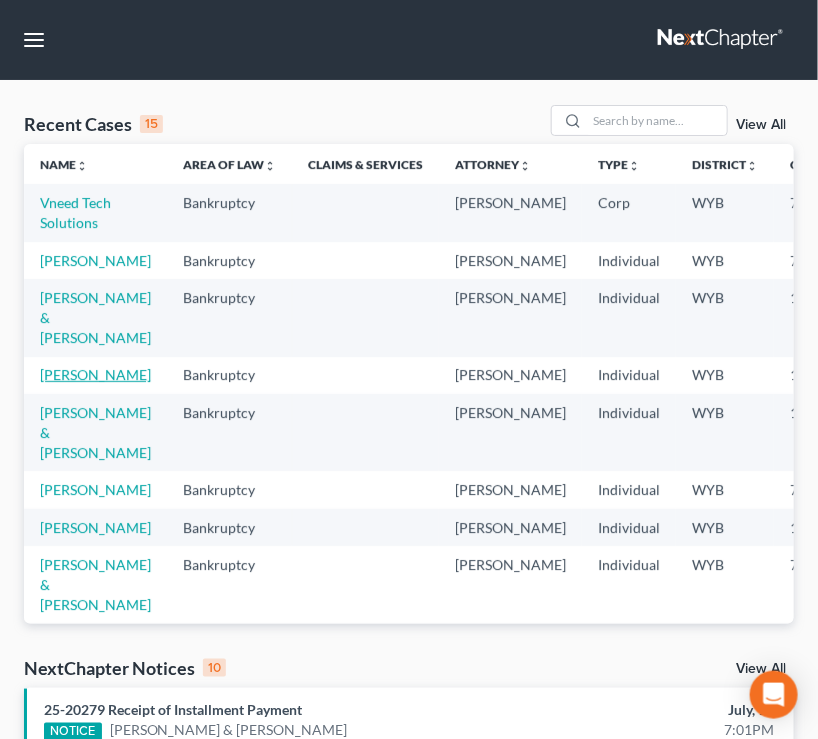 click on "[PERSON_NAME]" at bounding box center (95, 374) 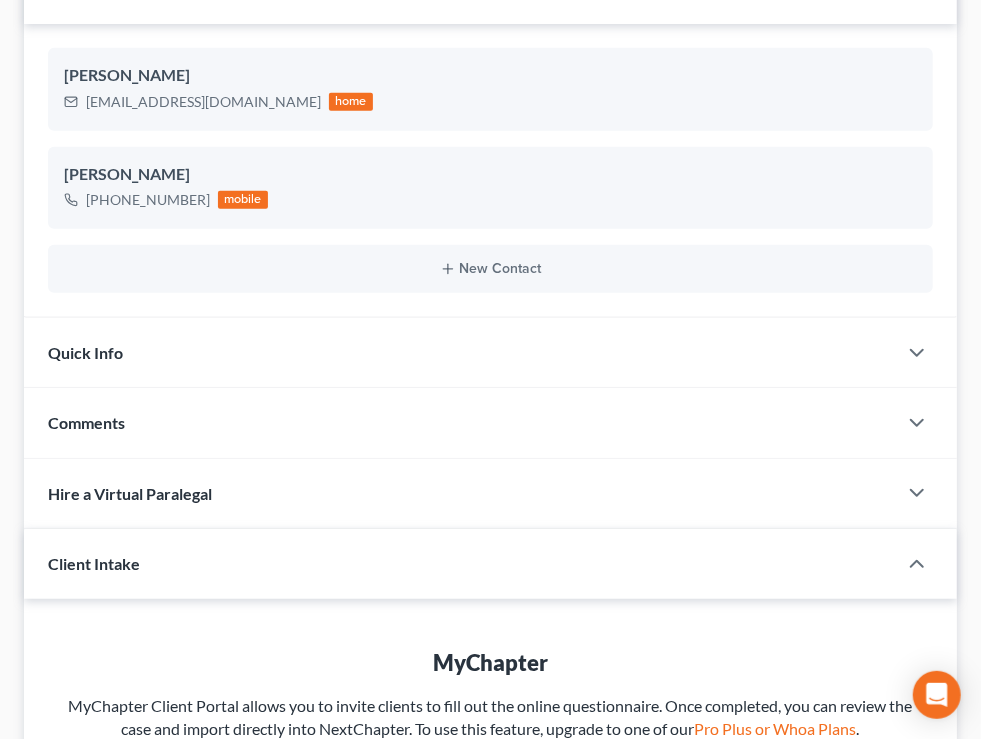 scroll, scrollTop: 494, scrollLeft: 0, axis: vertical 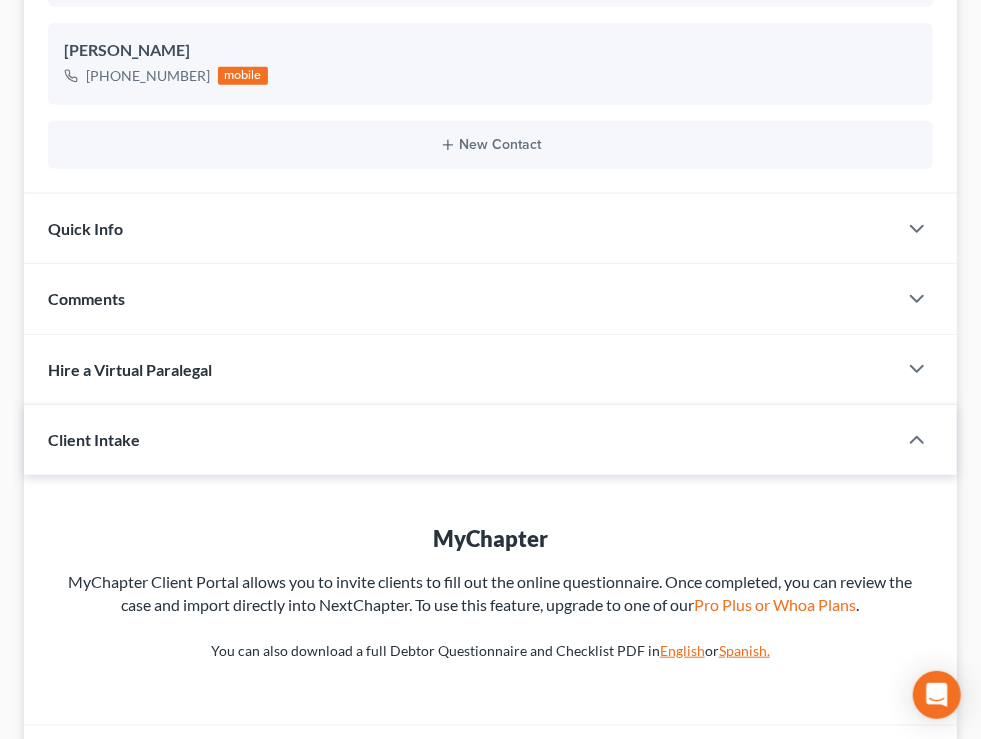 click on "Chapter 13" at bounding box center [0, 0] 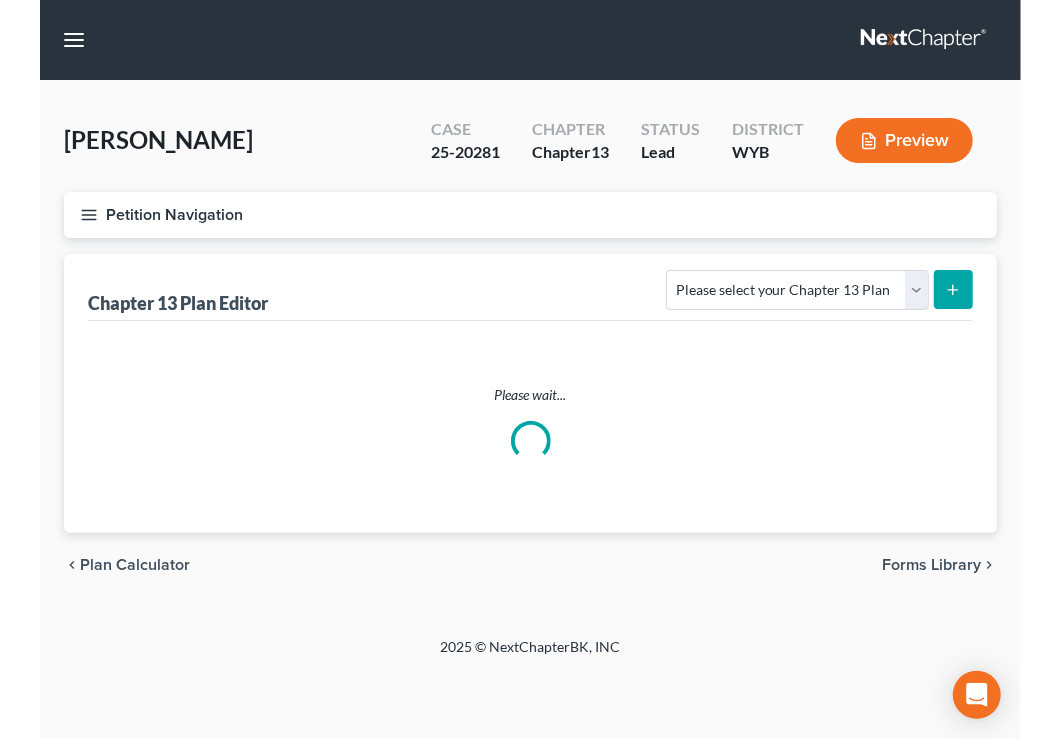 scroll, scrollTop: 0, scrollLeft: 0, axis: both 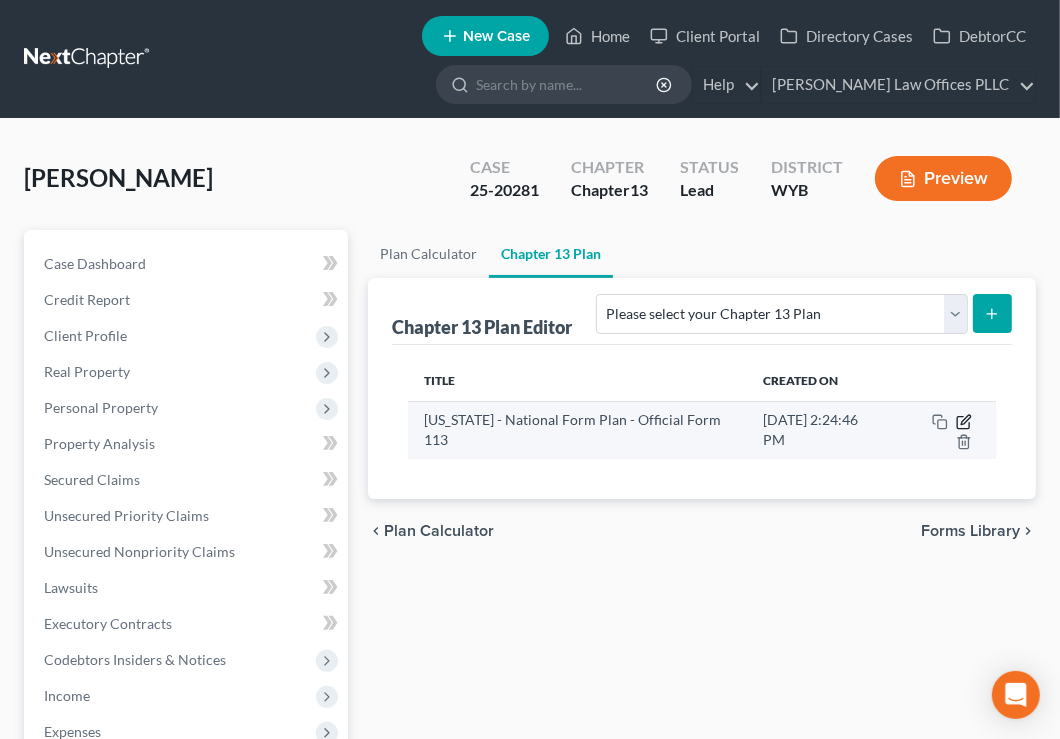 click 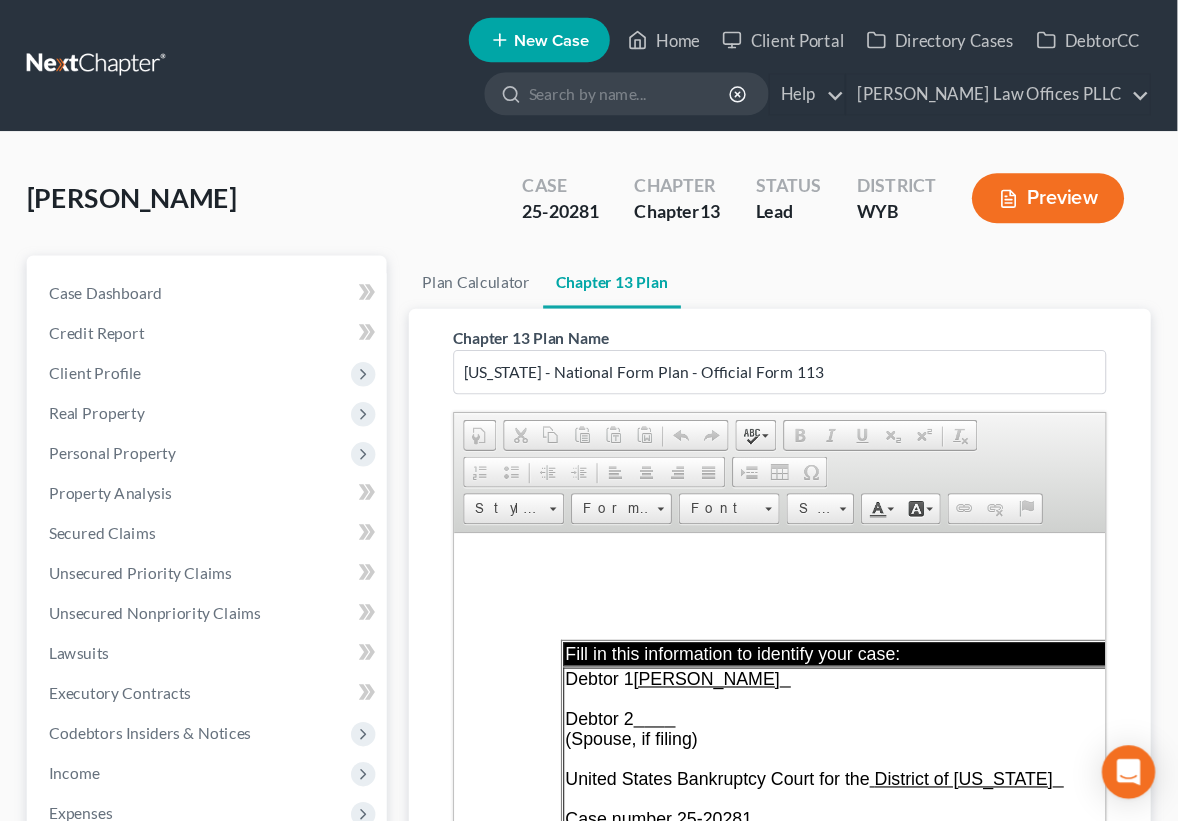 scroll, scrollTop: 0, scrollLeft: 0, axis: both 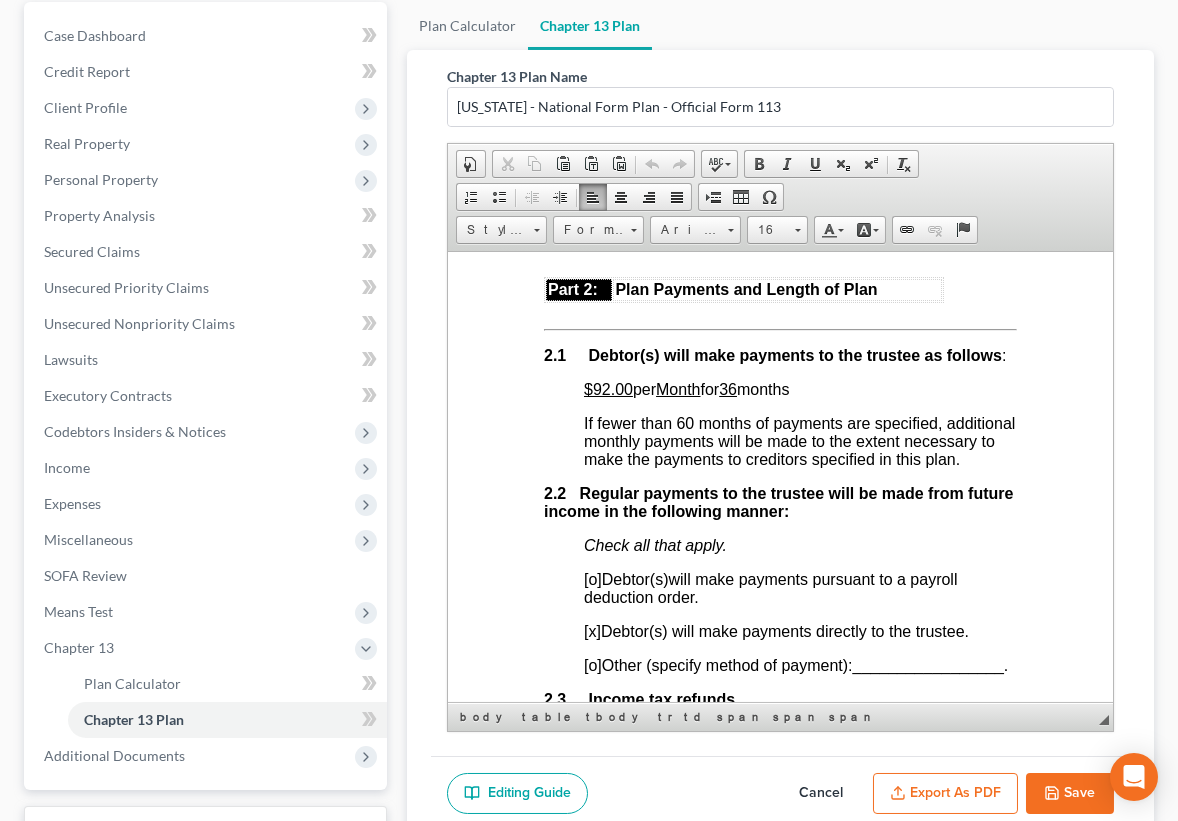 click on "$92.00" at bounding box center (608, 388) 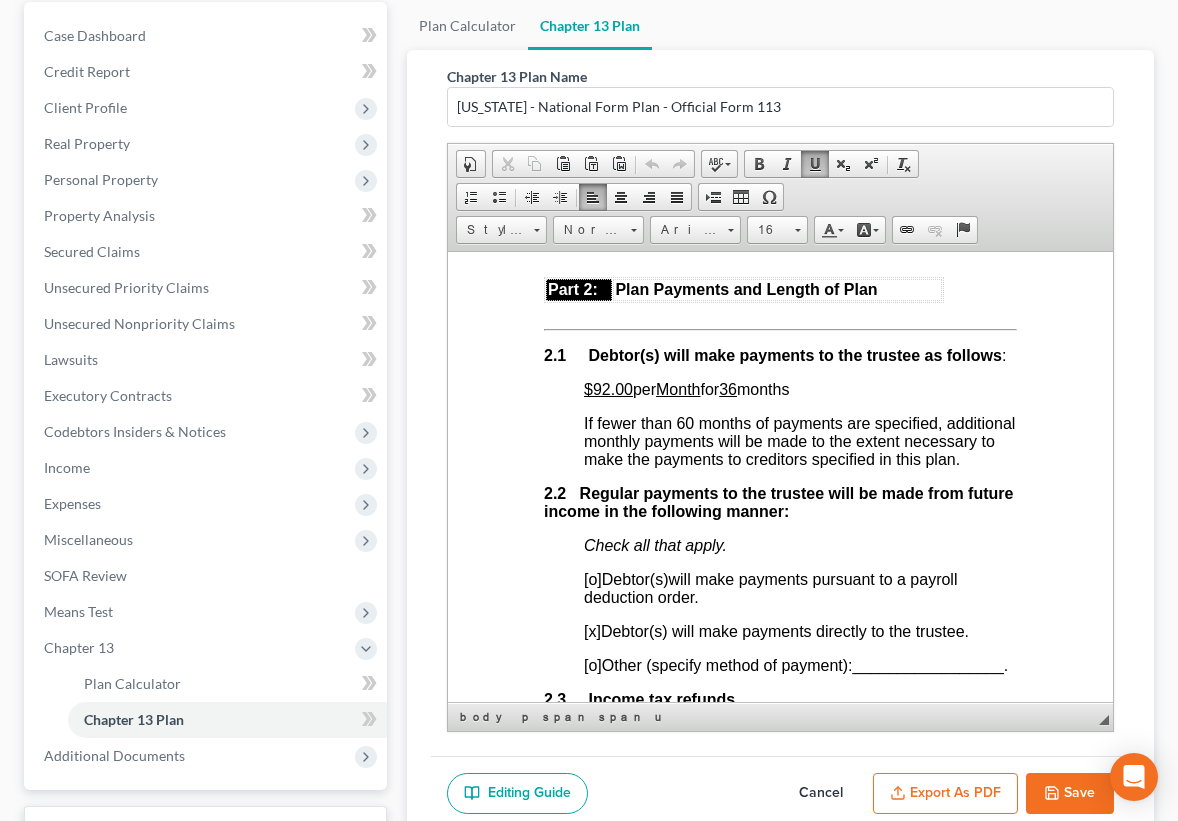type 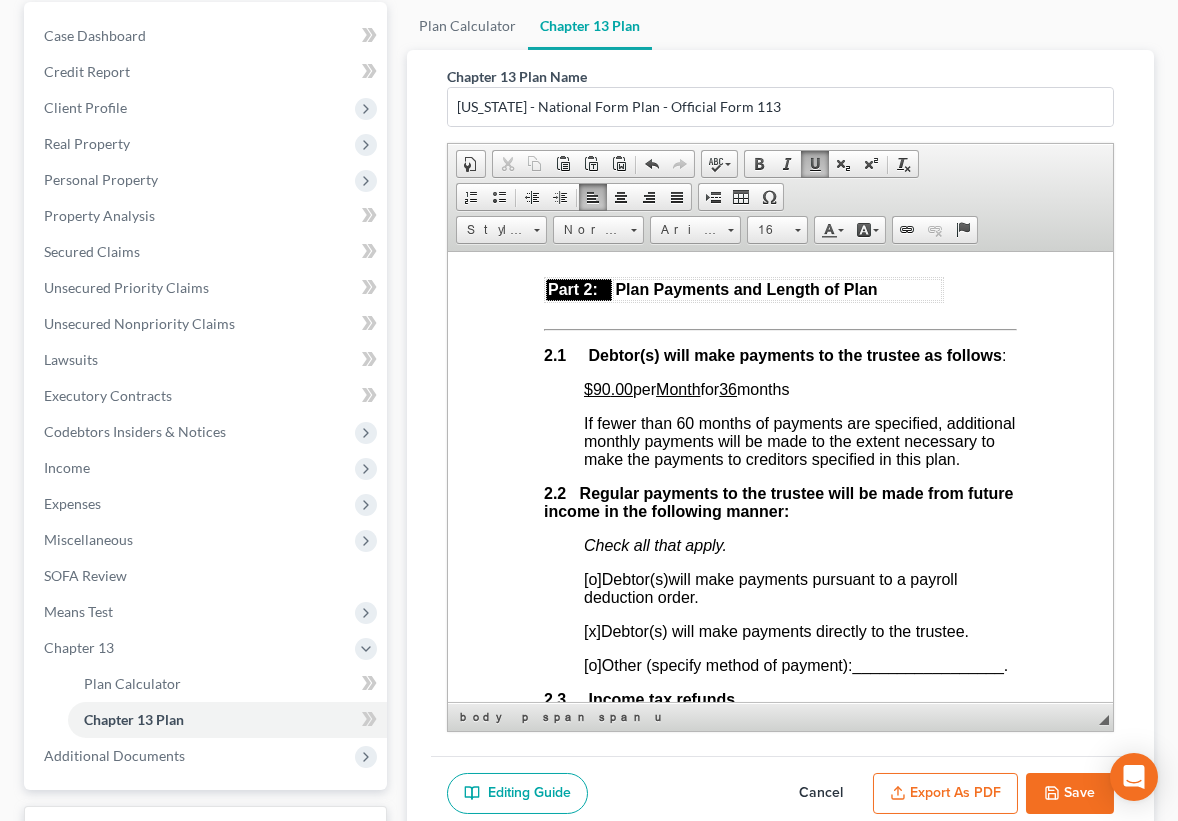 click on "36" at bounding box center [728, 388] 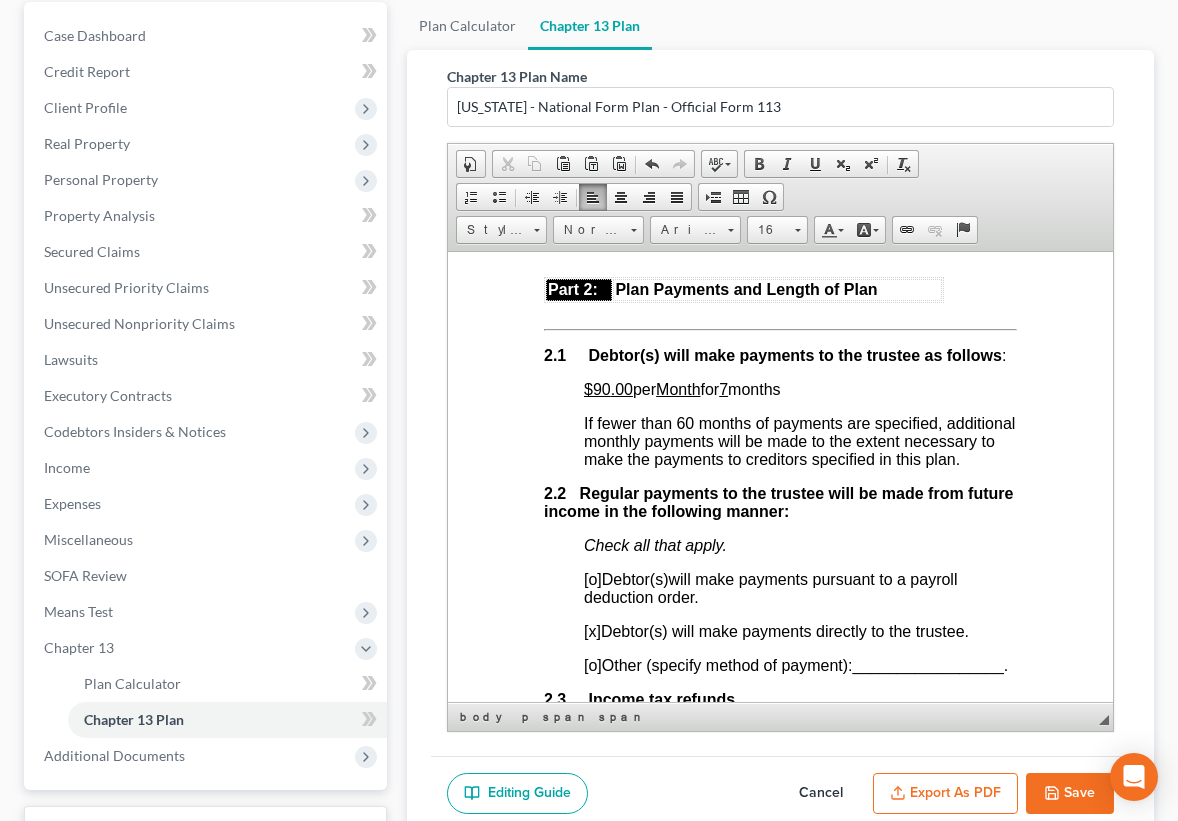 click on "$90 .00  per  Month  for  7  months" at bounding box center [682, 388] 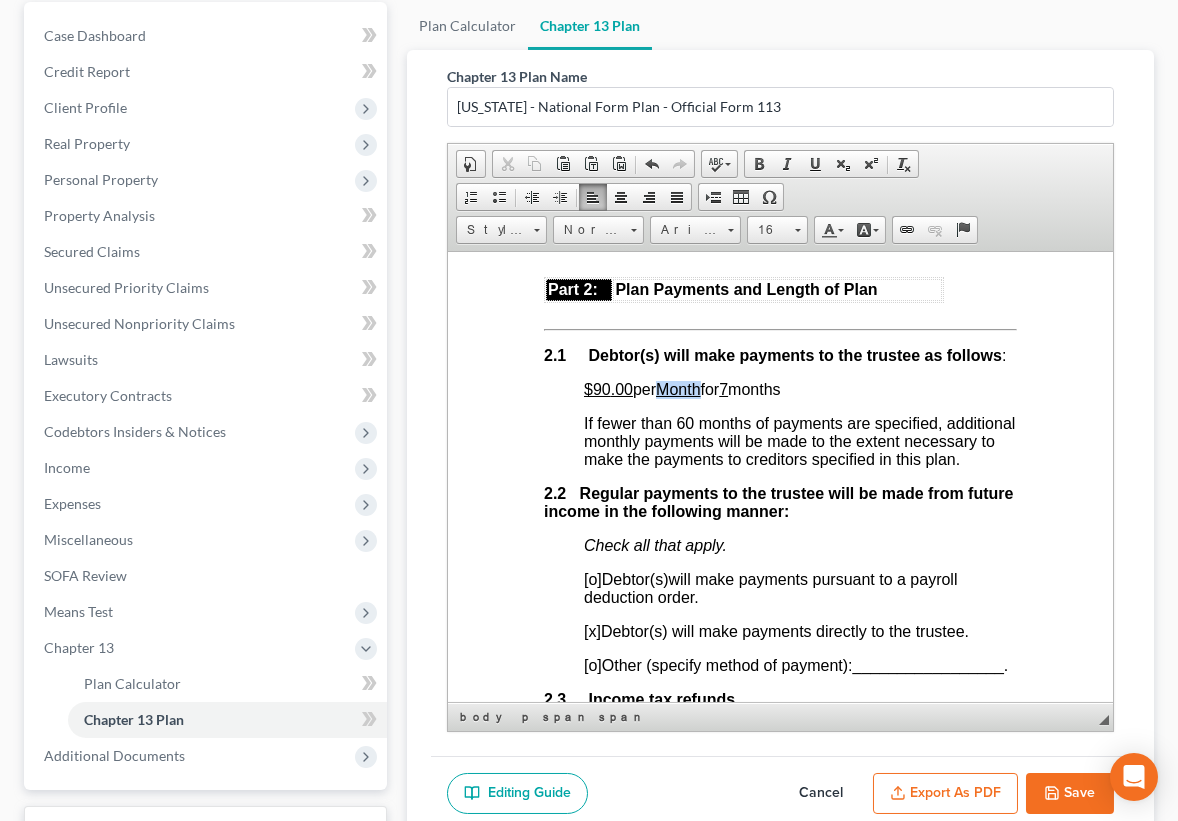drag, startPoint x: 666, startPoint y: 415, endPoint x: 573, endPoint y: 415, distance: 93 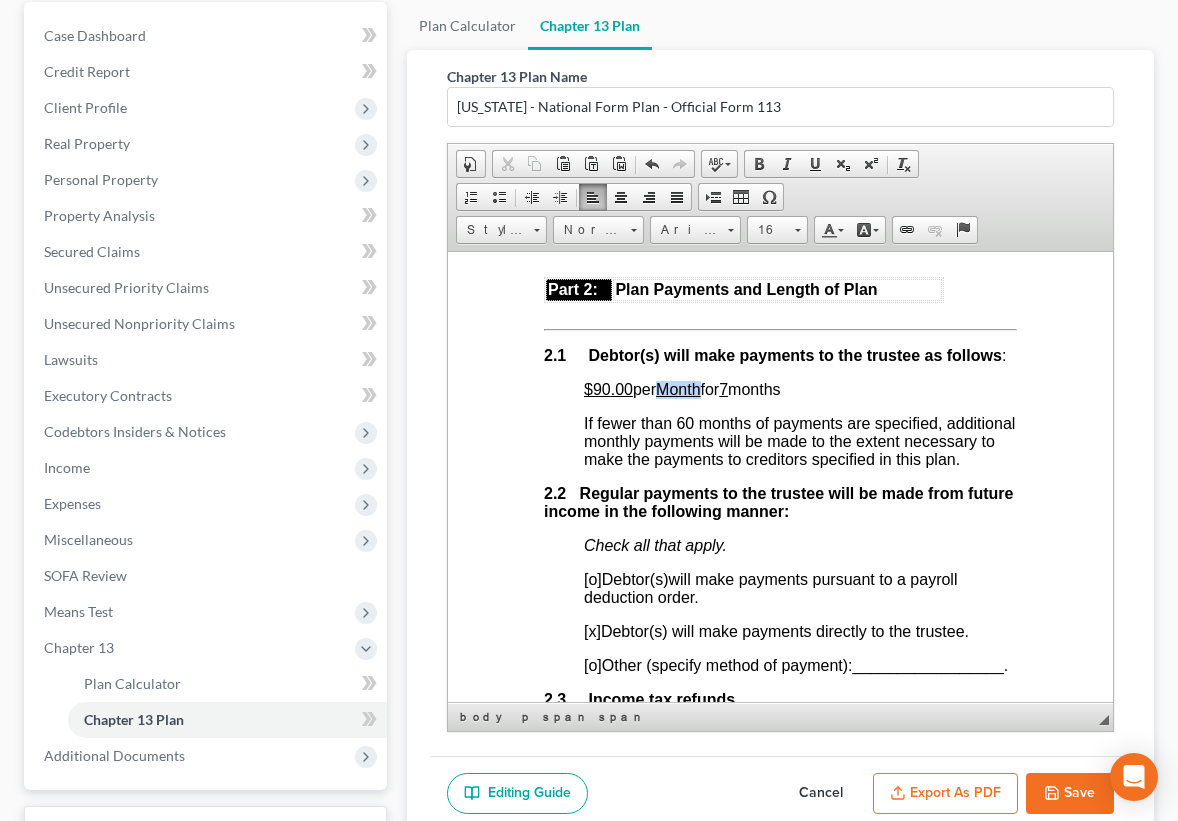 click on "Month" at bounding box center [678, 388] 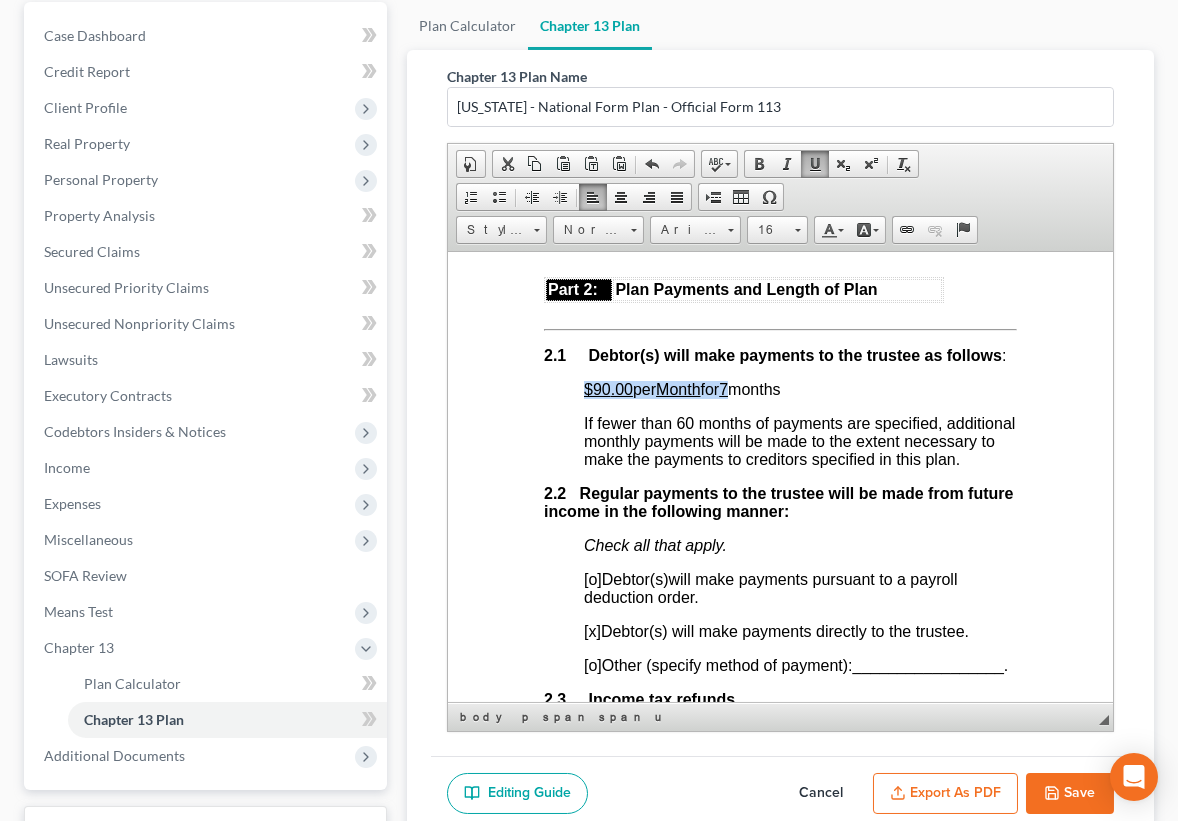 drag, startPoint x: 586, startPoint y: 414, endPoint x: 744, endPoint y: 415, distance: 158.00316 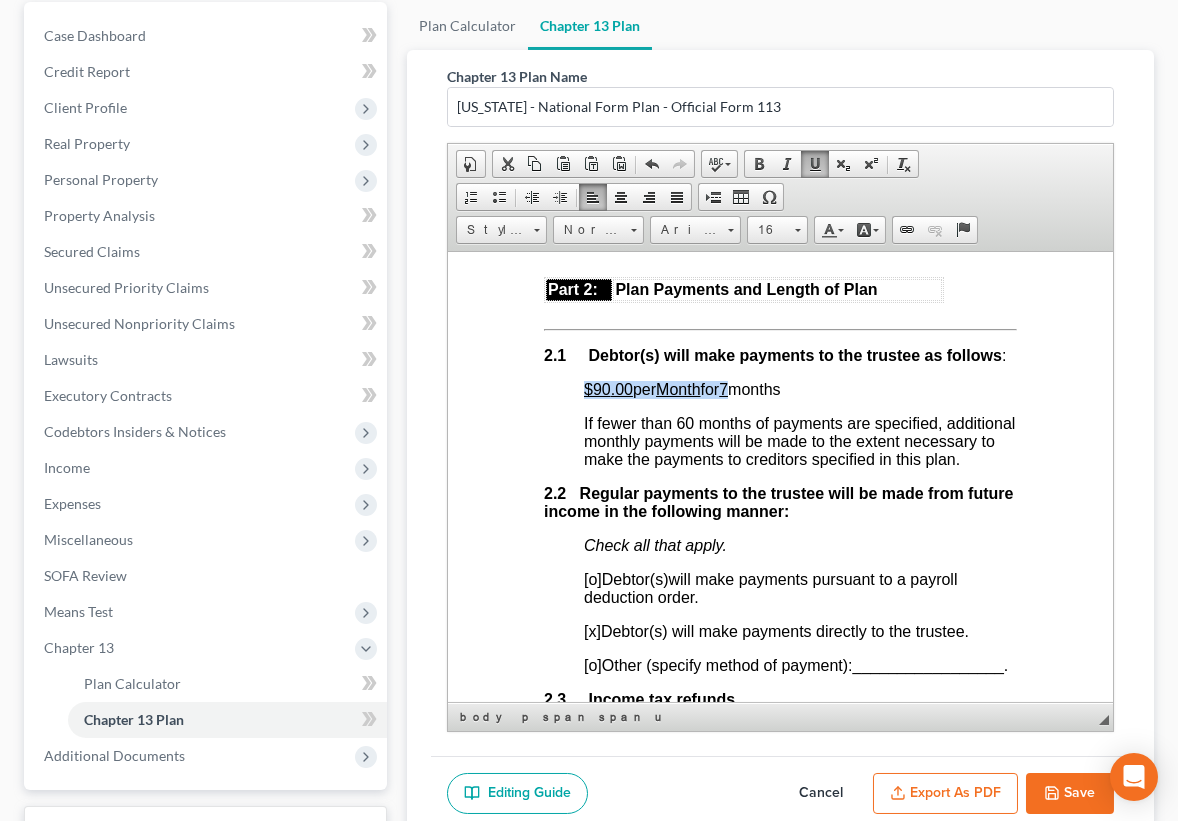 click on "$90 .00  per  Month  for  7  months" at bounding box center [682, 388] 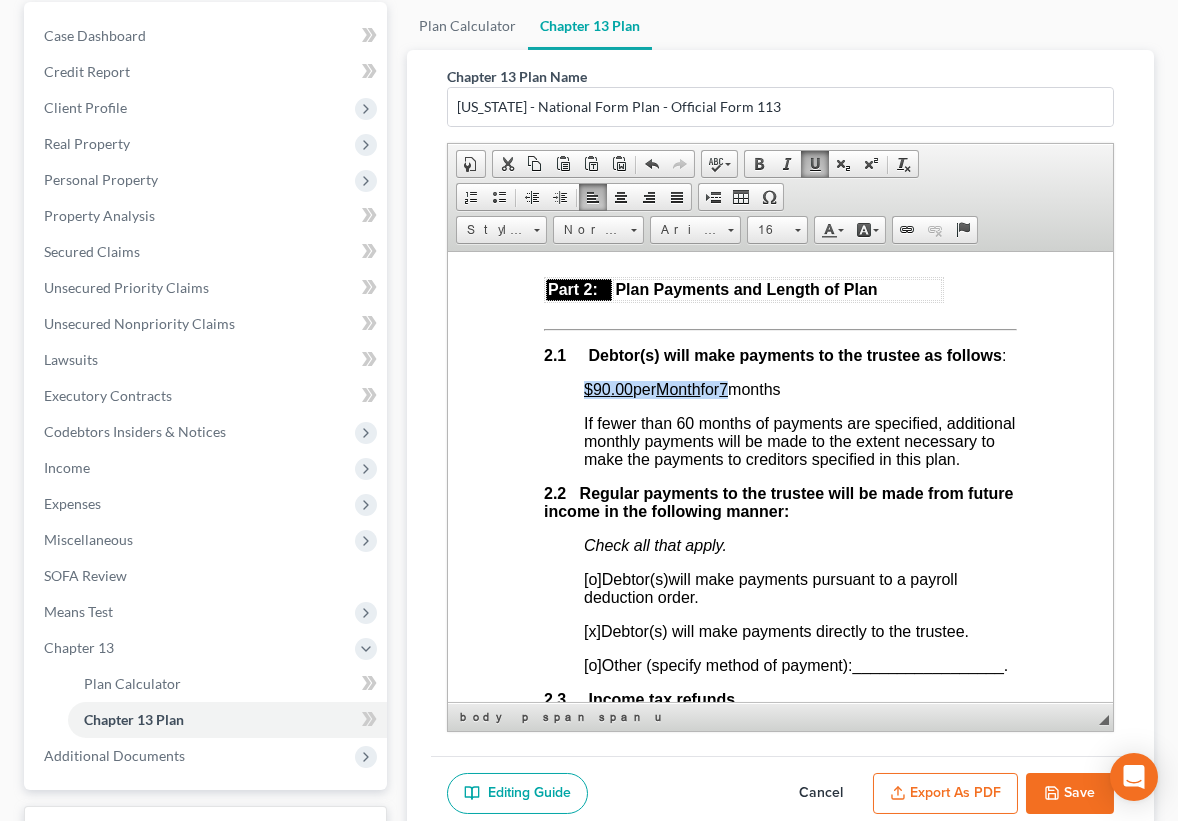 click at bounding box center (815, 164) 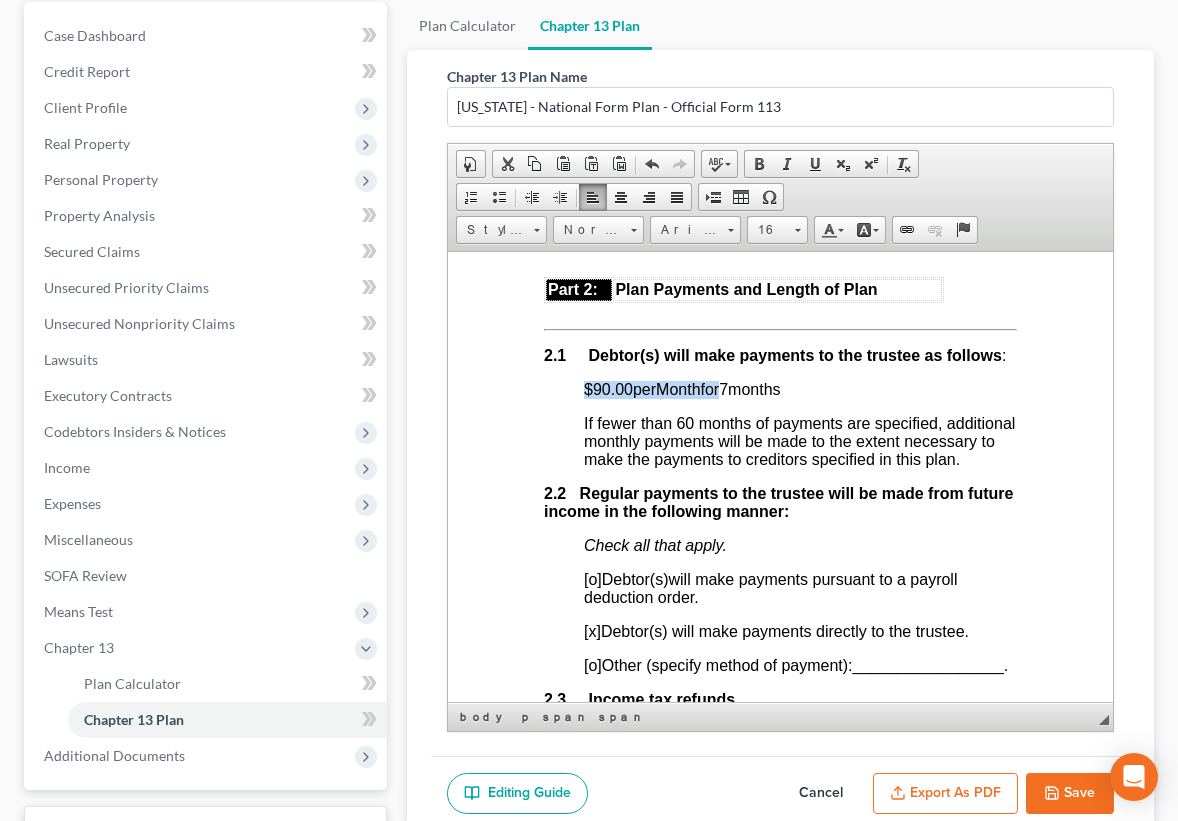 click on "$90 .00  per  Month  for  7  months" at bounding box center (682, 388) 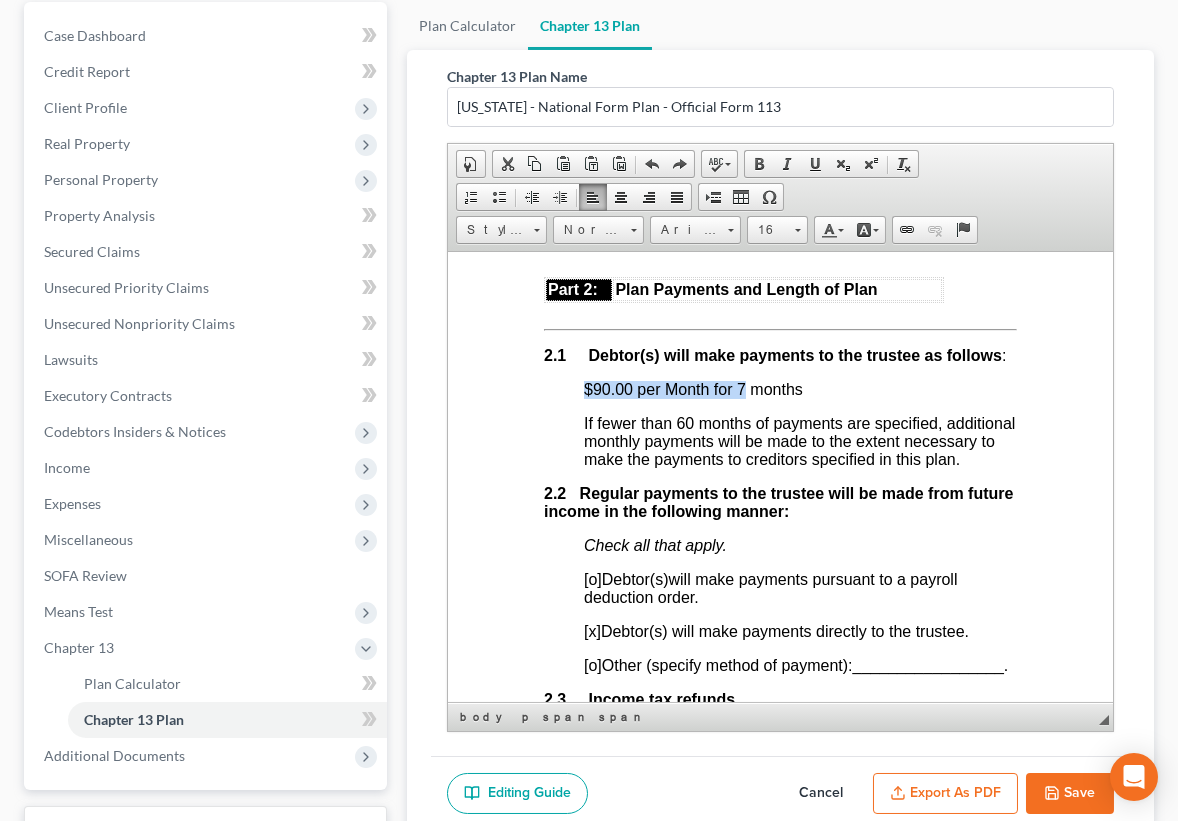 click on "$90.00 per Month for 7 months" at bounding box center (693, 388) 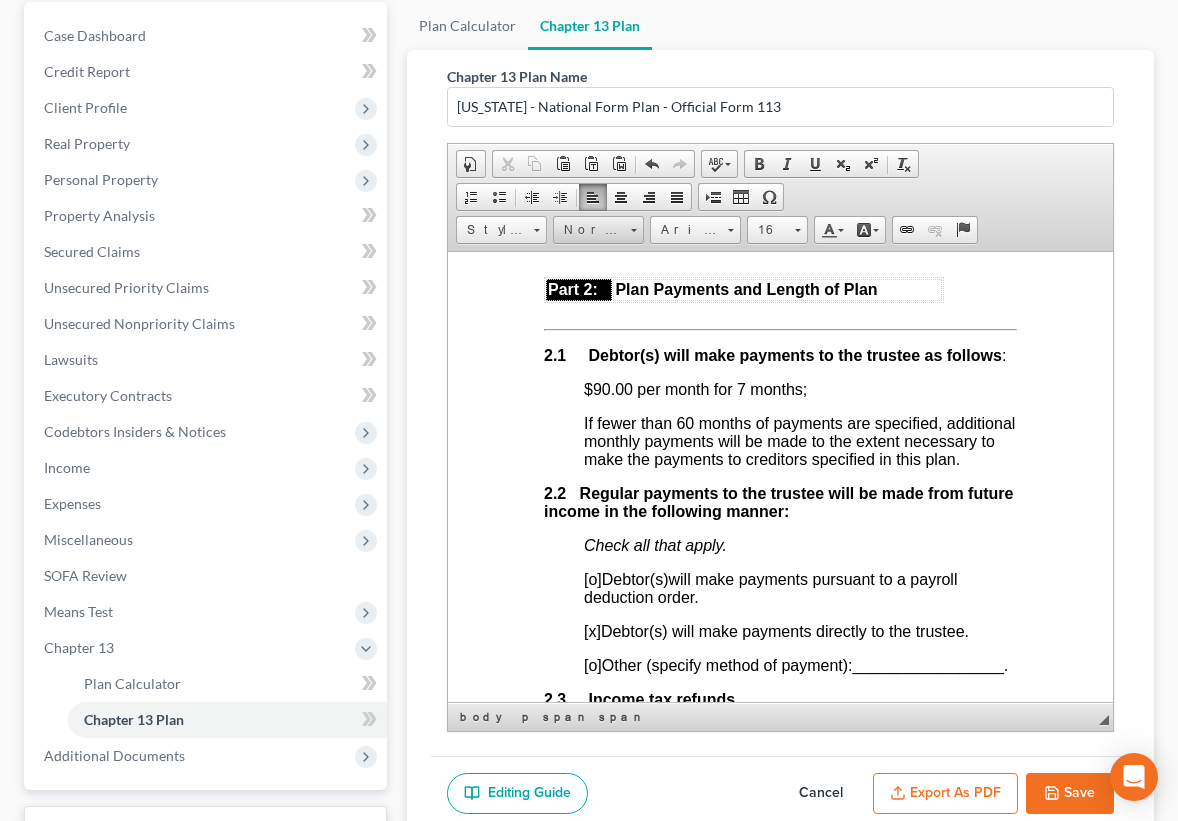 click at bounding box center (634, 230) 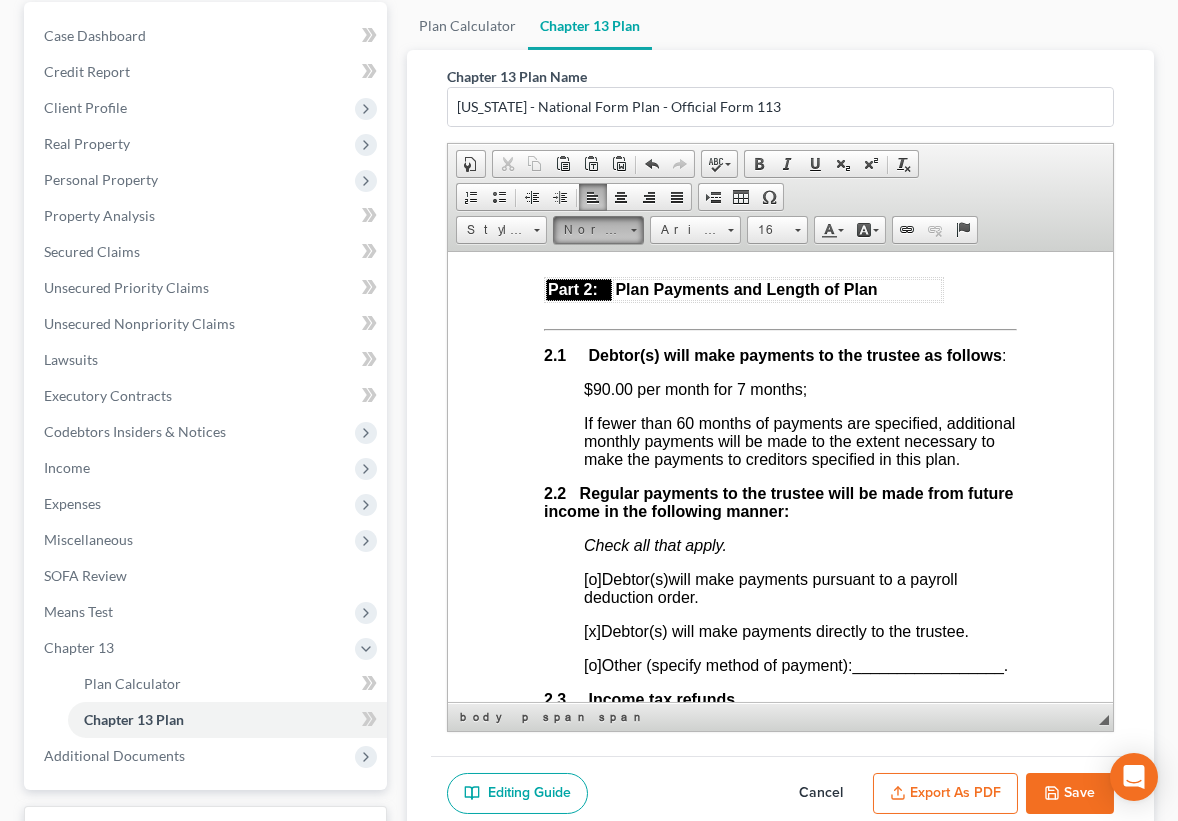 scroll, scrollTop: 0, scrollLeft: 0, axis: both 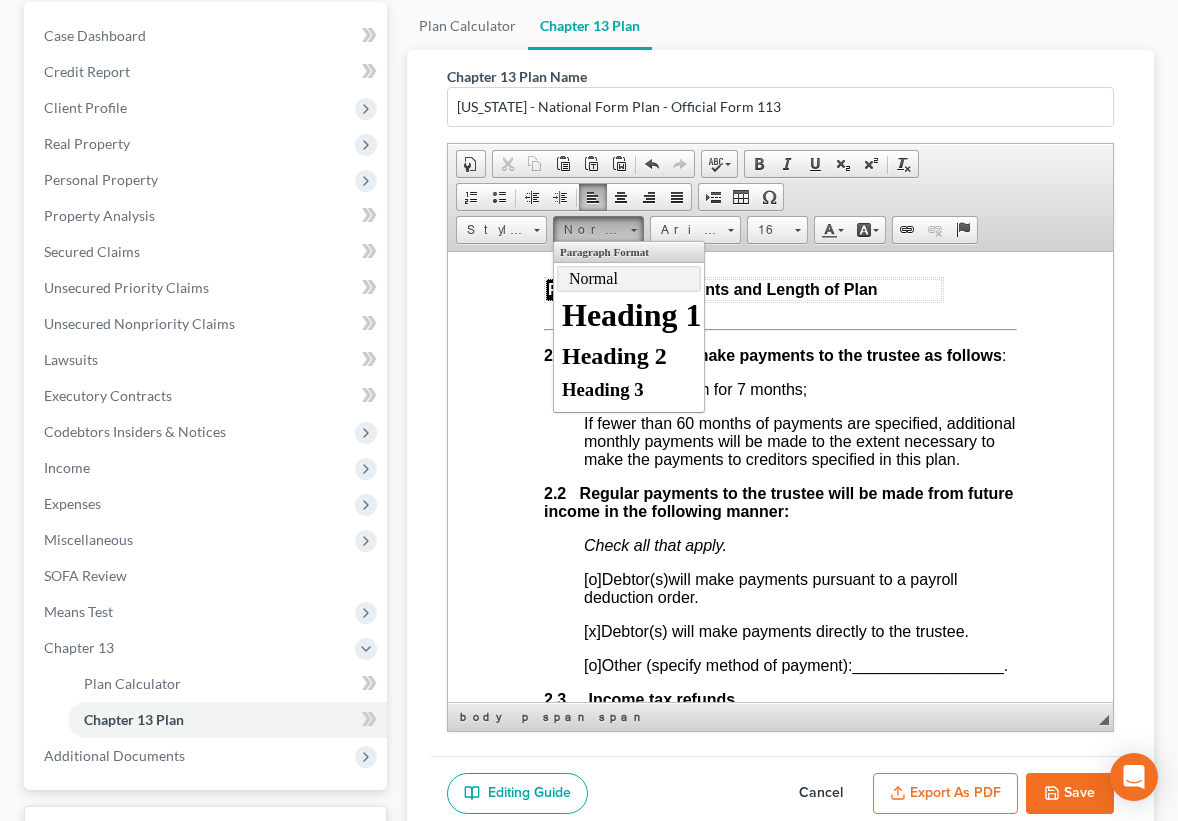 click at bounding box center [634, 230] 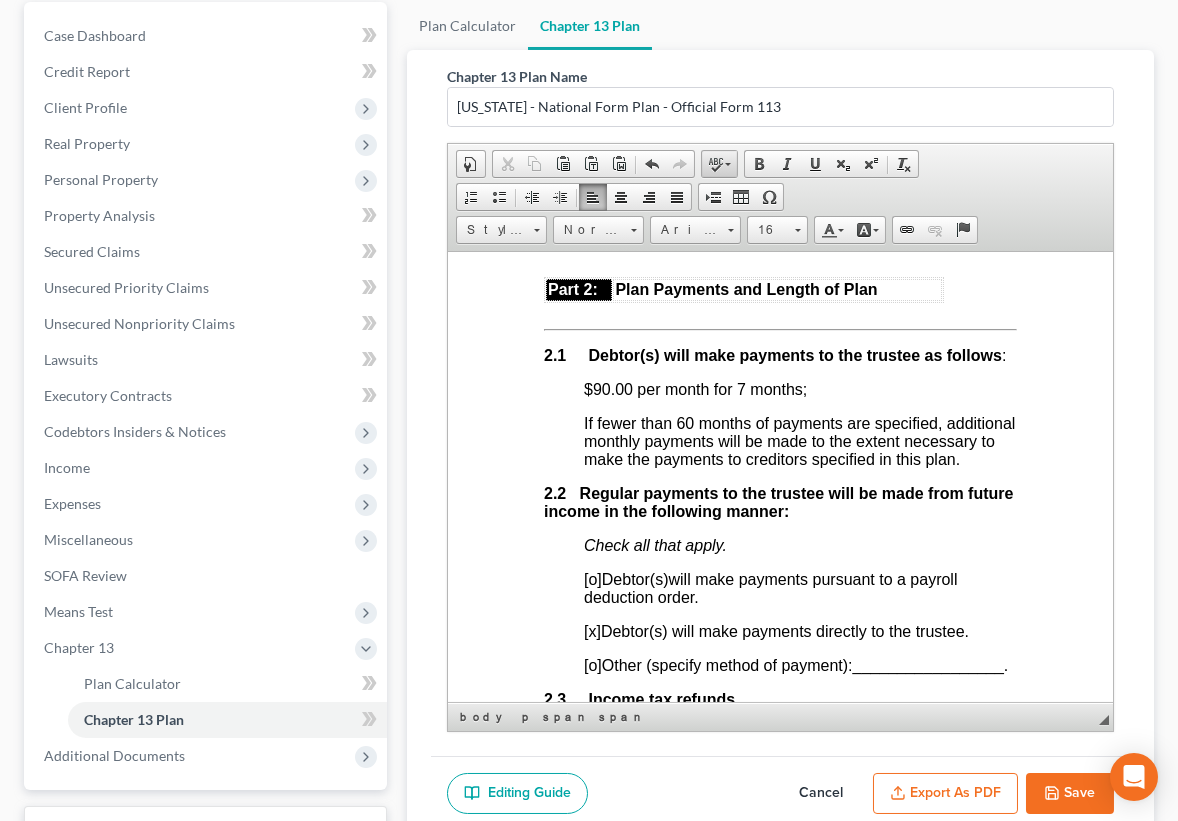 click at bounding box center (728, 164) 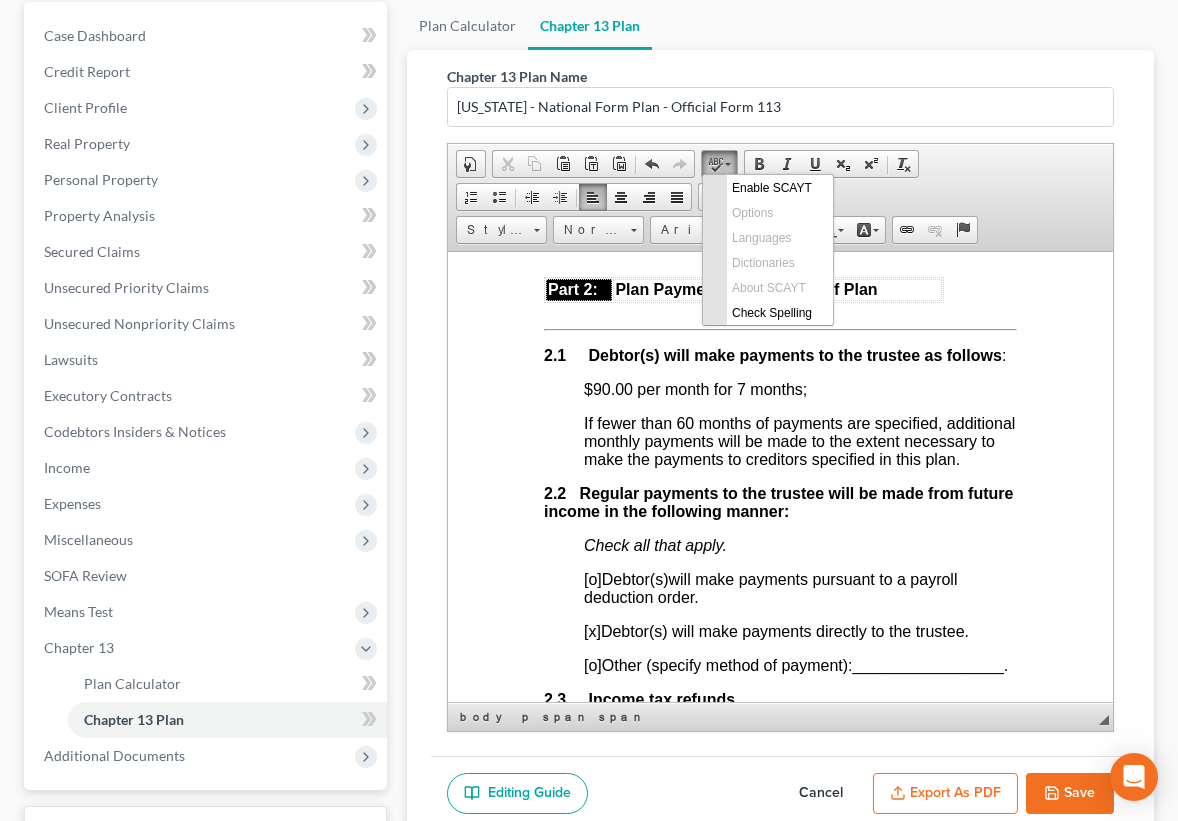 scroll, scrollTop: 0, scrollLeft: 0, axis: both 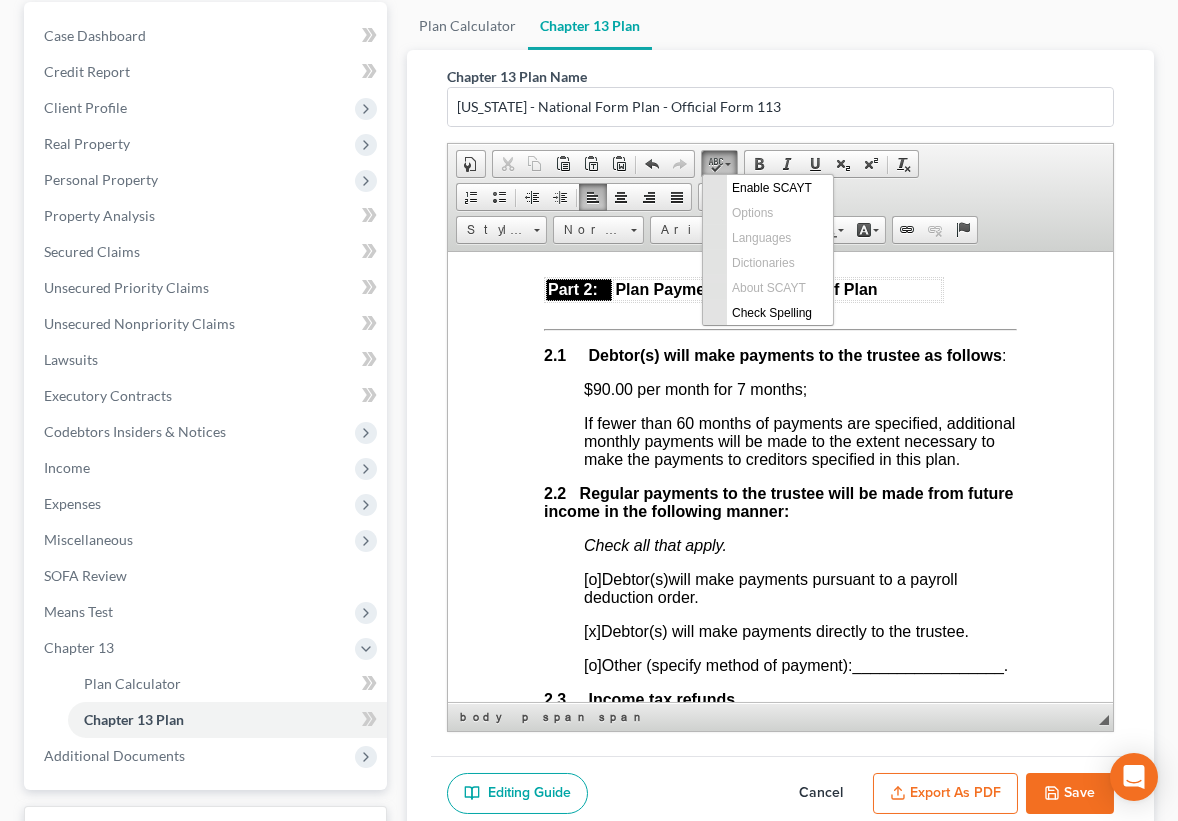 click at bounding box center (728, 164) 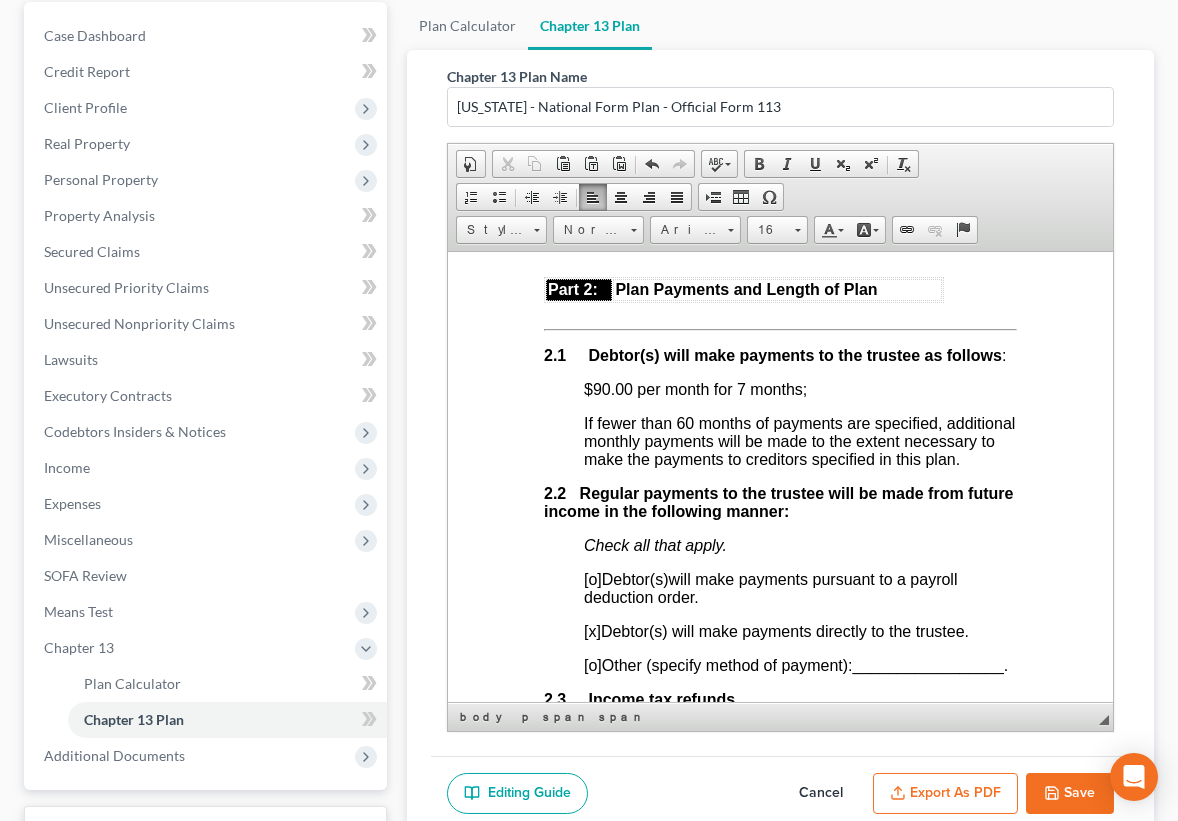 click on "If fewer than 60 months of payments are specified, additional monthly payments will be made to the extent necessary to make the payments to creditors specified in this plan." at bounding box center [799, 440] 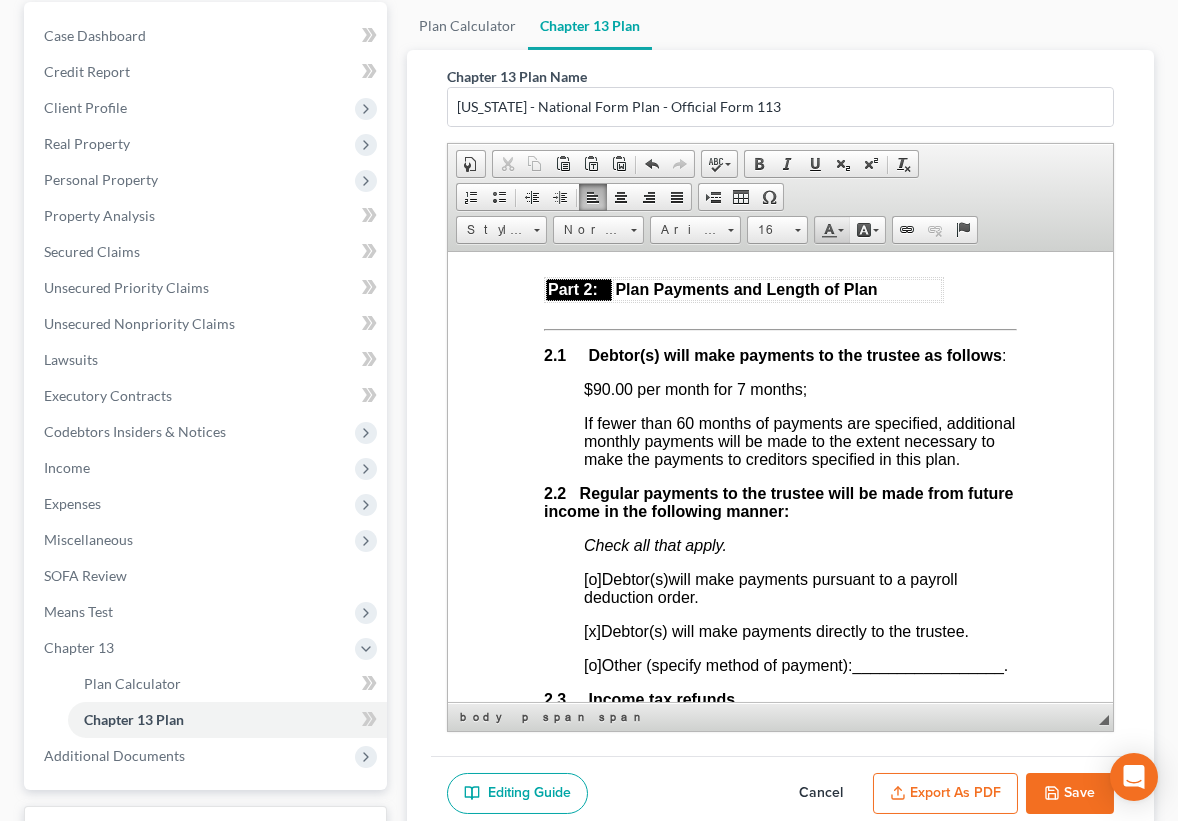 click at bounding box center (841, 230) 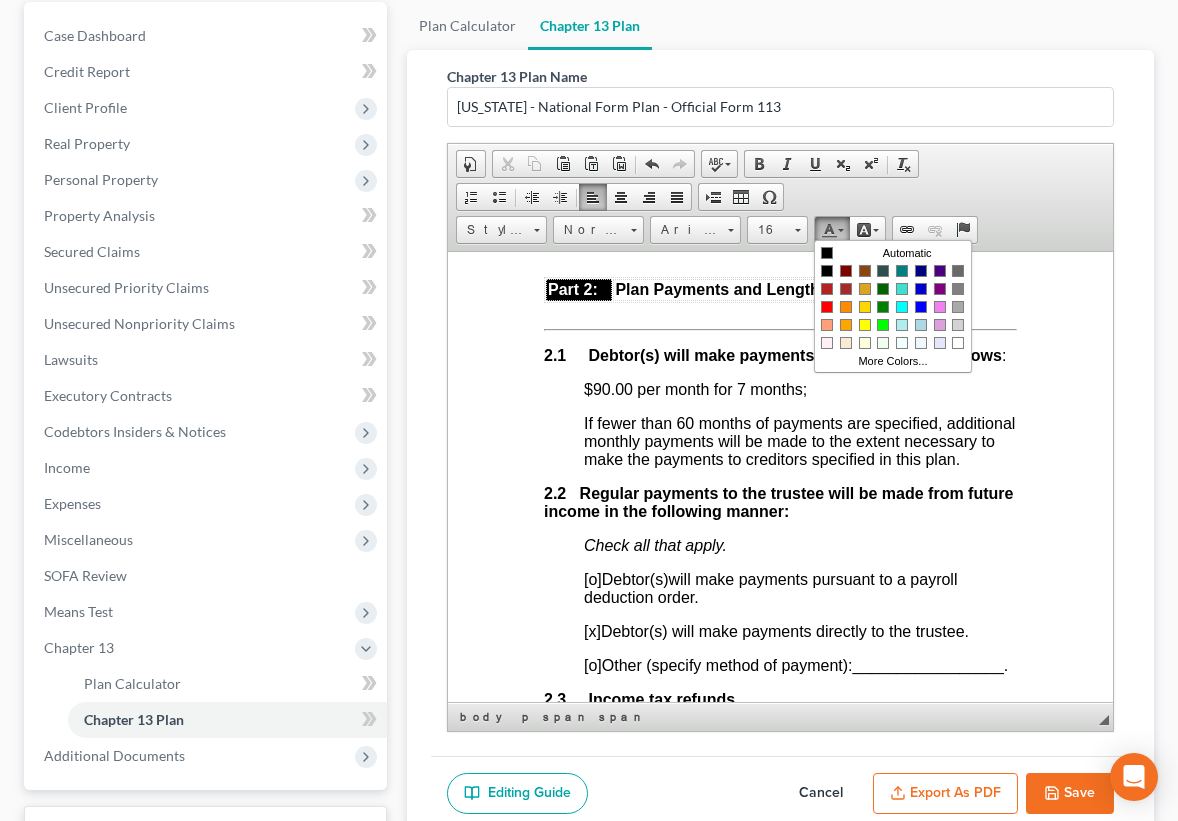 scroll, scrollTop: 0, scrollLeft: 0, axis: both 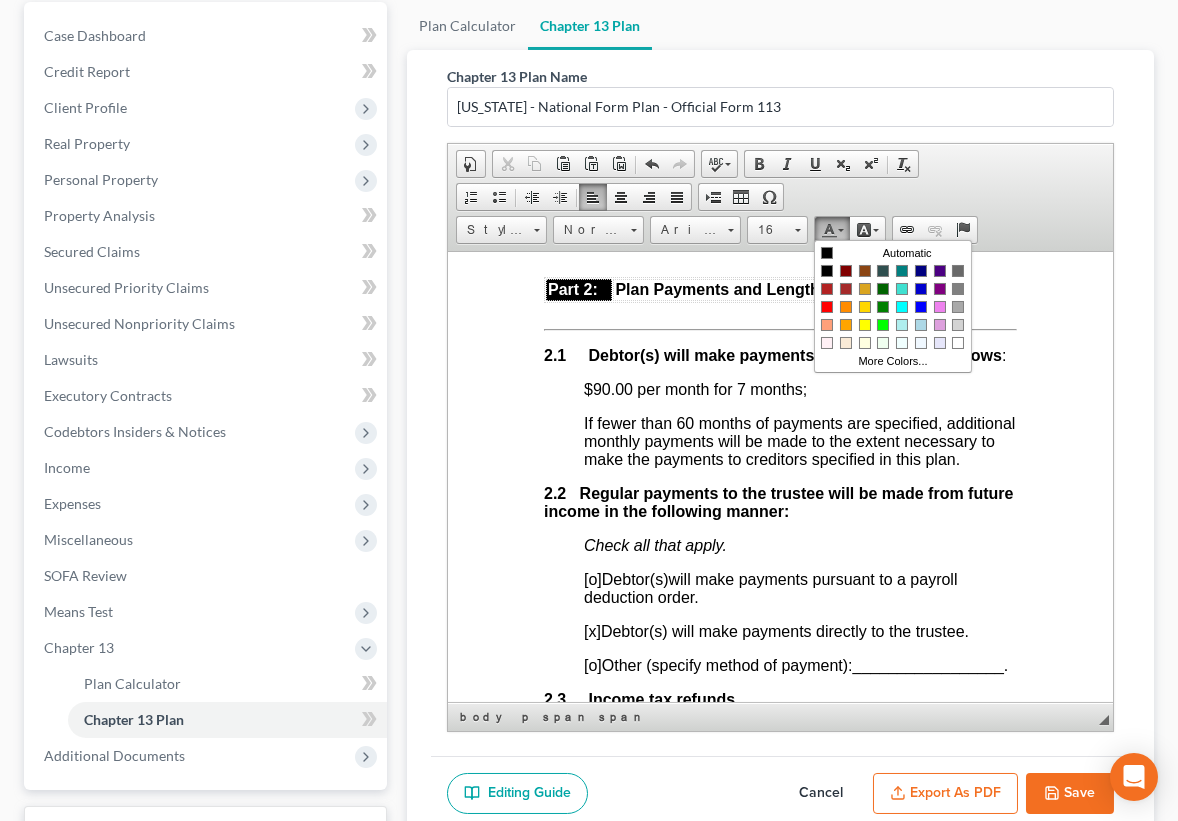 click at bounding box center (841, 230) 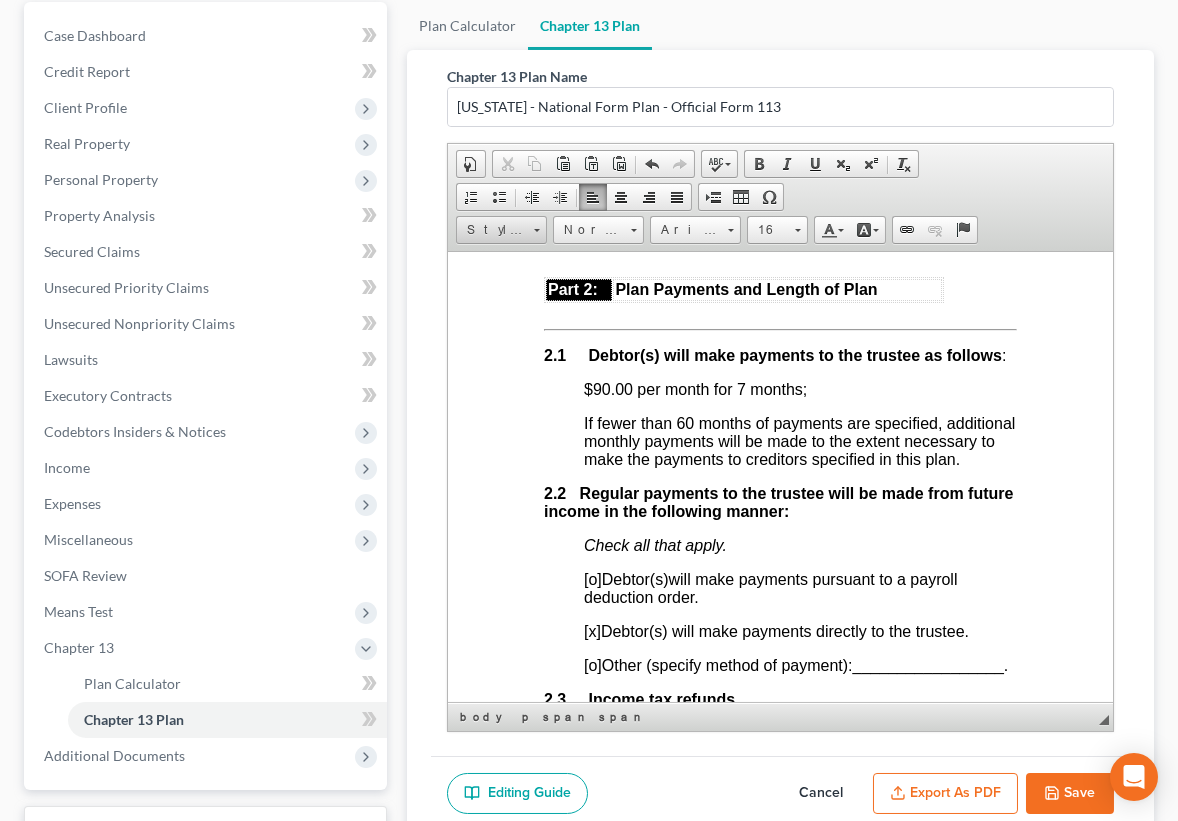 click at bounding box center [536, 227] 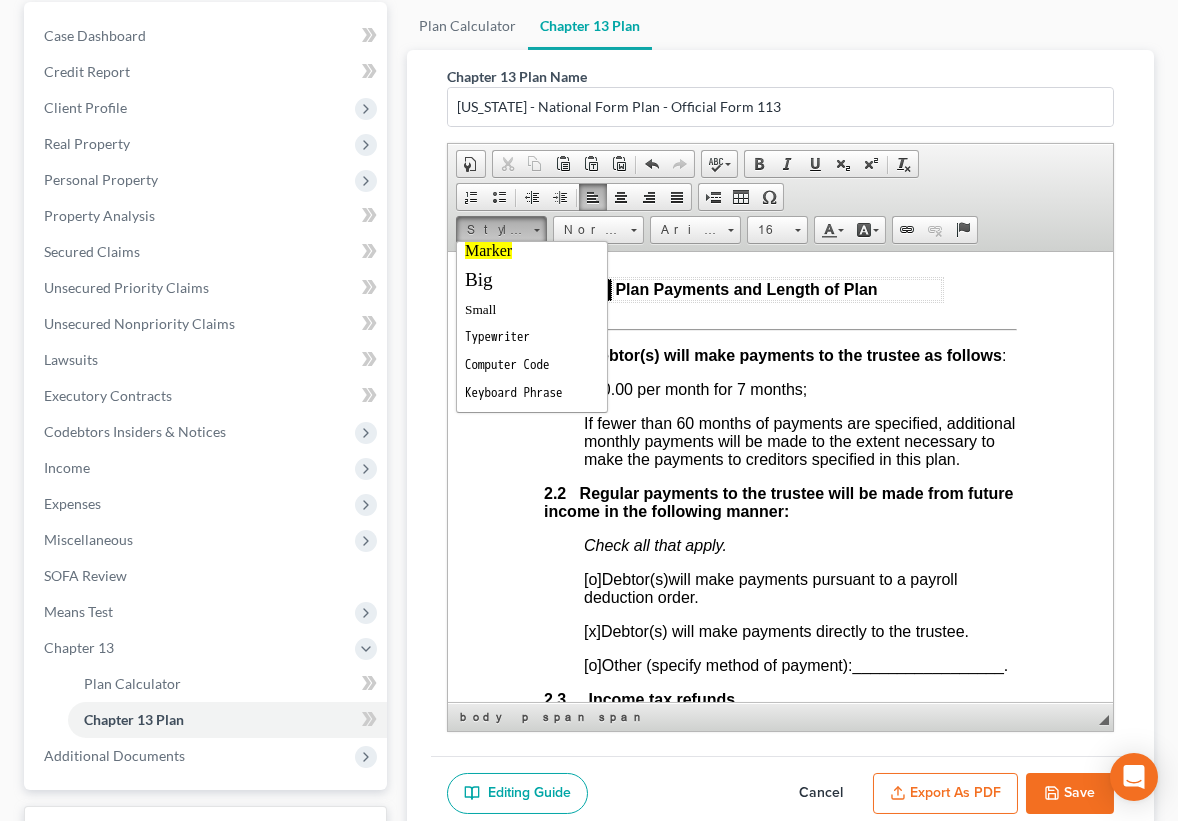 scroll, scrollTop: 0, scrollLeft: 0, axis: both 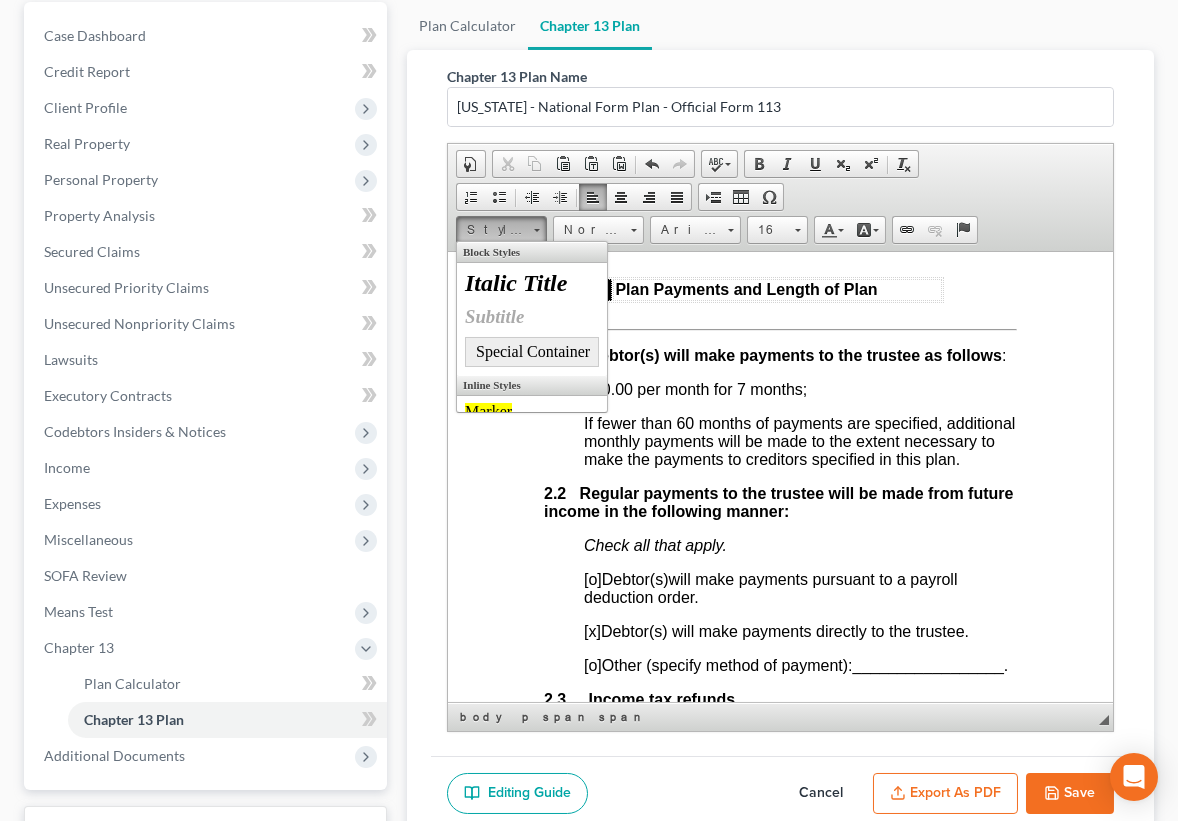 drag, startPoint x: 602, startPoint y: 286, endPoint x: 1064, endPoint y: 471, distance: 497.66354 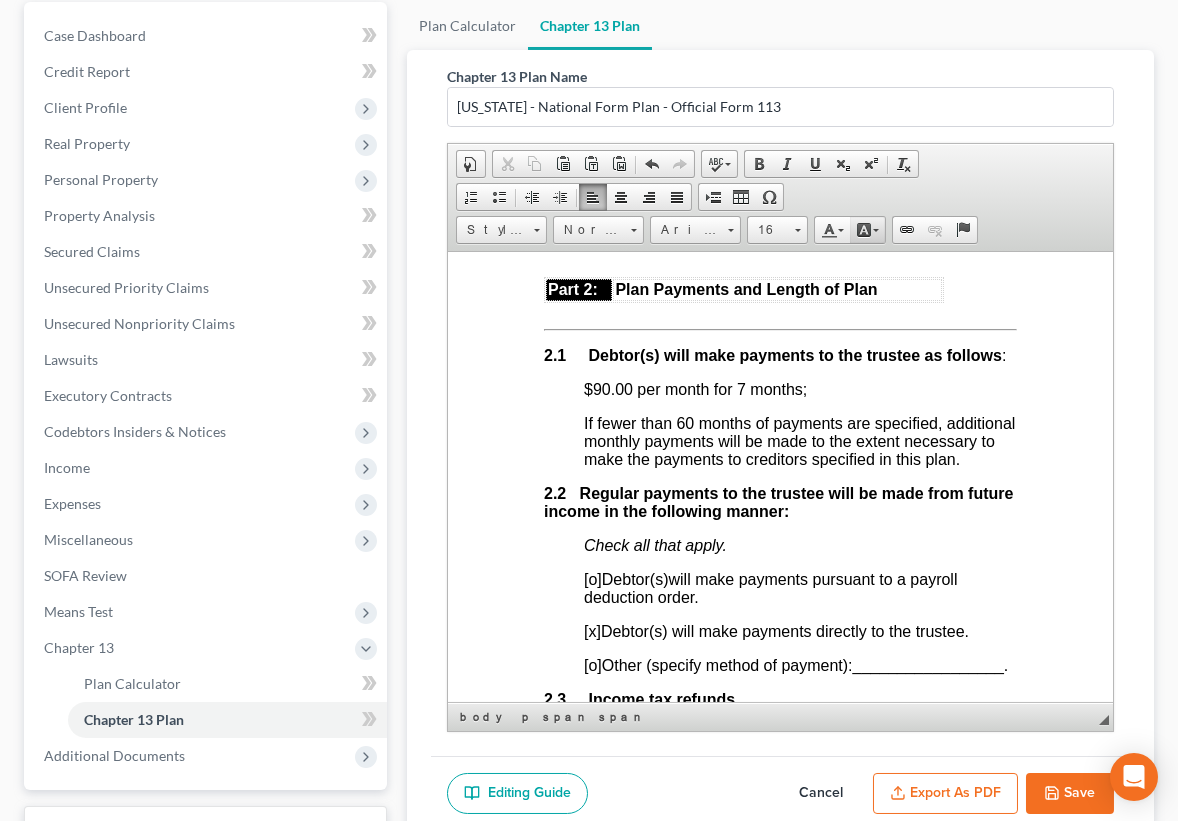 click at bounding box center (876, 230) 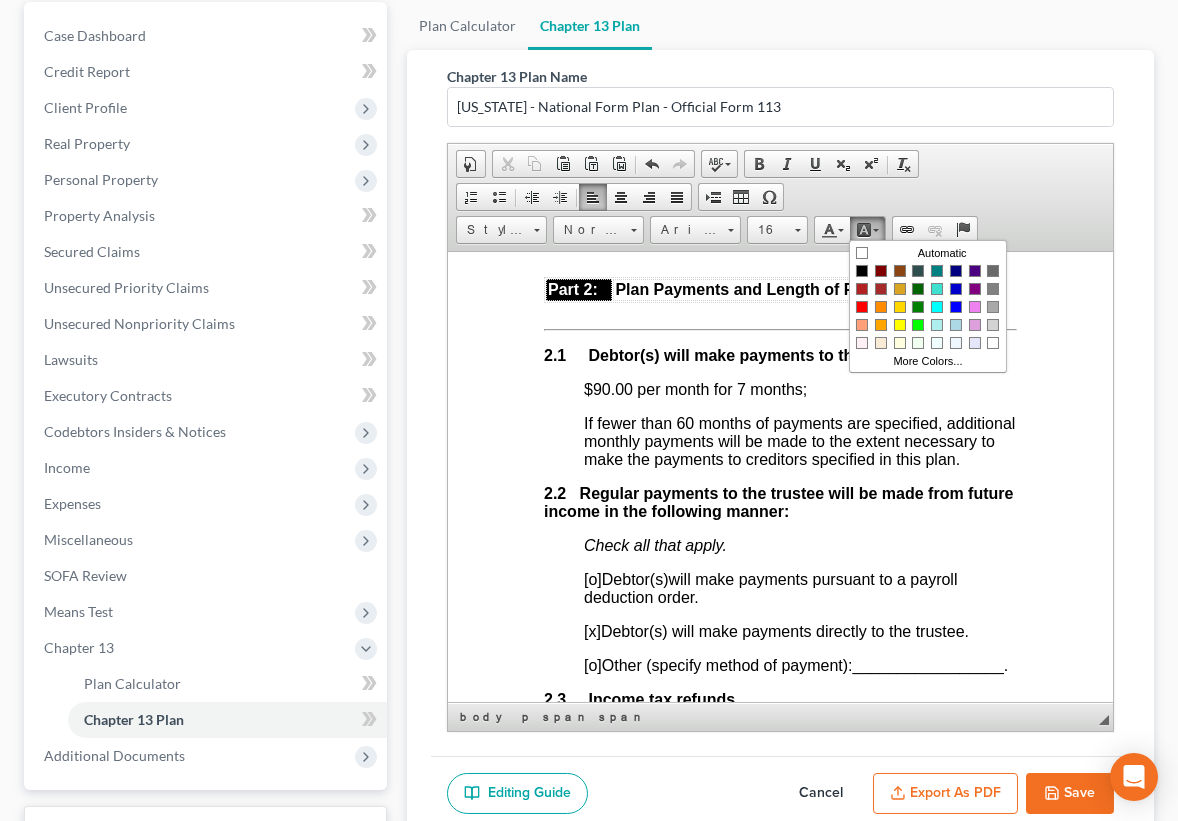 click at bounding box center (876, 230) 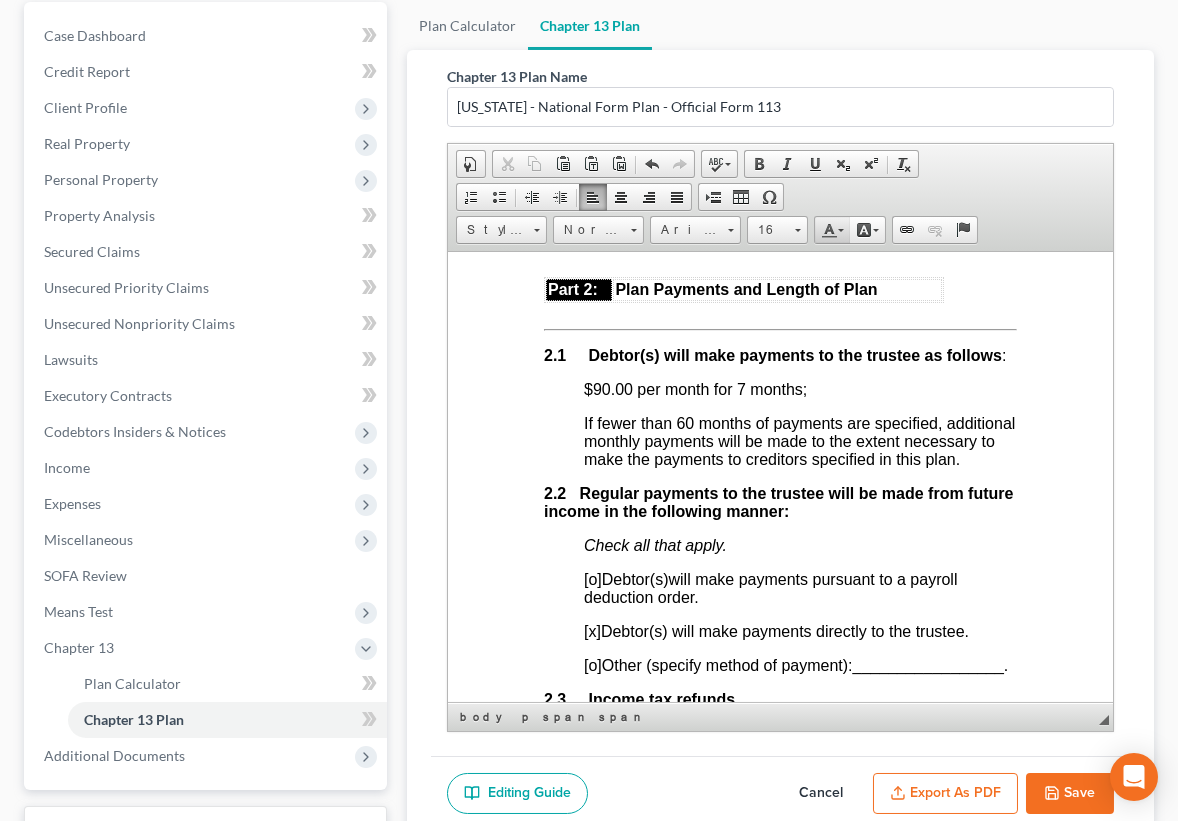 click on "Text Color" at bounding box center [832, 230] 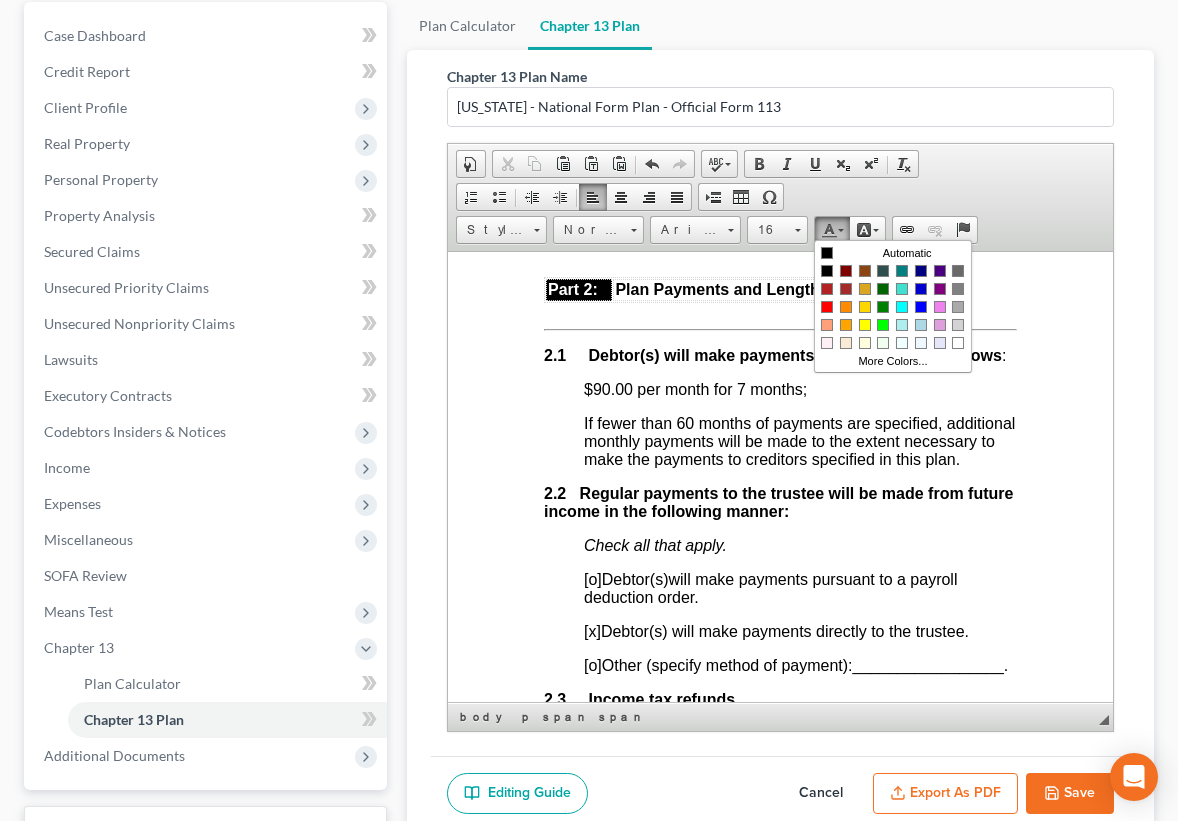 click on "Text Color (Selected)" at bounding box center (832, 230) 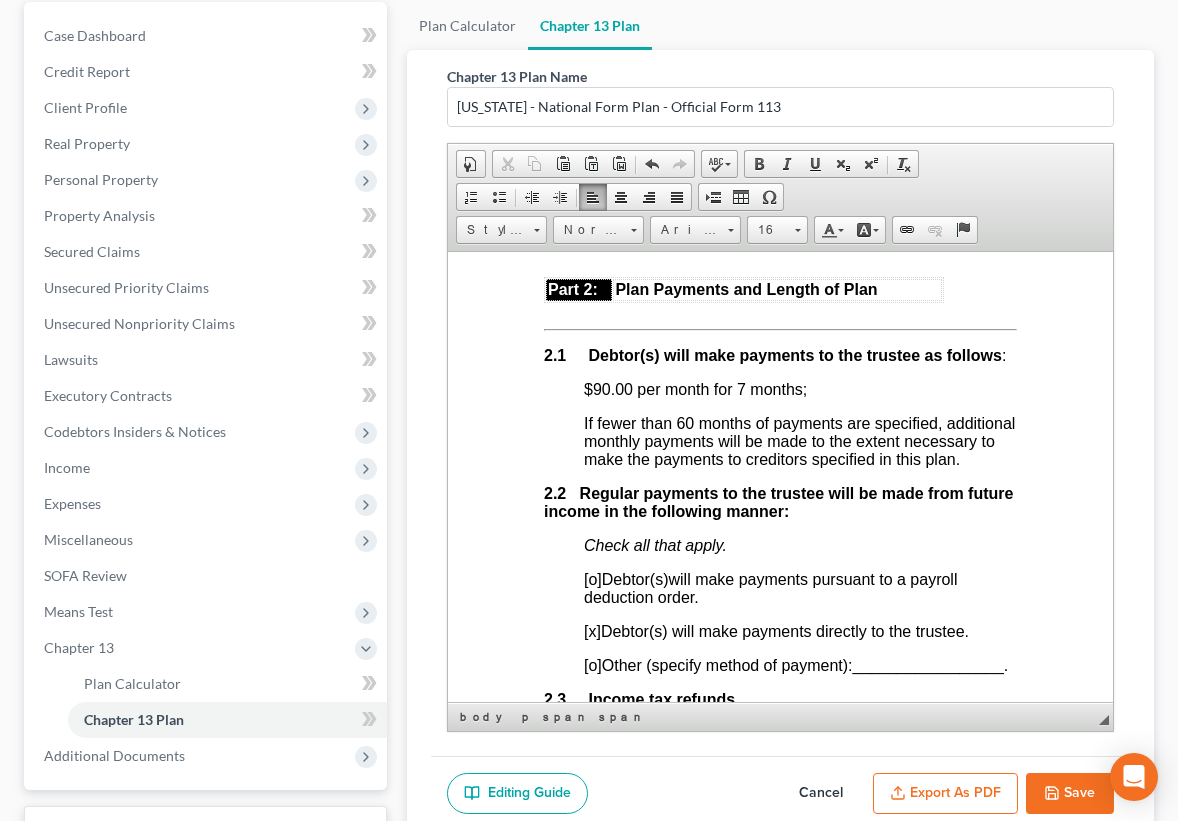 click on "$90.00 per m onth for 7 months;" at bounding box center [800, 389] 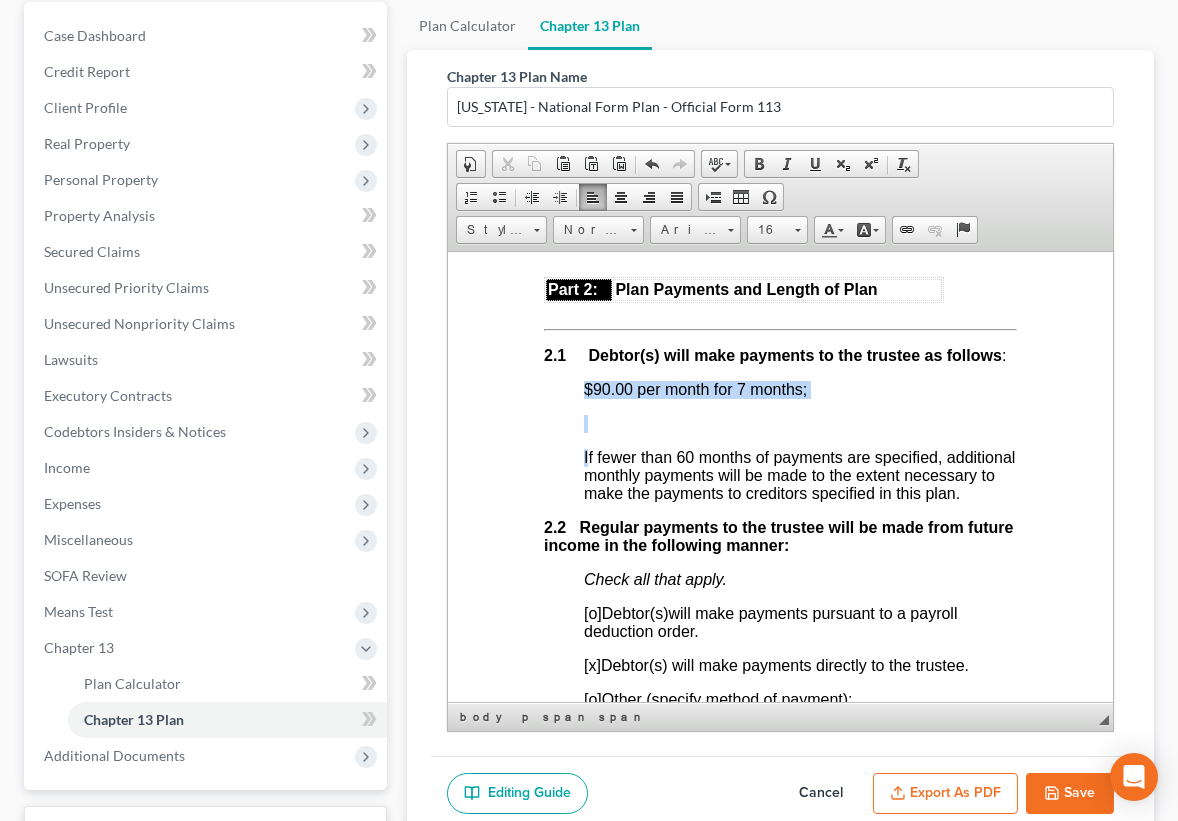 drag, startPoint x: 580, startPoint y: 411, endPoint x: 588, endPoint y: 463, distance: 52.611786 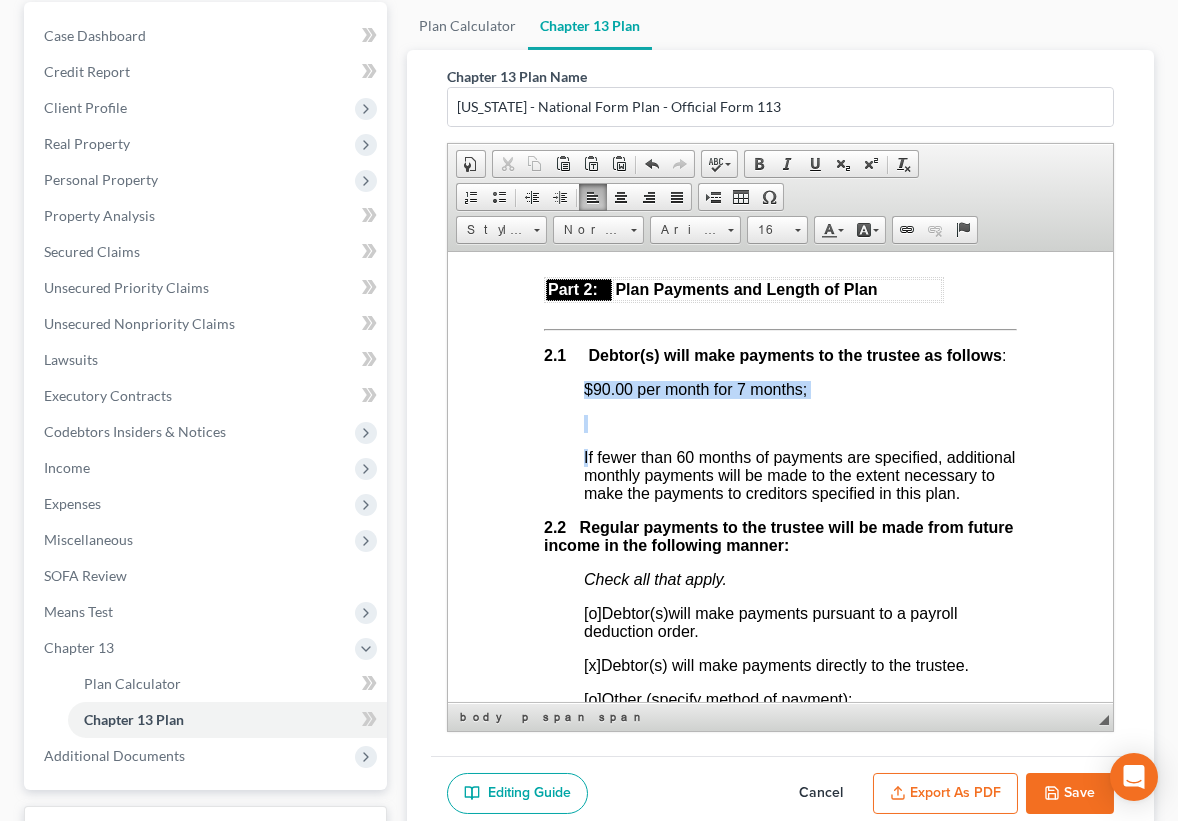 click on "Fill in this information to identify your case: Debtor 1        [PERSON_NAME]     Debtor 2                  (Spouse, if filing) United States Bankruptcy Court for the    District of [US_STATE]     Case number    25-20281     [o]  Check if this is an amended plan, and list below the sections of the plan that have been changed ________________________________ Official Form 113 Chapter 13 Plan 12/17 Part 1:  Notices To Debtor(s):   This form sets out options that may be appropriate in some cases, but the presence of an option on the form does not indicate that the option is appropriate in your circumstances or that it is permissible in your judicial district. Plans that do not comply with local rules and judicial rulings may not be confirmable.  In the following notice to creditors, you must check each box that applies. To Creditor(s): Your rights are affected by this plan. Your claim may be reduced, modified, or eliminated.  1.1 [o] Included [x] Not included 1.2 1.3 [x]" at bounding box center (780, 3269) 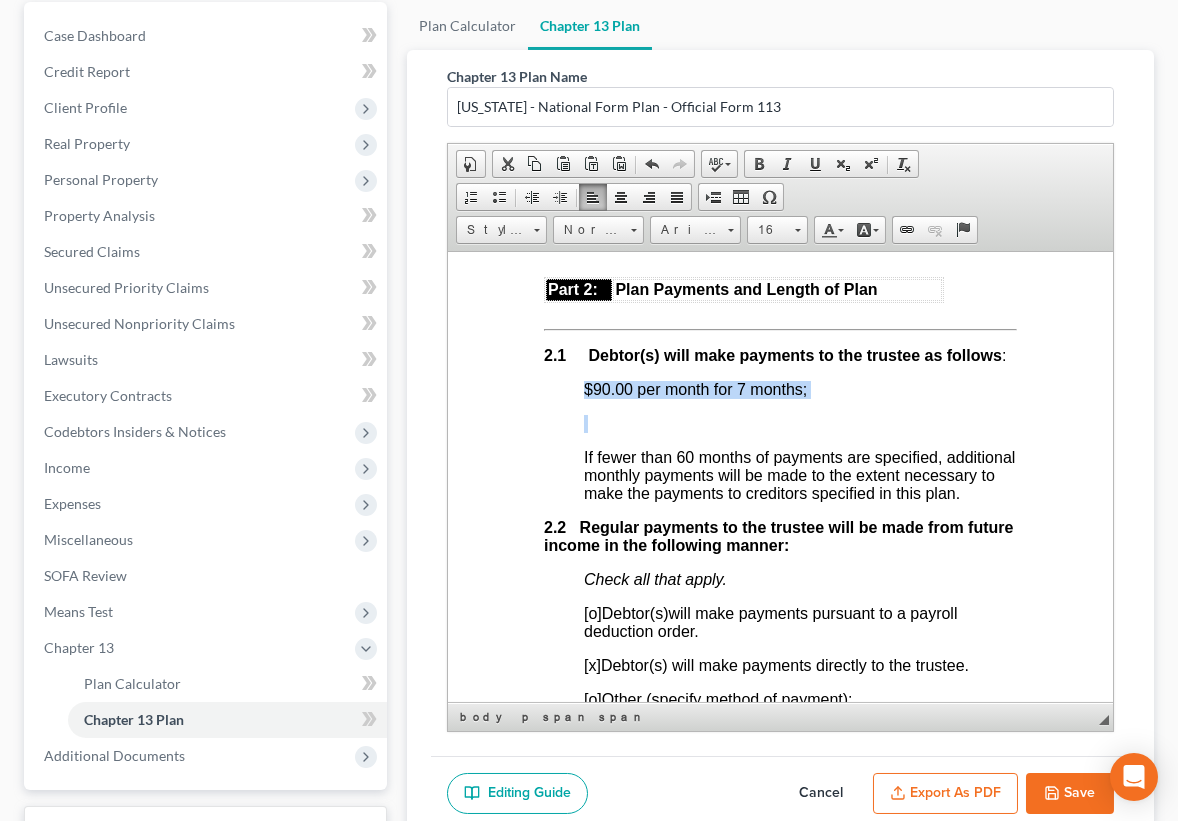 click on "Fill in this information to identify your case: Debtor 1        [PERSON_NAME]     Debtor 2                  (Spouse, if filing) United States Bankruptcy Court for the    District of [US_STATE]     Case number    25-20281     [o]  Check if this is an amended plan, and list below the sections of the plan that have been changed ________________________________ Official Form 113 Chapter 13 Plan 12/17 Part 1:  Notices To Debtor(s):   This form sets out options that may be appropriate in some cases, but the presence of an option on the form does not indicate that the option is appropriate in your circumstances or that it is permissible in your judicial district. Plans that do not comply with local rules and judicial rulings may not be confirmable.  In the following notice to creditors, you must check each box that applies. To Creditor(s): Your rights are affected by this plan. Your claim may be reduced, modified, or eliminated.  1.1 [o] Included [x] Not included 1.2 1.3 [x]" at bounding box center [780, 3269] 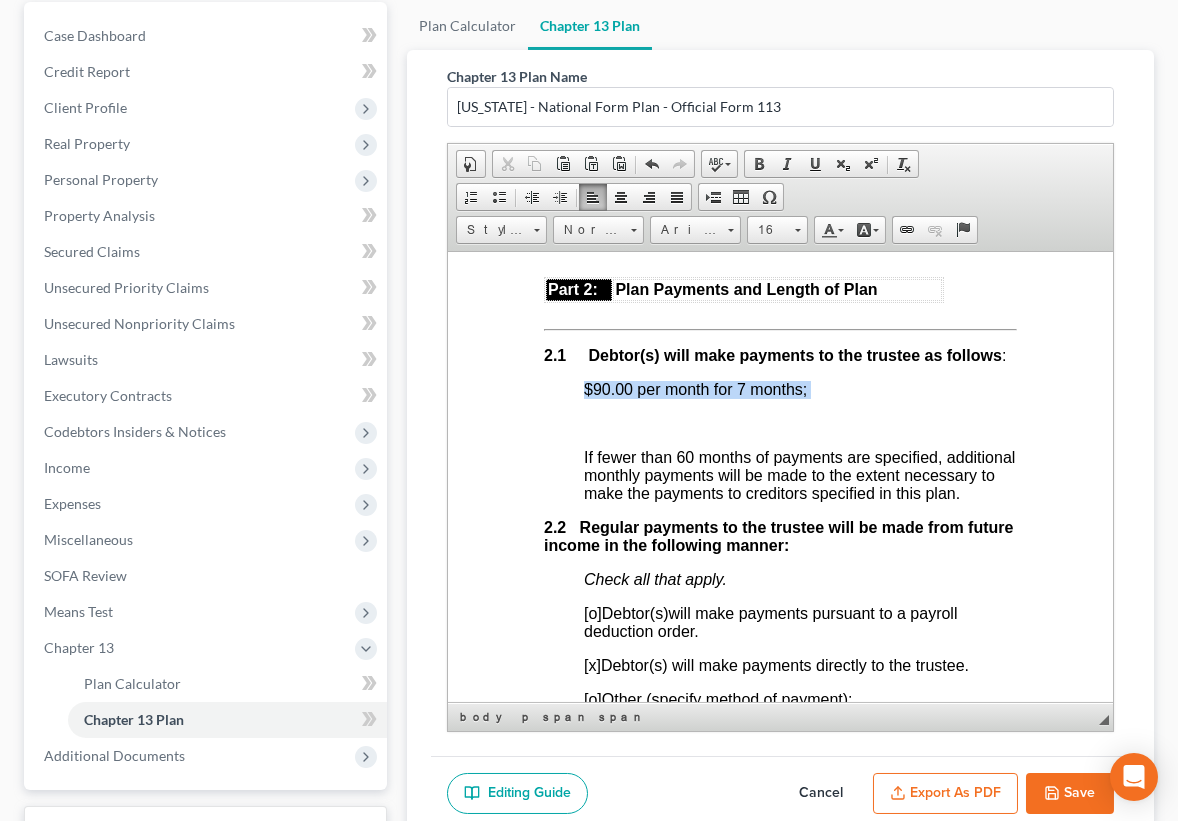 drag, startPoint x: 582, startPoint y: 415, endPoint x: 589, endPoint y: 454, distance: 39.623226 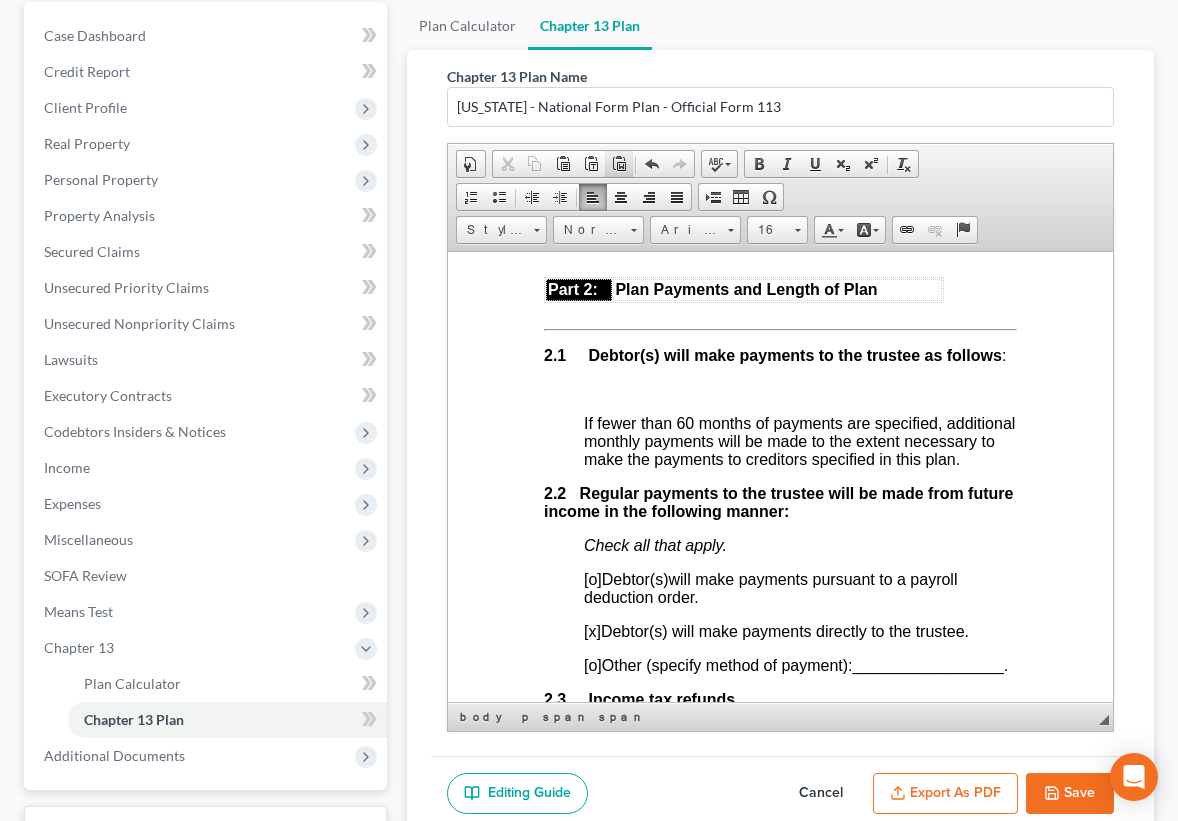 click at bounding box center [619, 164] 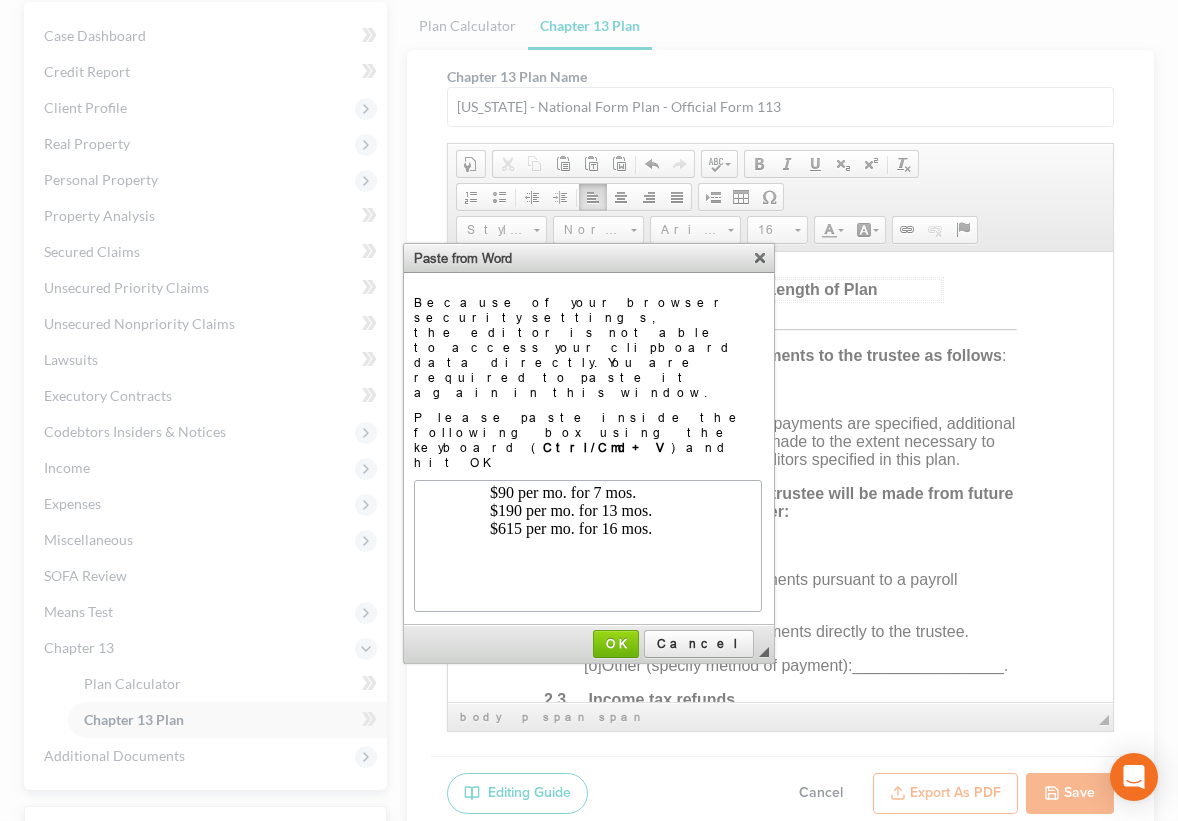 scroll, scrollTop: 0, scrollLeft: 0, axis: both 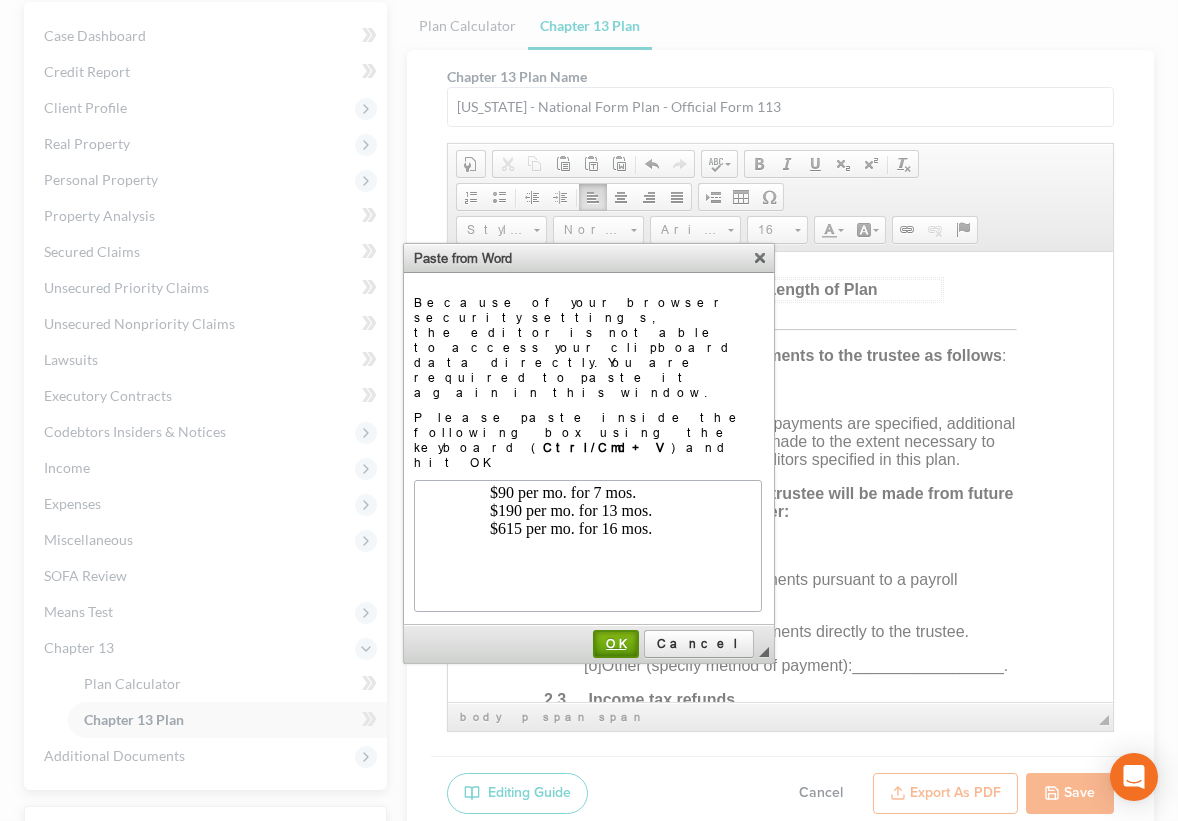 click on "OK" at bounding box center [616, 643] 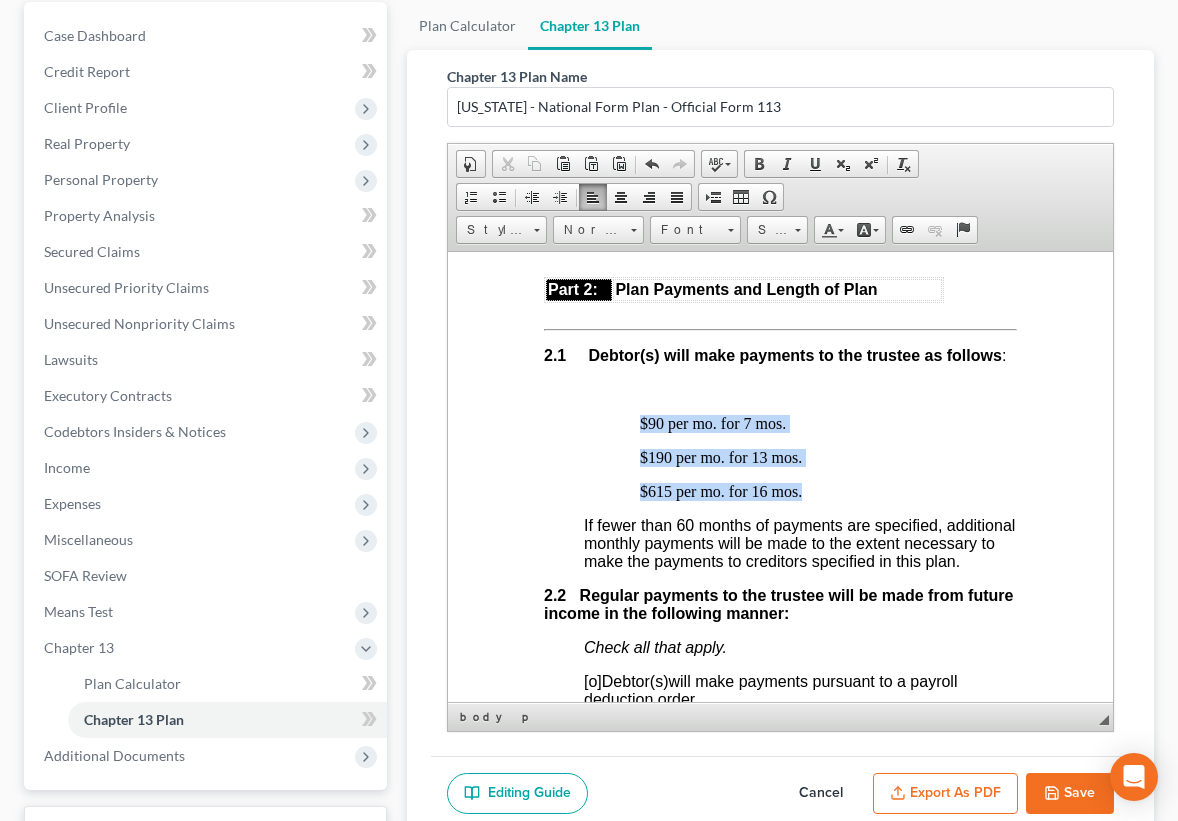drag, startPoint x: 810, startPoint y: 521, endPoint x: 628, endPoint y: 453, distance: 194.28845 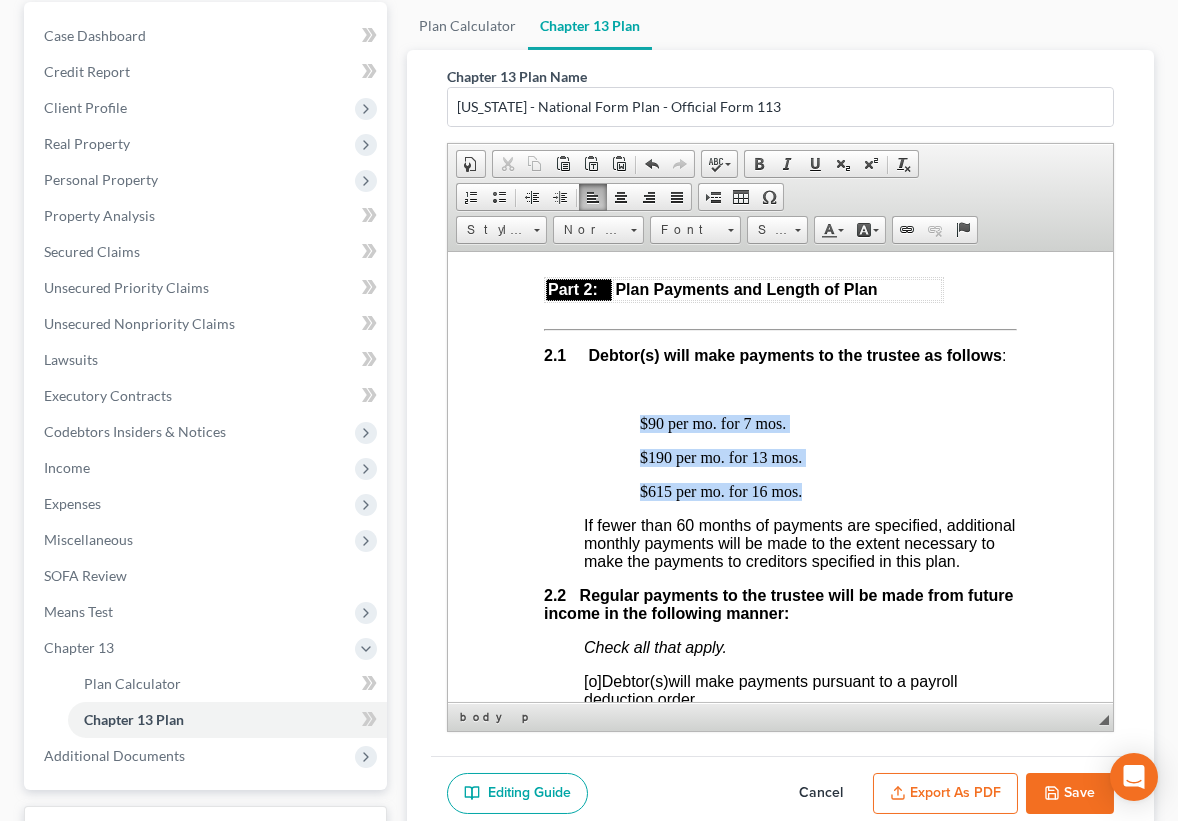 click on "Fill in this information to identify your case: Debtor 1        [PERSON_NAME]     Debtor 2                  (Spouse, if filing) United States Bankruptcy Court for the    District of [US_STATE]     Case number    25-20281     [o]  Check if this is an amended plan, and list below the sections of the plan that have been changed ________________________________ Official Form 113 Chapter 13 Plan 12/17 Part 1:  Notices To Debtor(s):   This form sets out options that may be appropriate in some cases, but the presence of an option on the form does not indicate that the option is appropriate in your circumstances or that it is permissible in your judicial district. Plans that do not comply with local rules and judicial rulings may not be confirmable.  In the following notice to creditors, you must check each box that applies. To Creditor(s): Your rights are affected by this plan. Your claim may be reduced, modified, or eliminated.  1.1 [o] Included [x] Not included 1.2 1.3 [x]" at bounding box center (780, 3303) 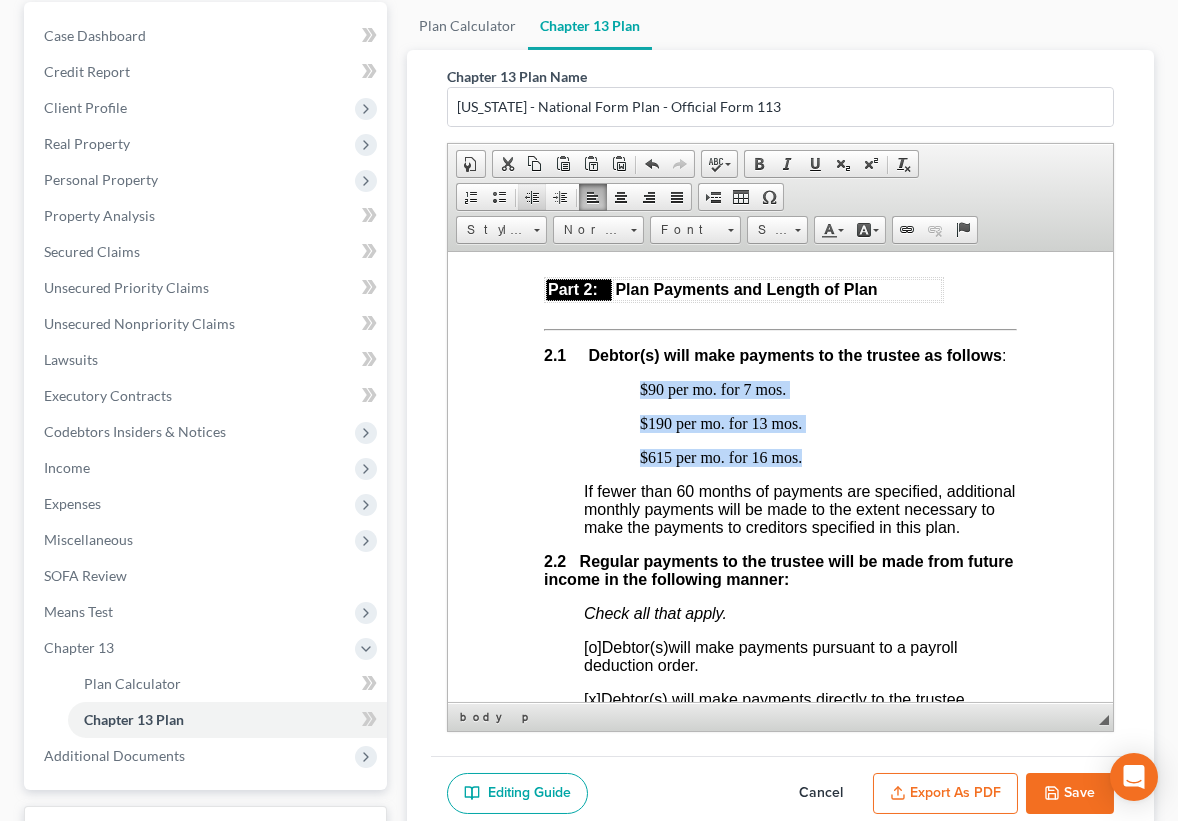 click at bounding box center [532, 197] 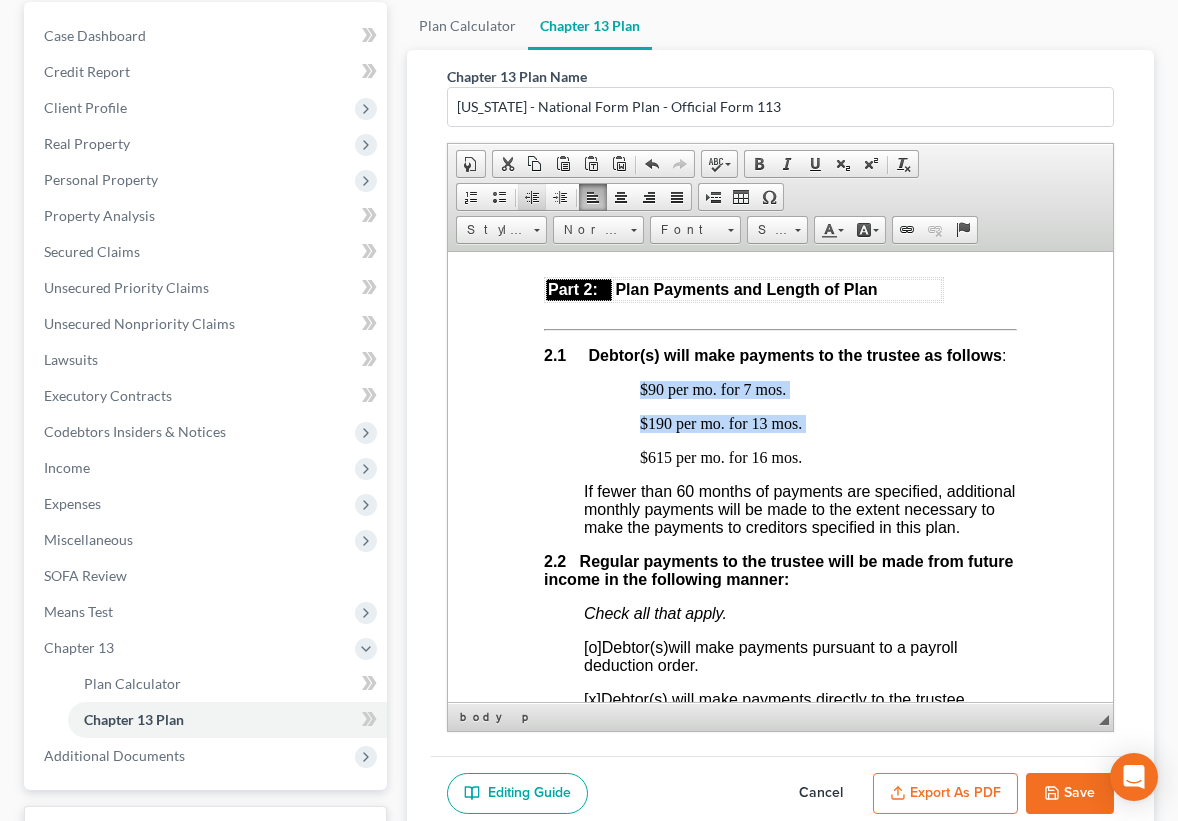 click at bounding box center [532, 197] 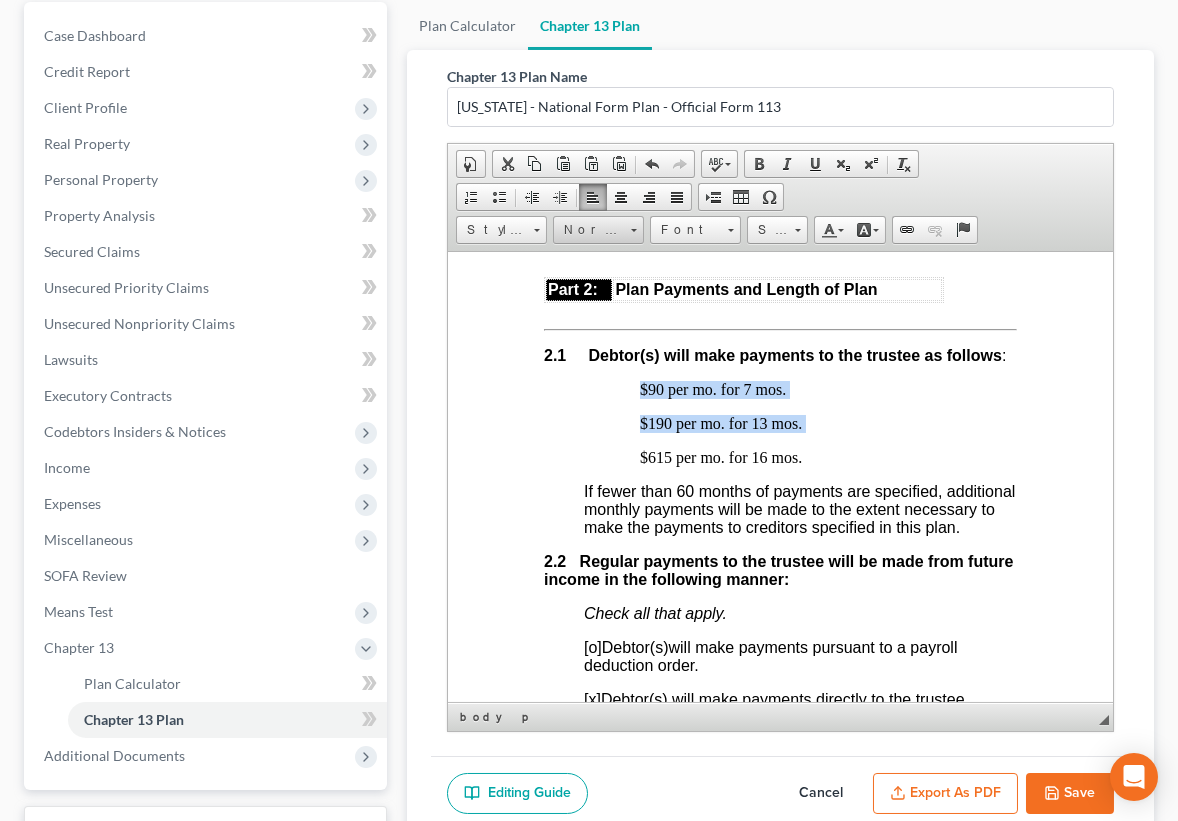 drag, startPoint x: 536, startPoint y: 191, endPoint x: 556, endPoint y: 231, distance: 44.72136 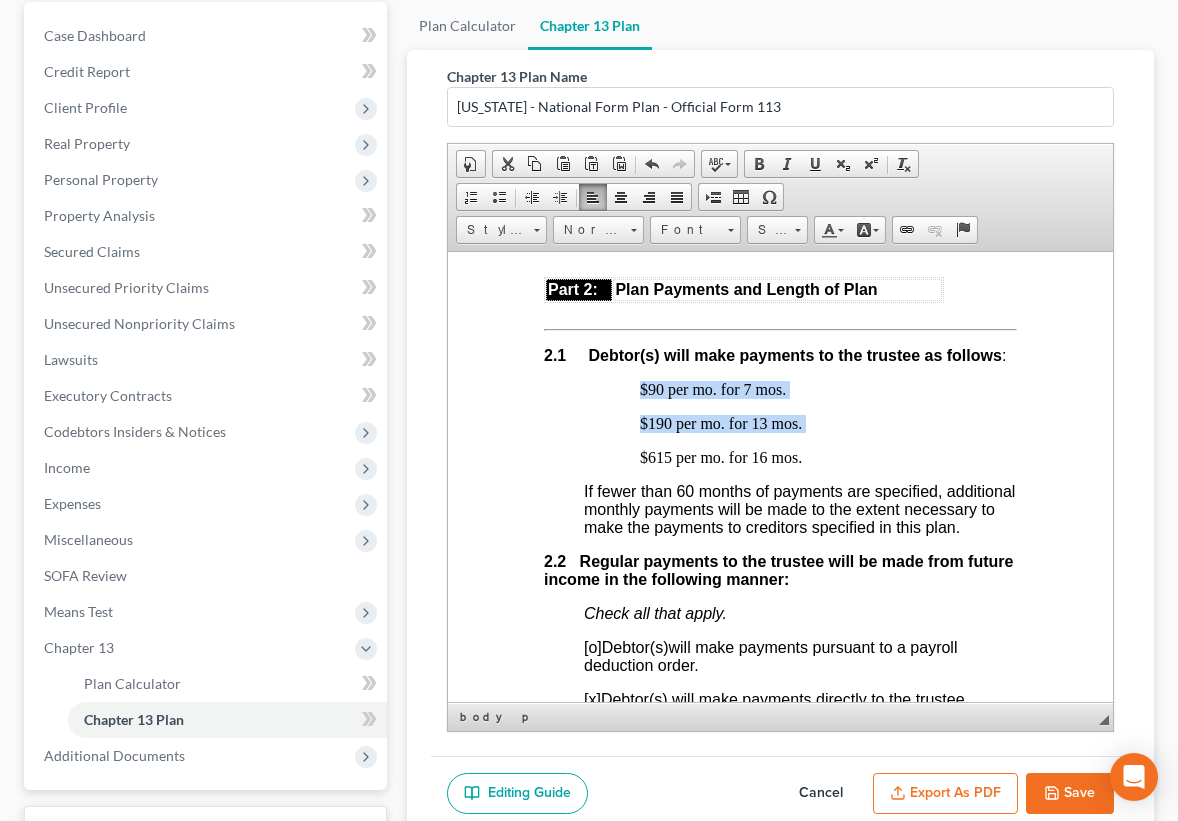 click on "Fill in this information to identify your case: Debtor 1        [PERSON_NAME]     Debtor 2                  (Spouse, if filing) United States Bankruptcy Court for the    District of [US_STATE]     Case number    25-20281     [o]  Check if this is an amended plan, and list below the sections of the plan that have been changed ________________________________ Official Form 113 Chapter 13 Plan 12/17 Part 1:  Notices To Debtor(s):   This form sets out options that may be appropriate in some cases, but the presence of an option on the form does not indicate that the option is appropriate in your circumstances or that it is permissible in your judicial district. Plans that do not comply with local rules and judicial rulings may not be confirmable.  In the following notice to creditors, you must check each box that applies. To Creditor(s): Your rights are affected by this plan. Your claim may be reduced, modified, or eliminated.  1.1 [o] Included [x] Not included 1.2 1.3 [x]" at bounding box center (780, 3286) 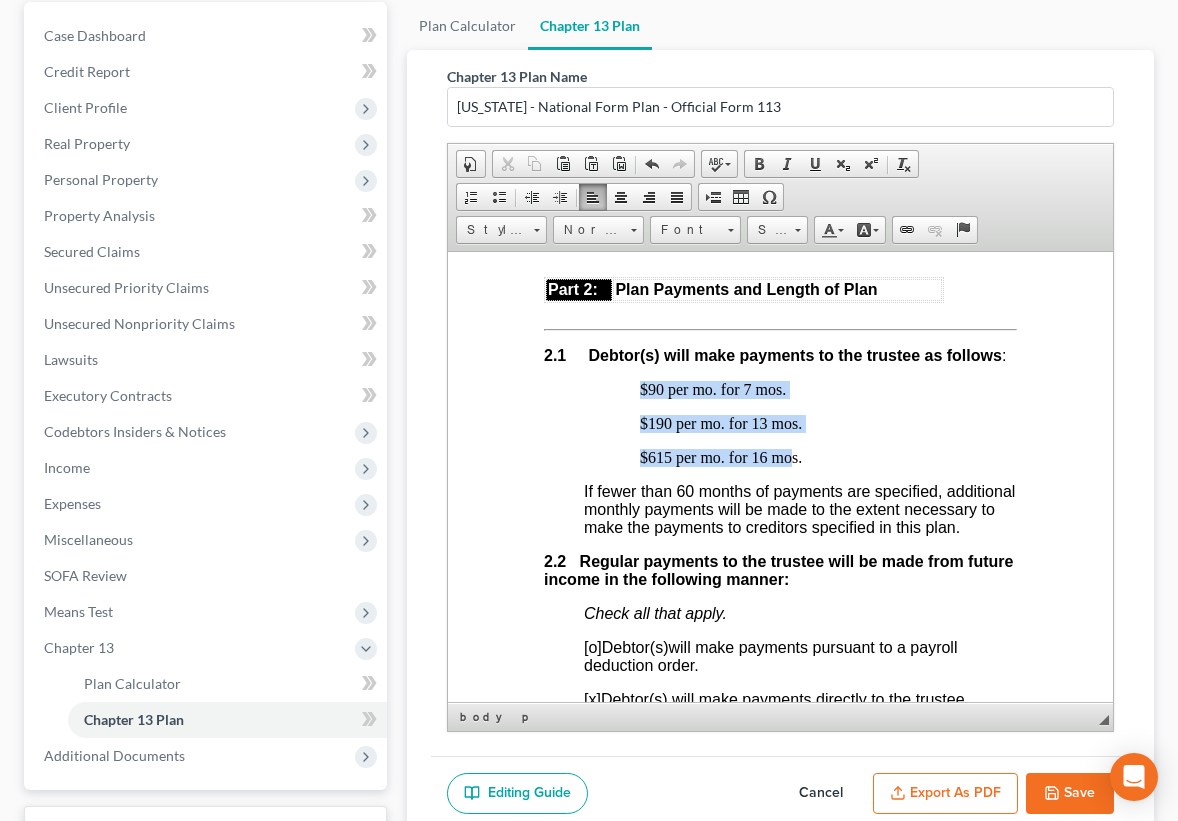 drag, startPoint x: 596, startPoint y: 421, endPoint x: 794, endPoint y: 480, distance: 206.60349 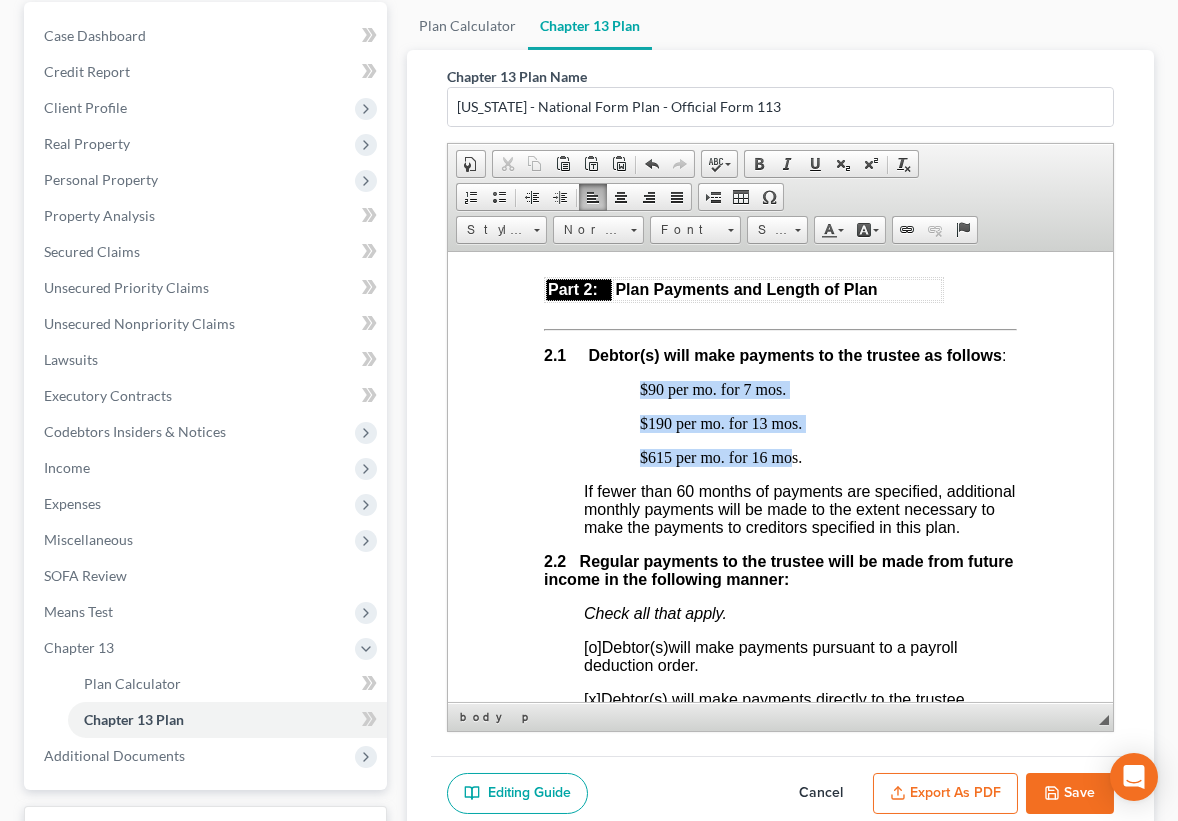 click on "Fill in this information to identify your case: Debtor 1        [PERSON_NAME]     Debtor 2                  (Spouse, if filing) United States Bankruptcy Court for the    District of [US_STATE]     Case number    25-20281     [o]  Check if this is an amended plan, and list below the sections of the plan that have been changed ________________________________ Official Form 113 Chapter 13 Plan 12/17 Part 1:  Notices To Debtor(s):   This form sets out options that may be appropriate in some cases, but the presence of an option on the form does not indicate that the option is appropriate in your circumstances or that it is permissible in your judicial district. Plans that do not comply with local rules and judicial rulings may not be confirmable.  In the following notice to creditors, you must check each box that applies. To Creditor(s): Your rights are affected by this plan. Your claim may be reduced, modified, or eliminated.  1.1 [o] Included [x] Not included 1.2 1.3 [x]" at bounding box center (780, 3286) 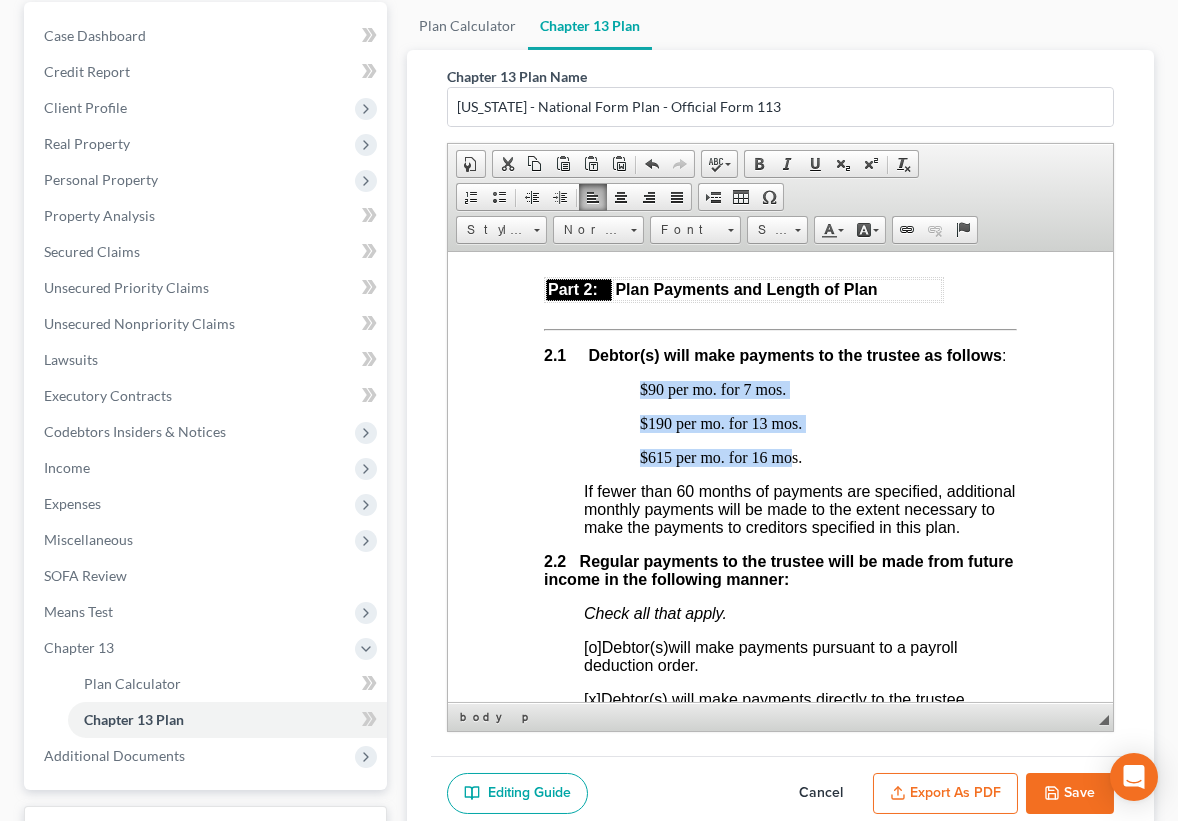 click at bounding box center (593, 197) 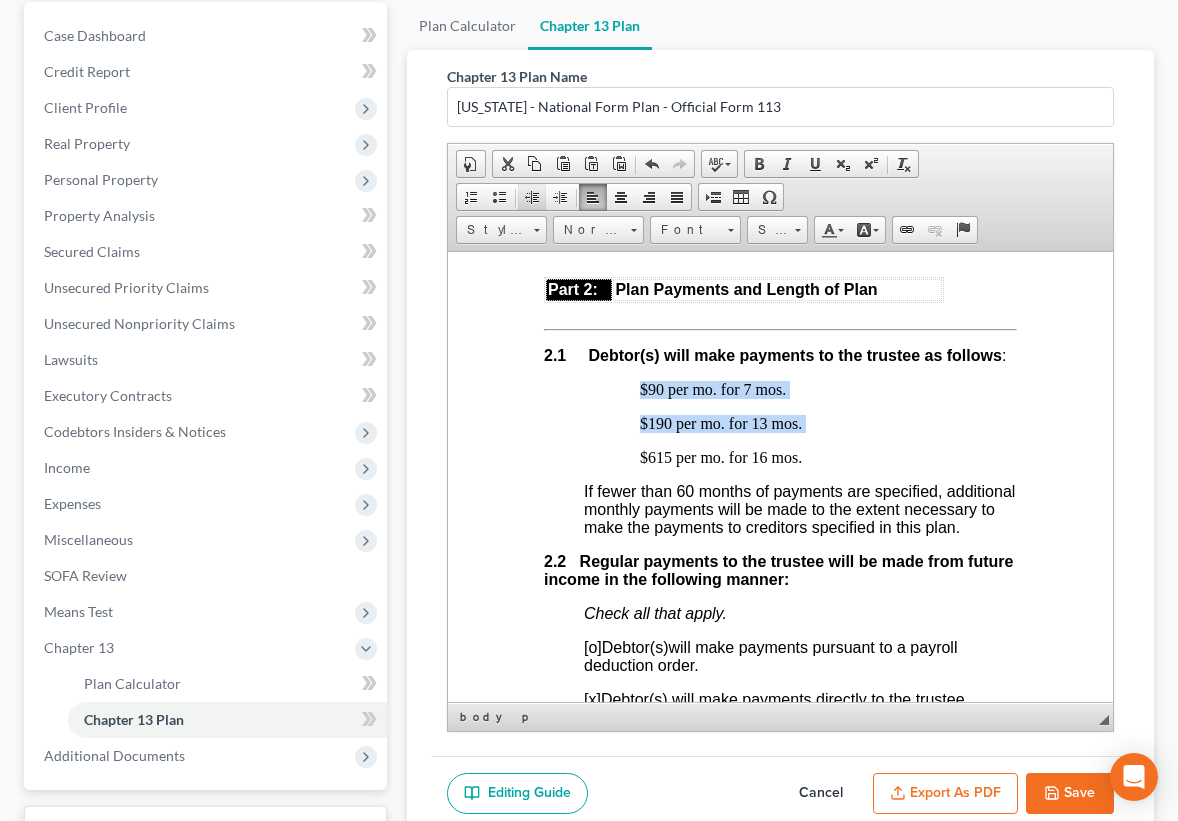 click at bounding box center (532, 197) 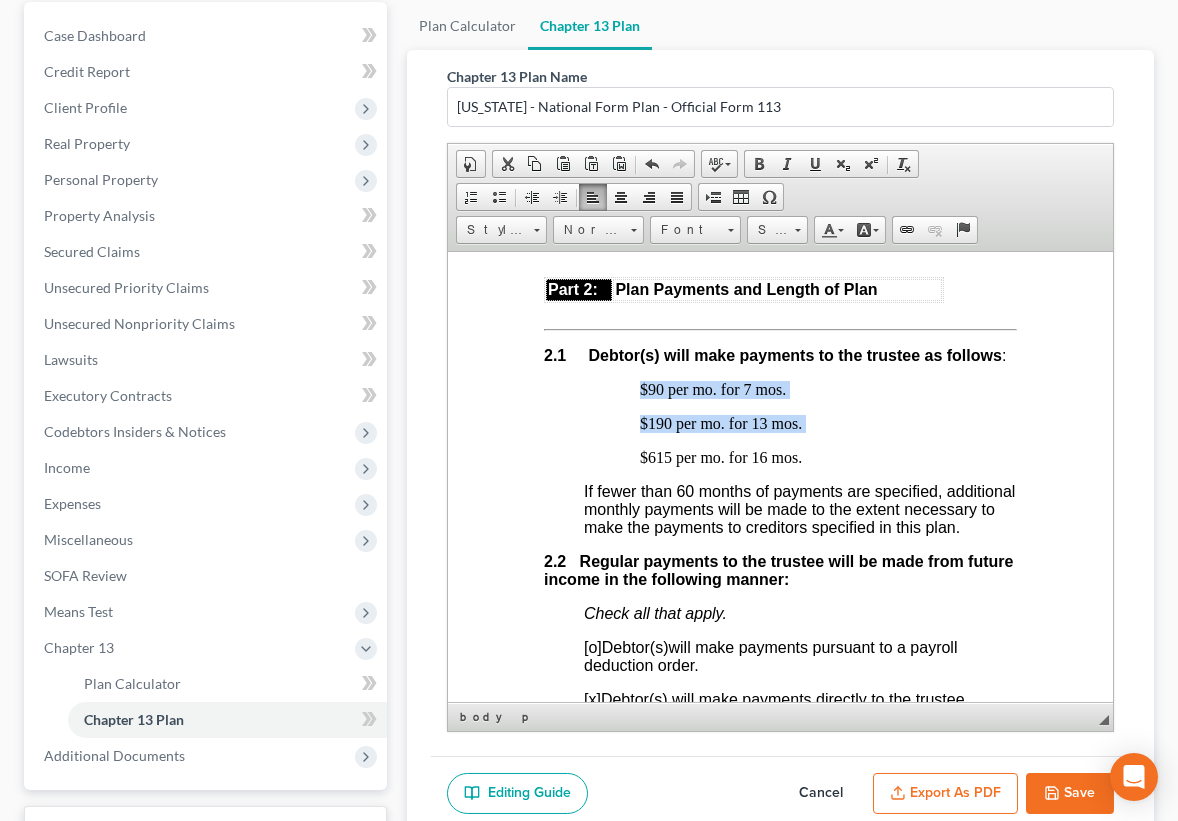 click on "Fill in this information to identify your case: Debtor 1        [PERSON_NAME]     Debtor 2                  (Spouse, if filing) United States Bankruptcy Court for the    District of [US_STATE]     Case number    25-20281     [o]  Check if this is an amended plan, and list below the sections of the plan that have been changed ________________________________ Official Form 113 Chapter 13 Plan 12/17 Part 1:  Notices To Debtor(s):   This form sets out options that may be appropriate in some cases, but the presence of an option on the form does not indicate that the option is appropriate in your circumstances or that it is permissible in your judicial district. Plans that do not comply with local rules and judicial rulings may not be confirmable.  In the following notice to creditors, you must check each box that applies. To Creditor(s): Your rights are affected by this plan. Your claim may be reduced, modified, or eliminated.  1.1 [o] Included [x] Not included 1.2 1.3 [x]" at bounding box center [780, 3286] 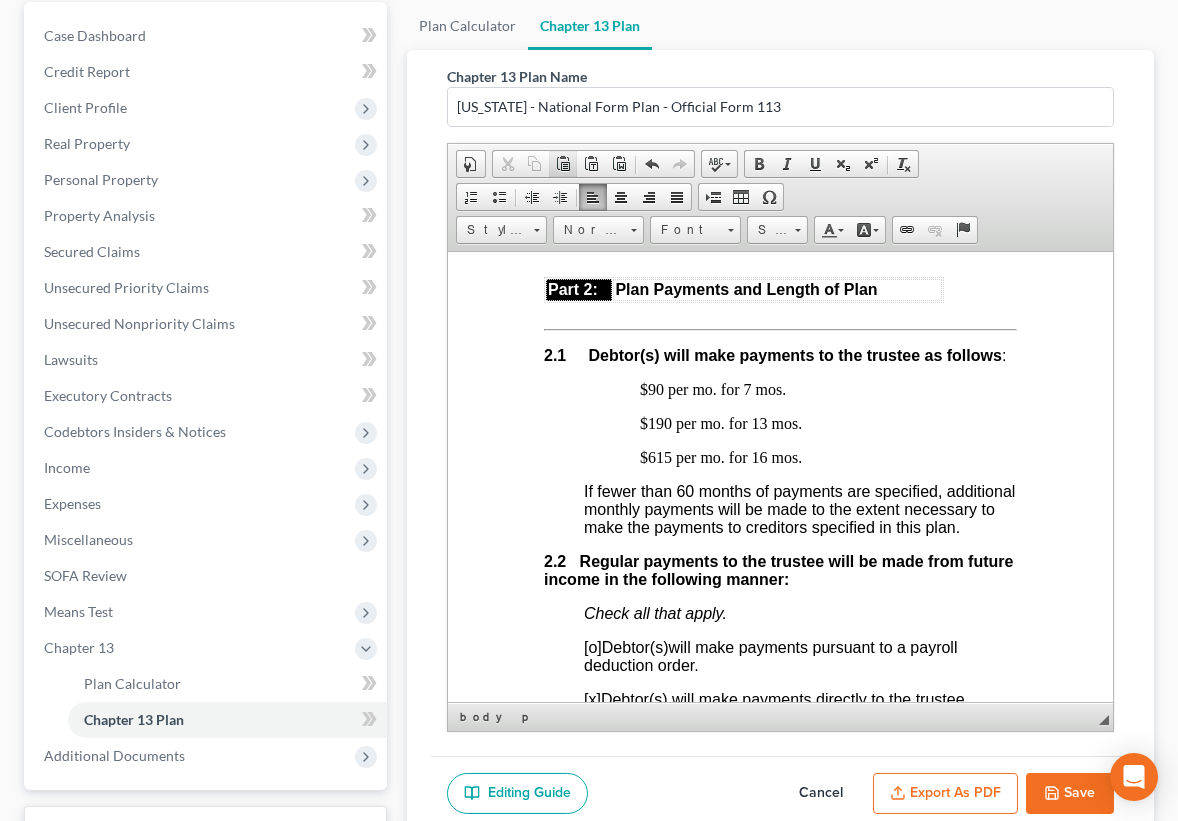 click at bounding box center [563, 164] 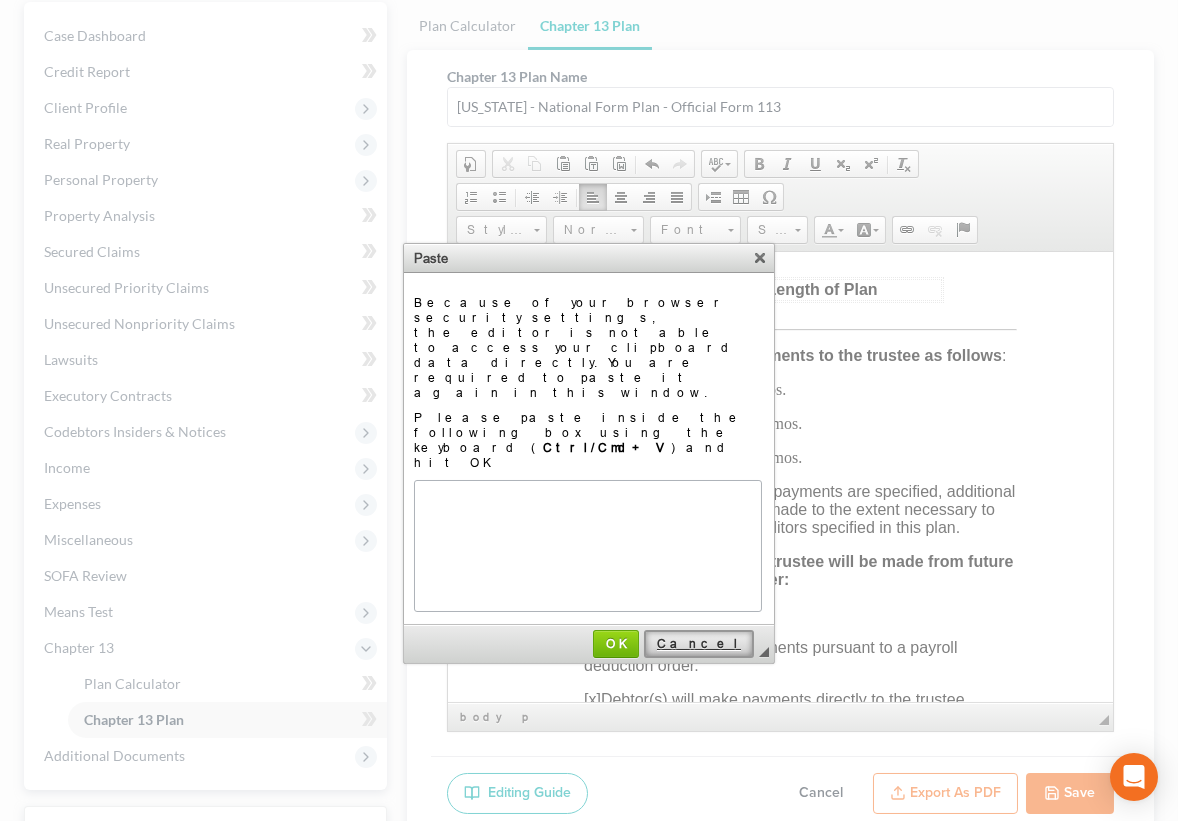 click on "Cancel" at bounding box center (699, 643) 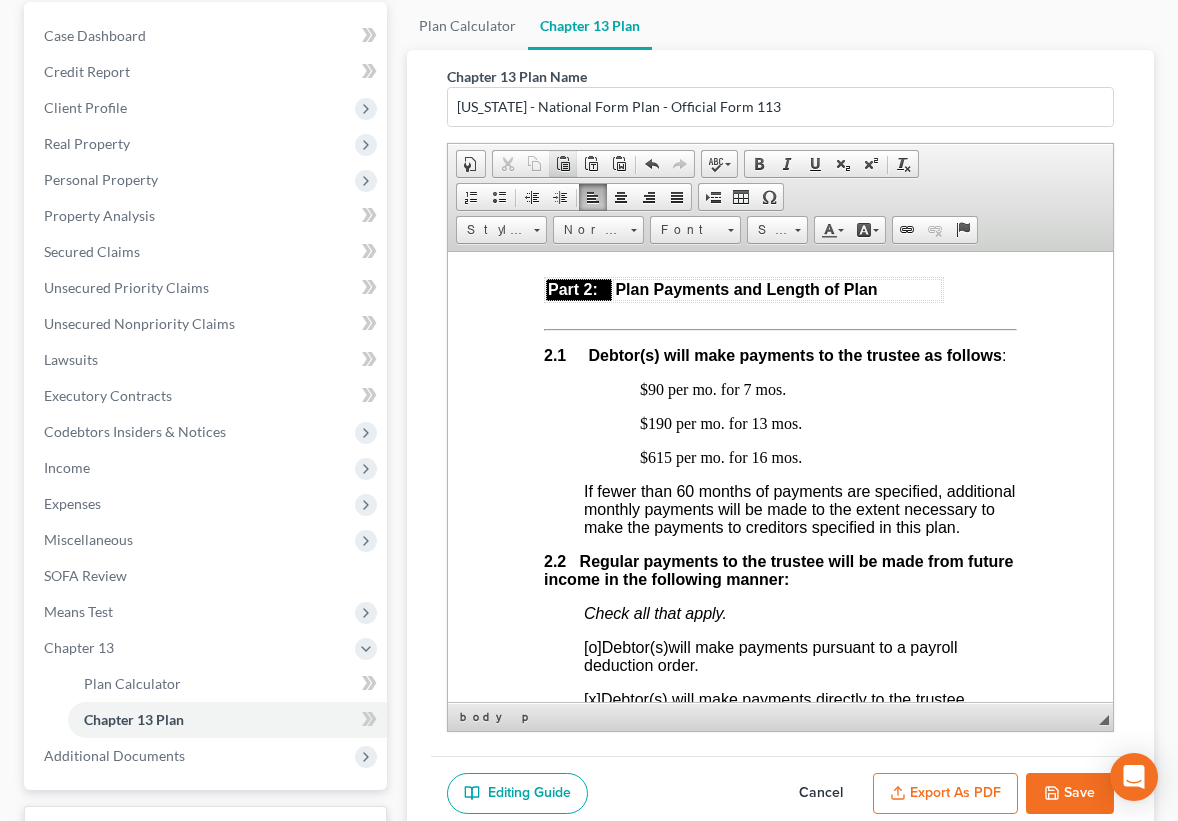 click on "Paste" at bounding box center (563, 164) 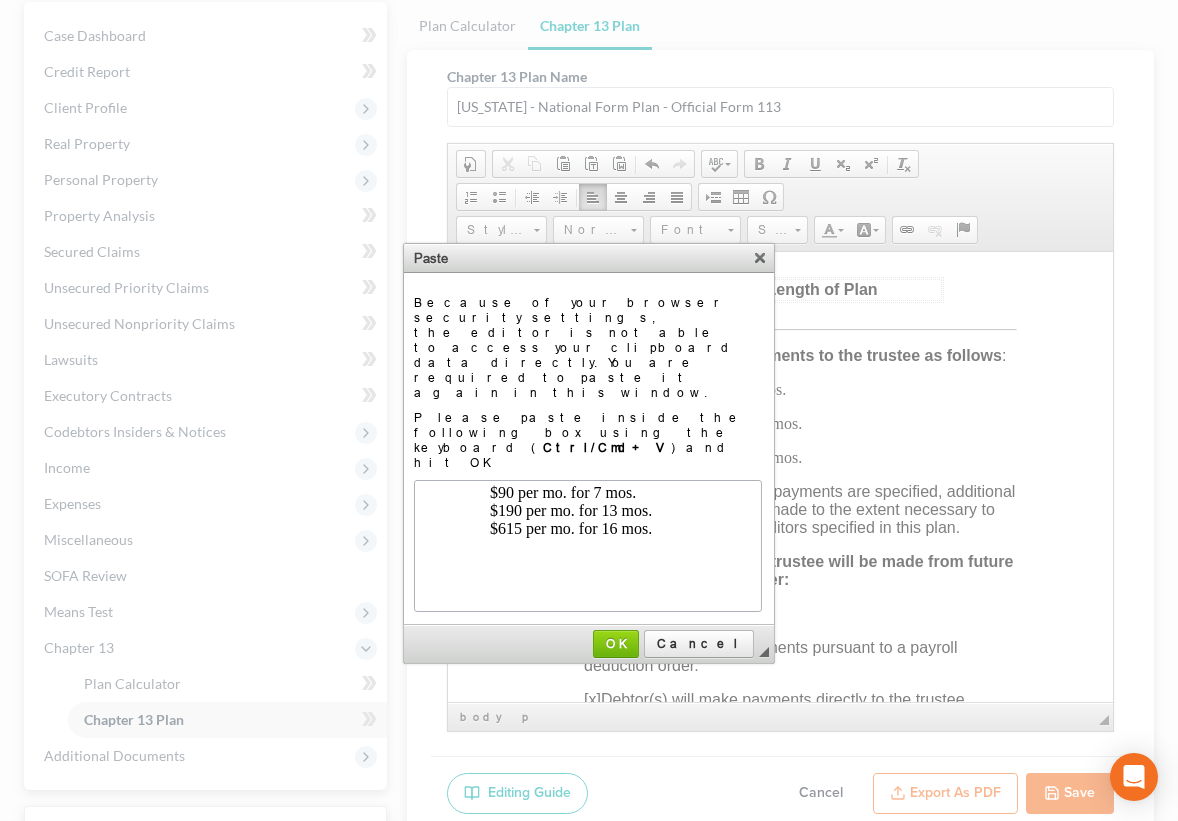 scroll, scrollTop: 0, scrollLeft: 0, axis: both 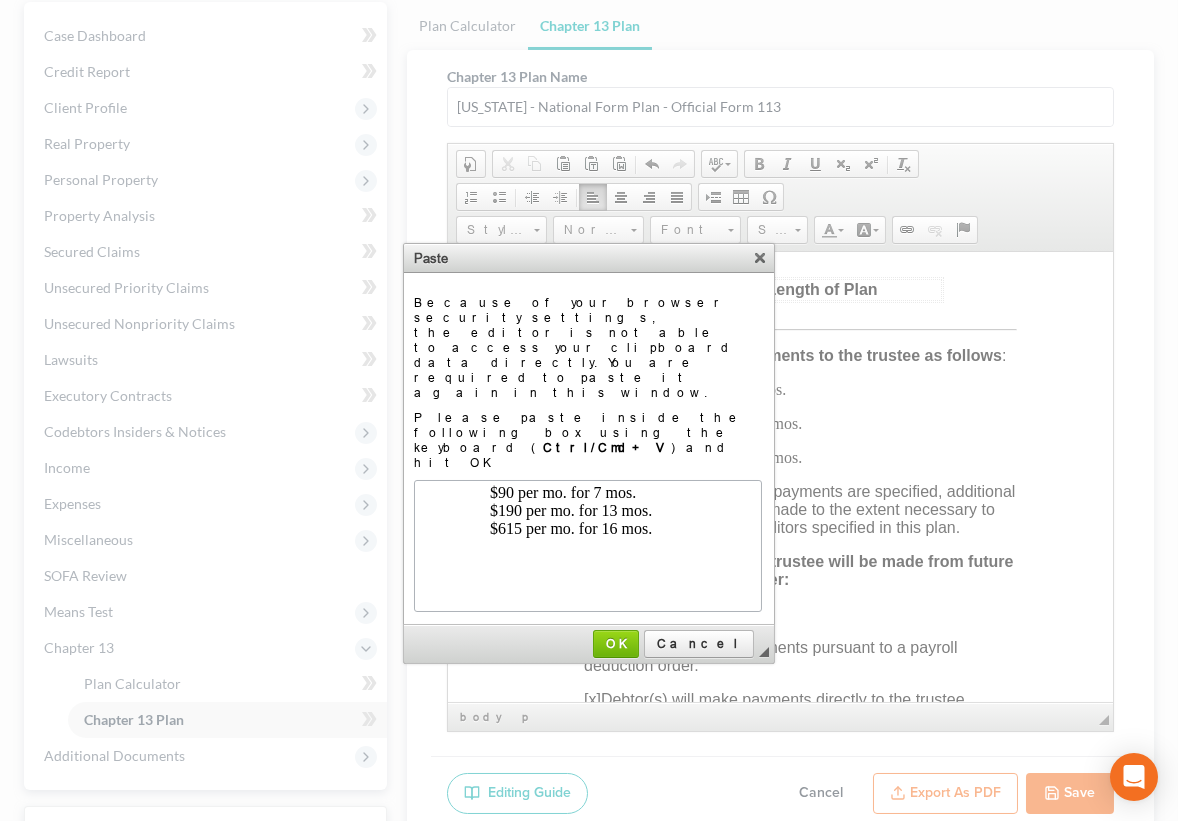 click on "$90 per mo. for 7 mos.
$190 per mo. for 13 mos.
$615 per mo. for 16 mos." at bounding box center (586, 544) 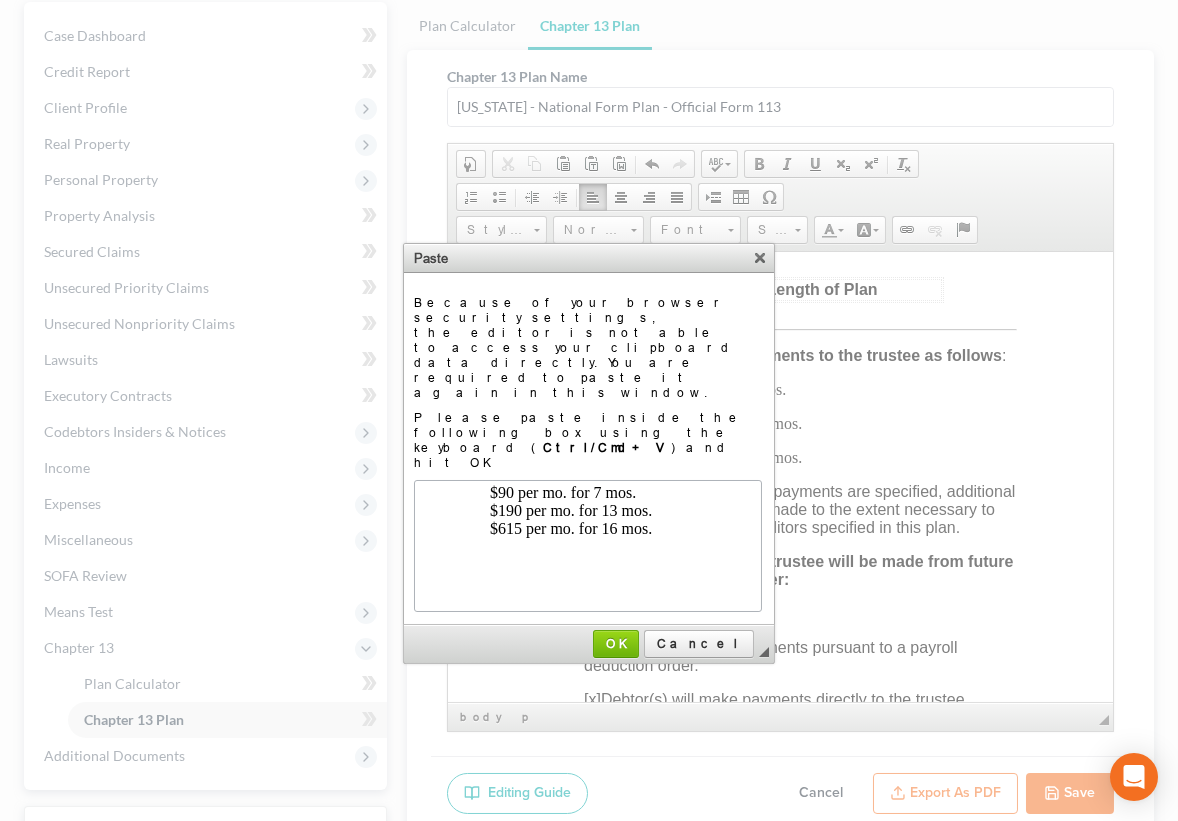 type 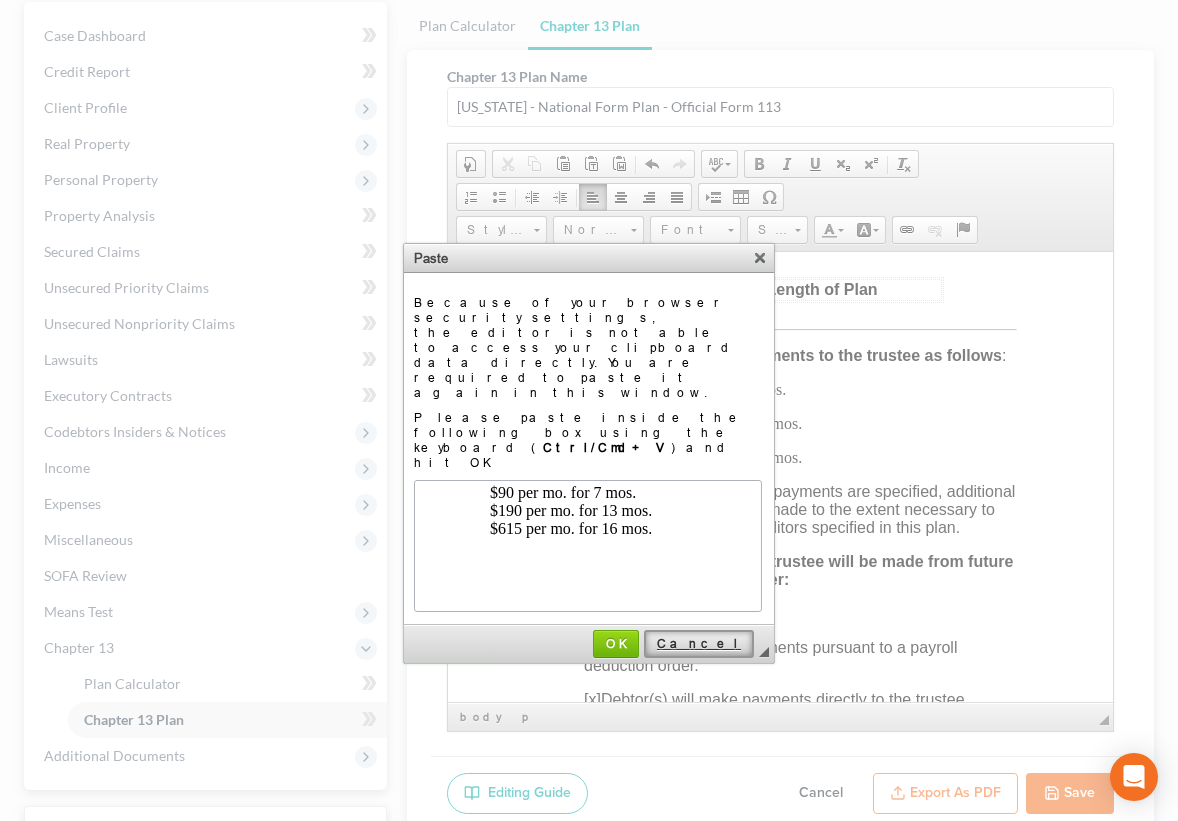 click on "Cancel" at bounding box center (699, 643) 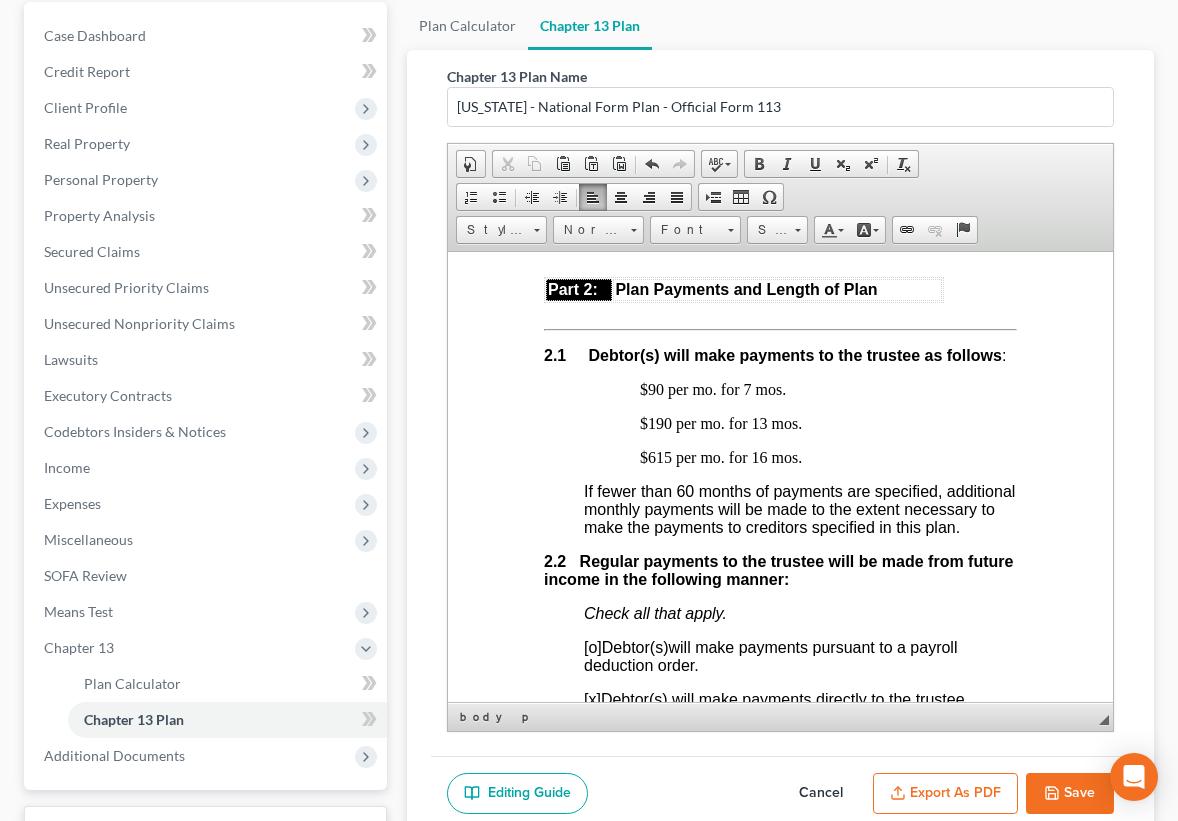 click on "2.1     Debtor(s) will make payments to the trustee as follows :" at bounding box center (780, 355) 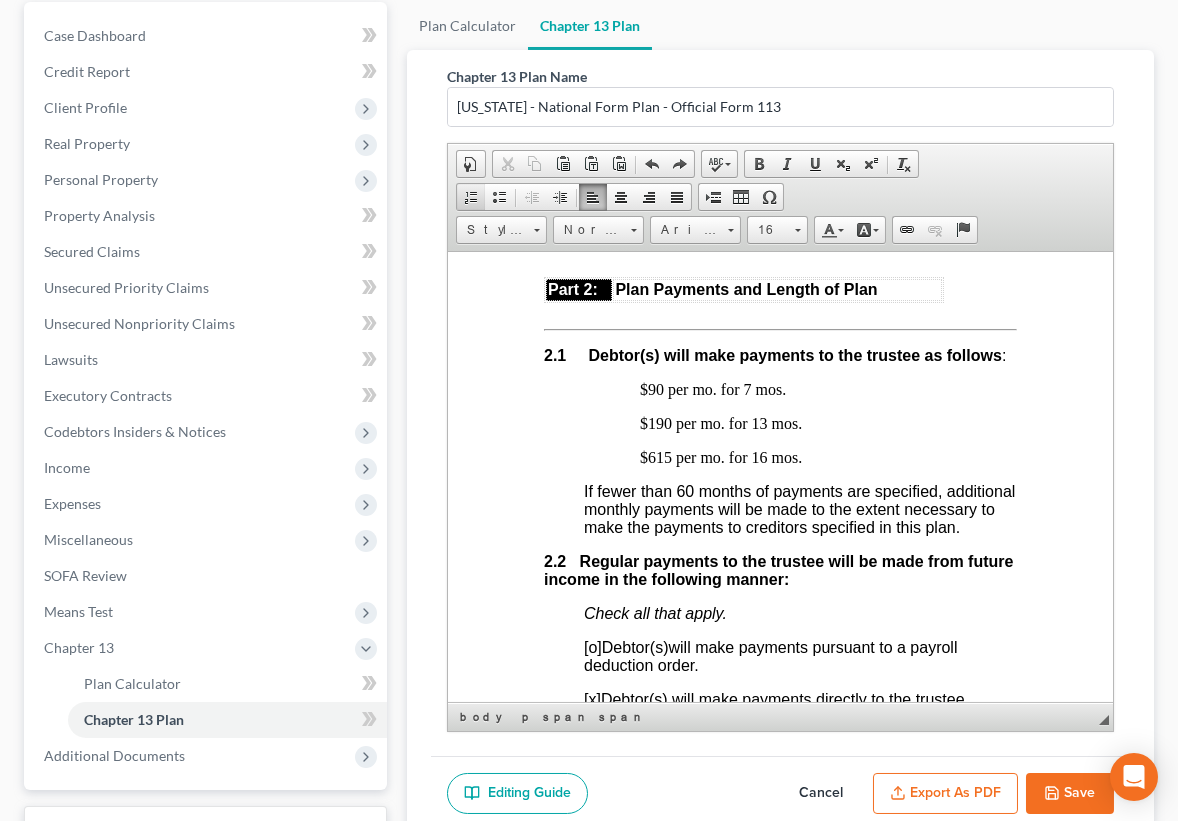 click at bounding box center [471, 197] 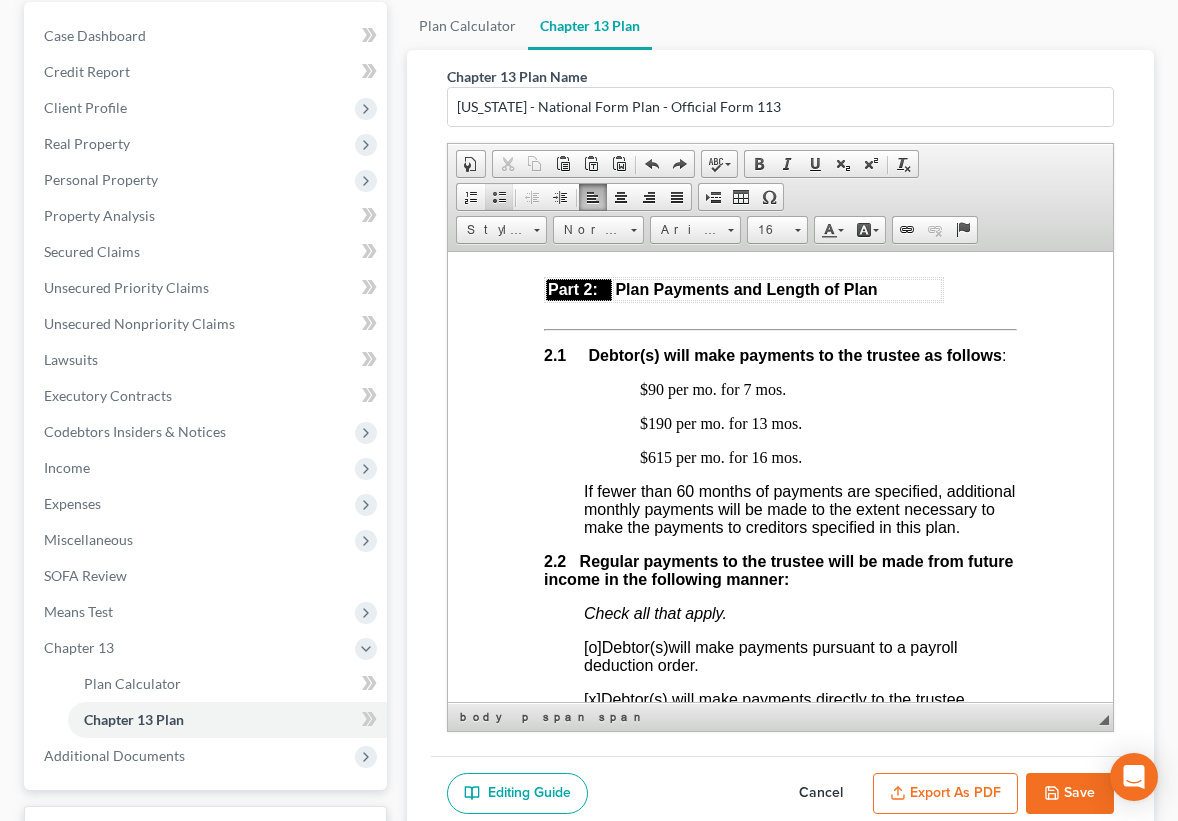 click at bounding box center (499, 197) 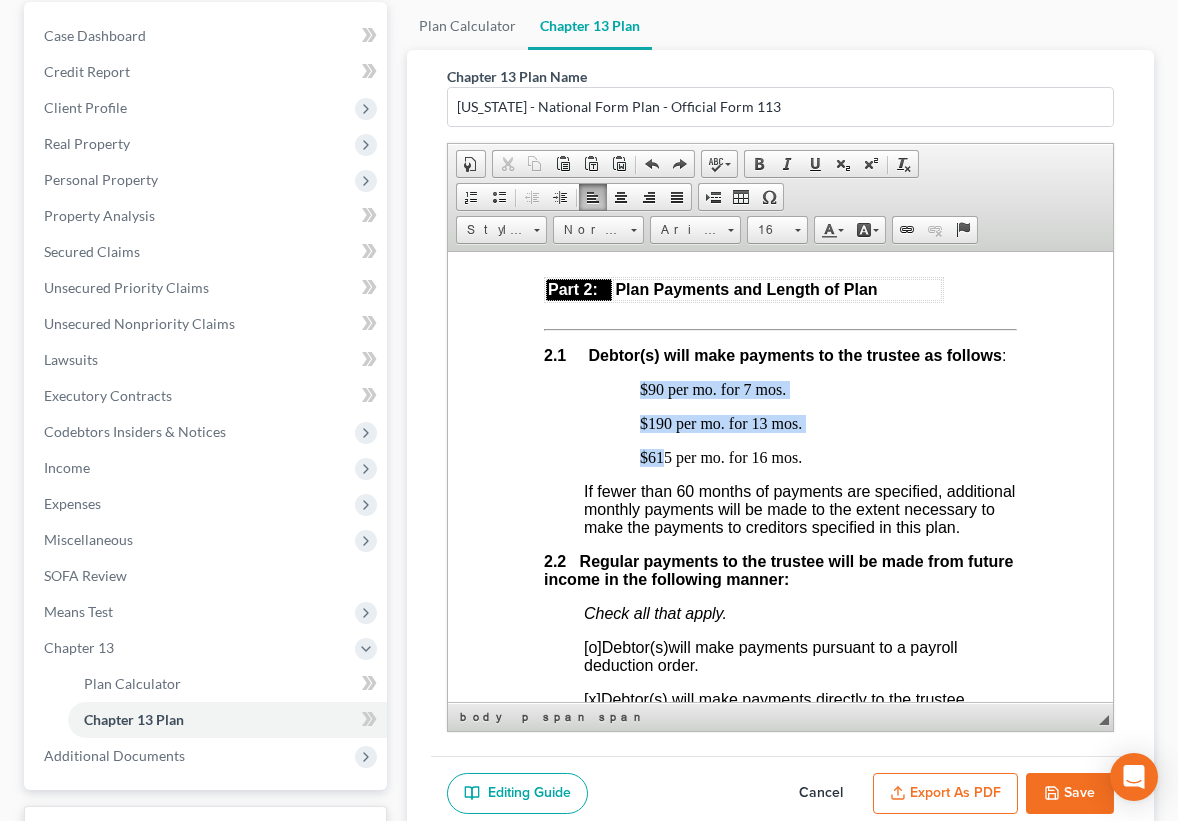 drag, startPoint x: 634, startPoint y: 415, endPoint x: 661, endPoint y: 481, distance: 71.30919 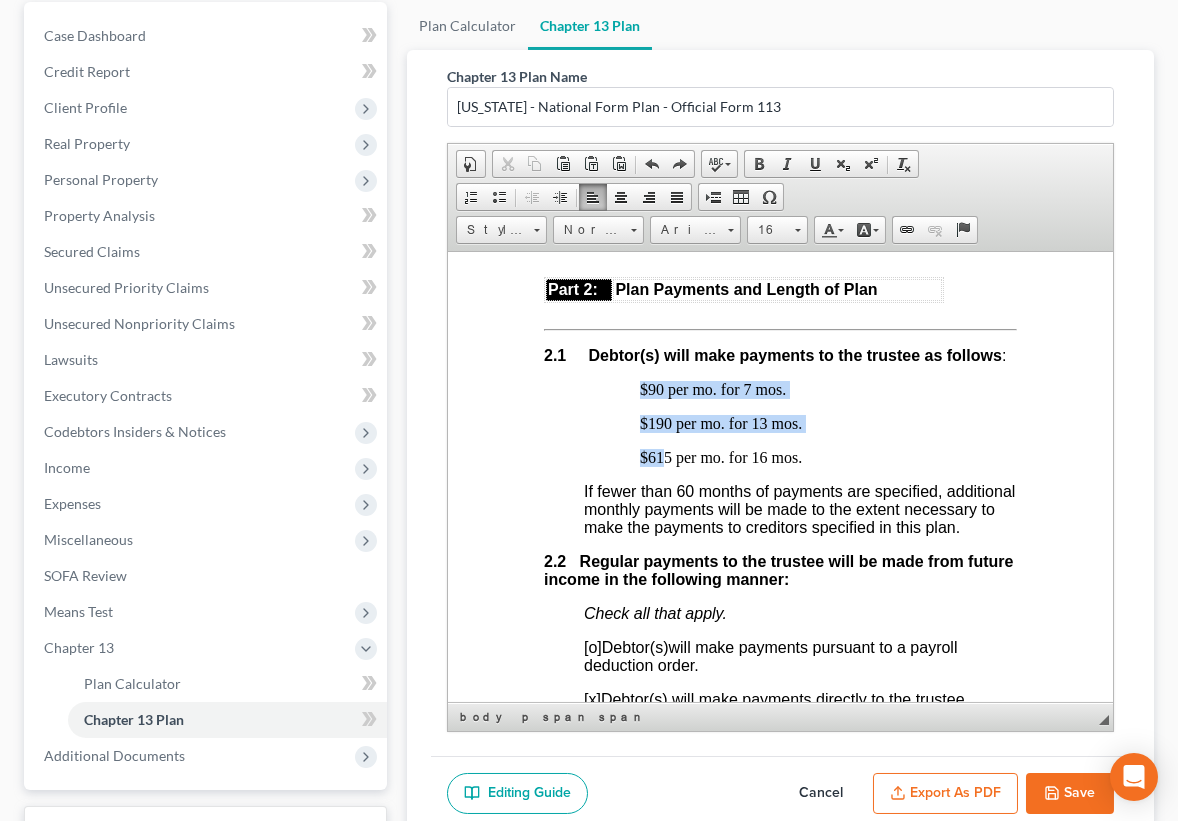 click on "Fill in this information to identify your case: Debtor 1        [PERSON_NAME]     Debtor 2                  (Spouse, if filing) United States Bankruptcy Court for the    District of [US_STATE]     Case number    25-20281     [o]  Check if this is an amended plan, and list below the sections of the plan that have been changed ________________________________ Official Form 113 Chapter 13 Plan 12/17 Part 1:  Notices To Debtor(s):   This form sets out options that may be appropriate in some cases, but the presence of an option on the form does not indicate that the option is appropriate in your circumstances or that it is permissible in your judicial district. Plans that do not comply with local rules and judicial rulings may not be confirmable.  In the following notice to creditors, you must check each box that applies. To Creditor(s): Your rights are affected by this plan. Your claim may be reduced, modified, or eliminated.  1.1 [o] Included [x] Not included 1.2 1.3 [x]" at bounding box center [780, 3286] 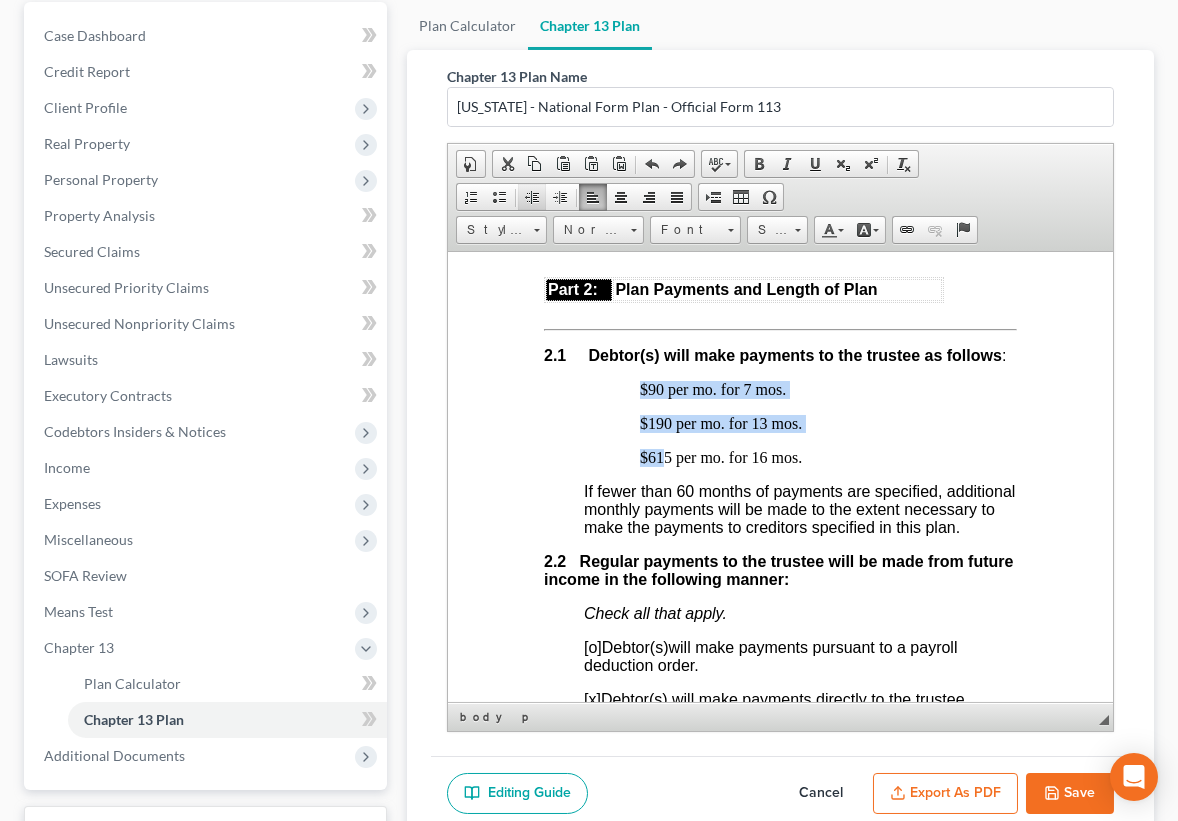 click at bounding box center [532, 197] 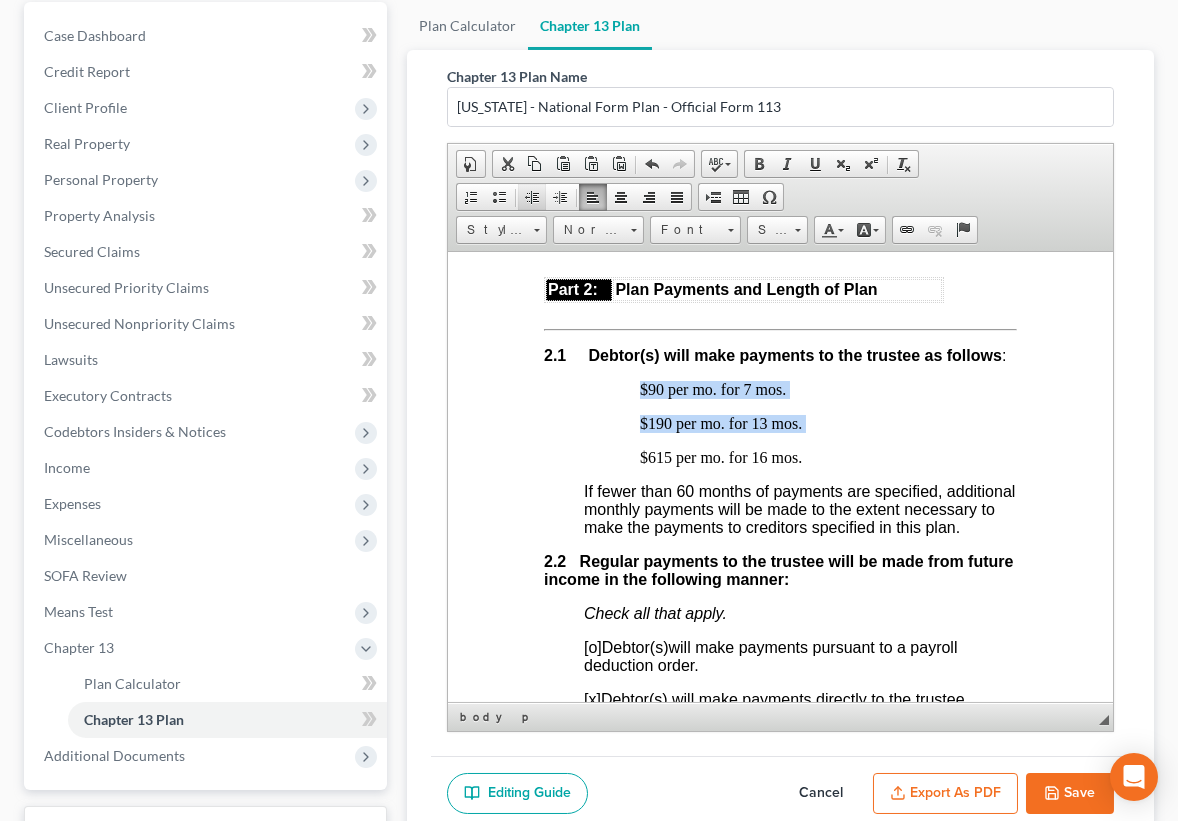 click at bounding box center [532, 197] 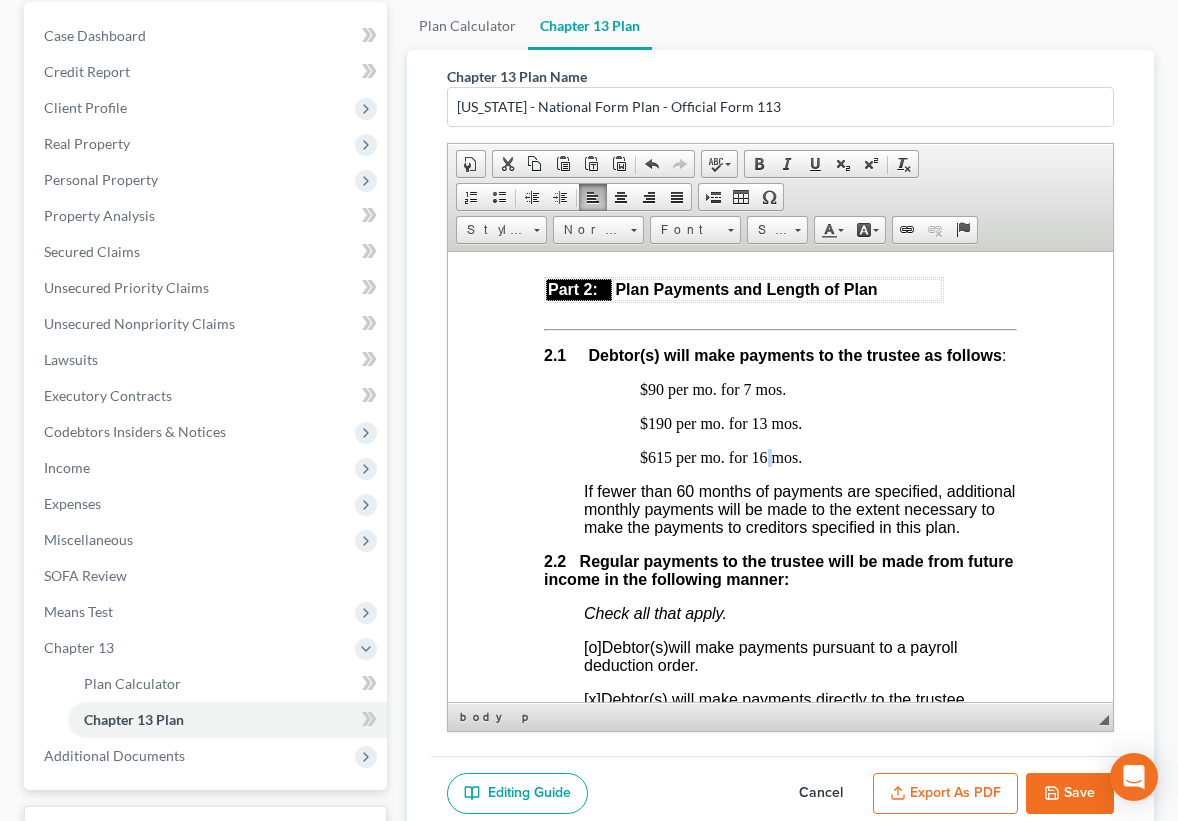 click on "Fill in this information to identify your case: Debtor 1        [PERSON_NAME]     Debtor 2                  (Spouse, if filing) United States Bankruptcy Court for the    District of [US_STATE]     Case number    25-20281     [o]  Check if this is an amended plan, and list below the sections of the plan that have been changed ________________________________ Official Form 113 Chapter 13 Plan 12/17 Part 1:  Notices To Debtor(s):   This form sets out options that may be appropriate in some cases, but the presence of an option on the form does not indicate that the option is appropriate in your circumstances or that it is permissible in your judicial district. Plans that do not comply with local rules and judicial rulings may not be confirmable.  In the following notice to creditors, you must check each box that applies. To Creditor(s): Your rights are affected by this plan. Your claim may be reduced, modified, or eliminated.  1.1 [o] Included [x] Not included 1.2 1.3 [x]" at bounding box center [780, 3286] 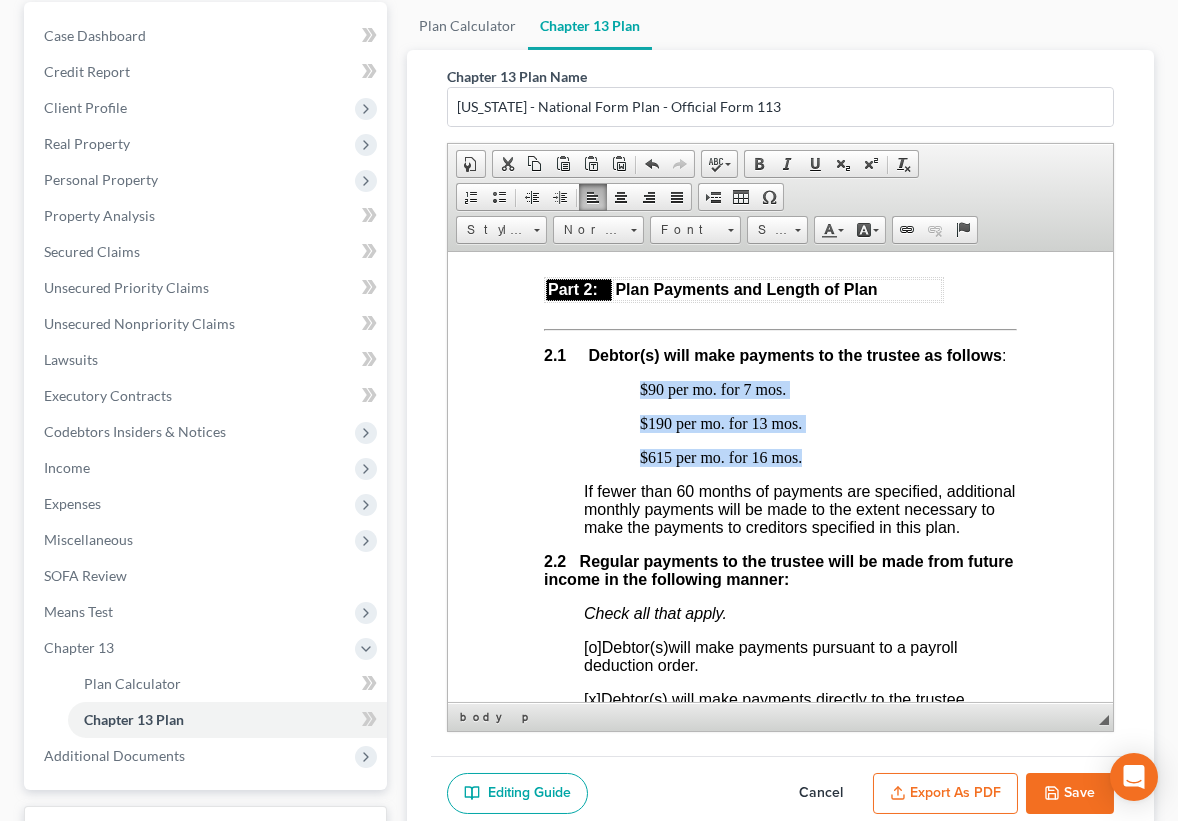 drag, startPoint x: 806, startPoint y: 483, endPoint x: 639, endPoint y: 422, distance: 177.792 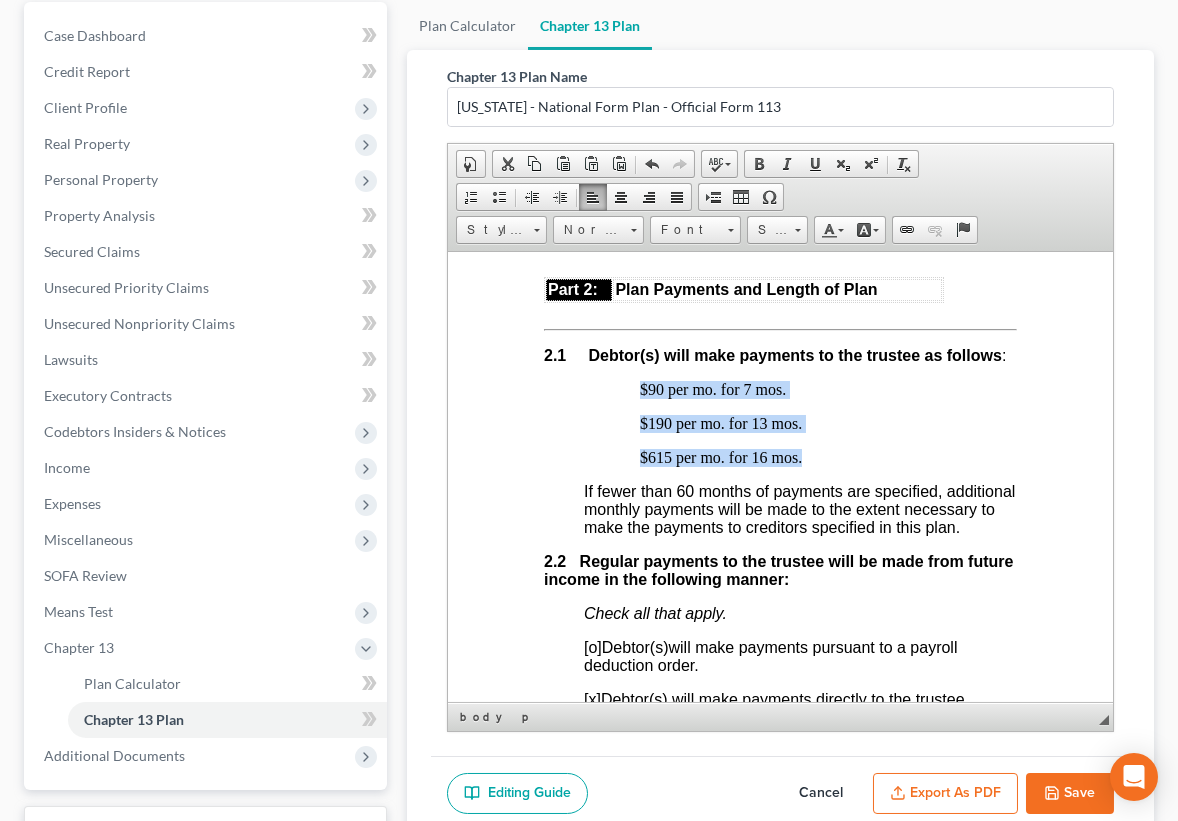 click on "Fill in this information to identify your case: Debtor 1        [PERSON_NAME]     Debtor 2                  (Spouse, if filing) United States Bankruptcy Court for the    District of [US_STATE]     Case number    25-20281     [o]  Check if this is an amended plan, and list below the sections of the plan that have been changed ________________________________ Official Form 113 Chapter 13 Plan 12/17 Part 1:  Notices To Debtor(s):   This form sets out options that may be appropriate in some cases, but the presence of an option on the form does not indicate that the option is appropriate in your circumstances or that it is permissible in your judicial district. Plans that do not comply with local rules and judicial rulings may not be confirmable.  In the following notice to creditors, you must check each box that applies. To Creditor(s): Your rights are affected by this plan. Your claim may be reduced, modified, or eliminated.  1.1 [o] Included [x] Not included 1.2 1.3 [x]" at bounding box center (780, 3286) 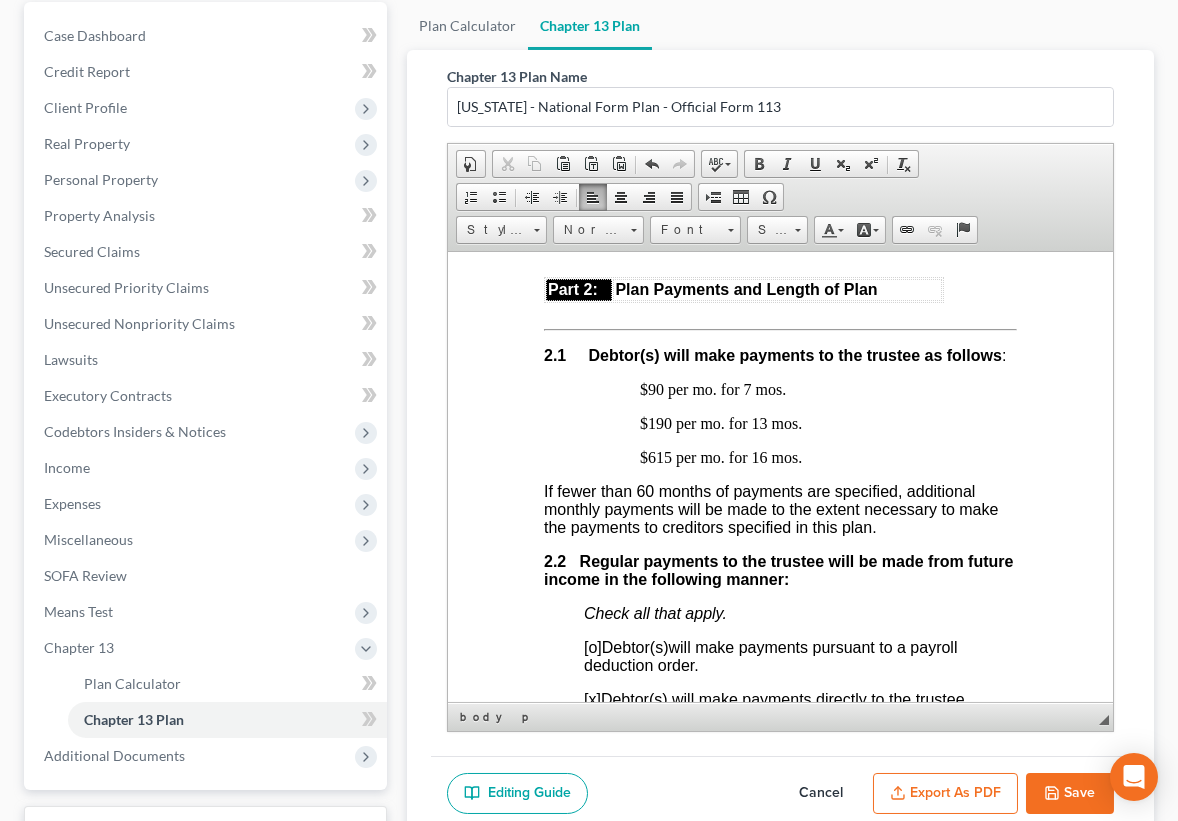 click on "Fill in this information to identify your case: Debtor 1        [PERSON_NAME]     Debtor 2                  (Spouse, if filing) United States Bankruptcy Court for the    District of [US_STATE]     Case number    25-20281     [o]  Check if this is an amended plan, and list below the sections of the plan that have been changed ________________________________ Official Form 113 Chapter 13 Plan 12/17 Part 1:  Notices To Debtor(s):   This form sets out options that may be appropriate in some cases, but the presence of an option on the form does not indicate that the option is appropriate in your circumstances or that it is permissible in your judicial district. Plans that do not comply with local rules and judicial rulings may not be confirmable.  In the following notice to creditors, you must check each box that applies. To Creditor(s): Your rights are affected by this plan. Your claim may be reduced, modified, or eliminated.  1.1 [o] Included [x] Not included 1.2 1.3 [x]" at bounding box center (780, 3286) 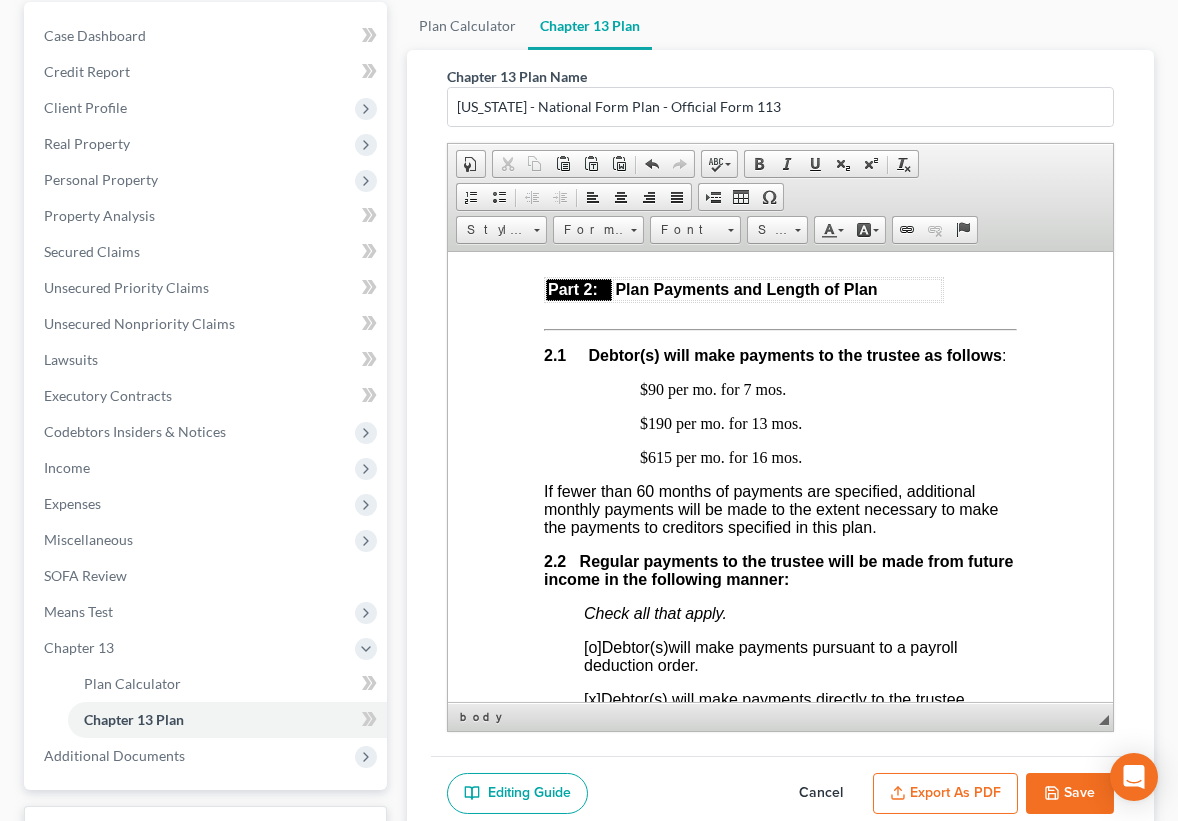 click on "$615 per mo. for 16 mos." 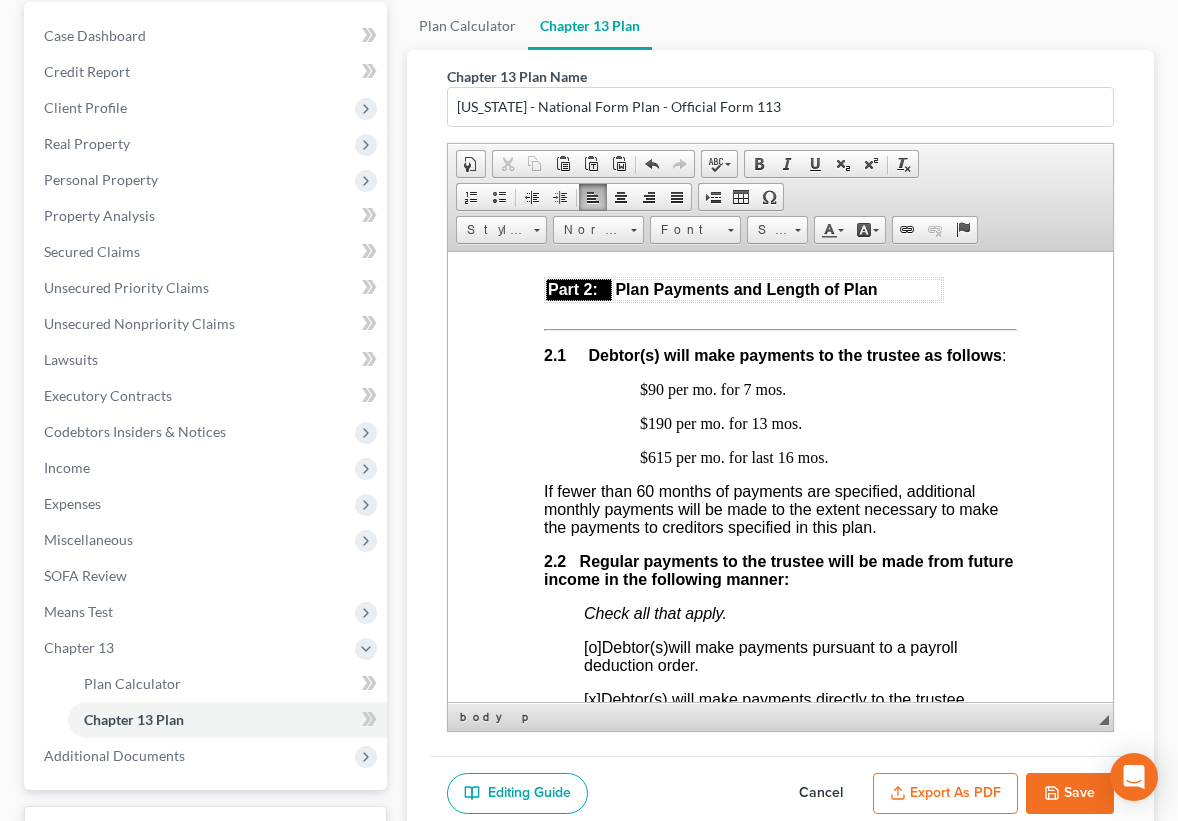 click on "$90 per mo. for 7 mos." 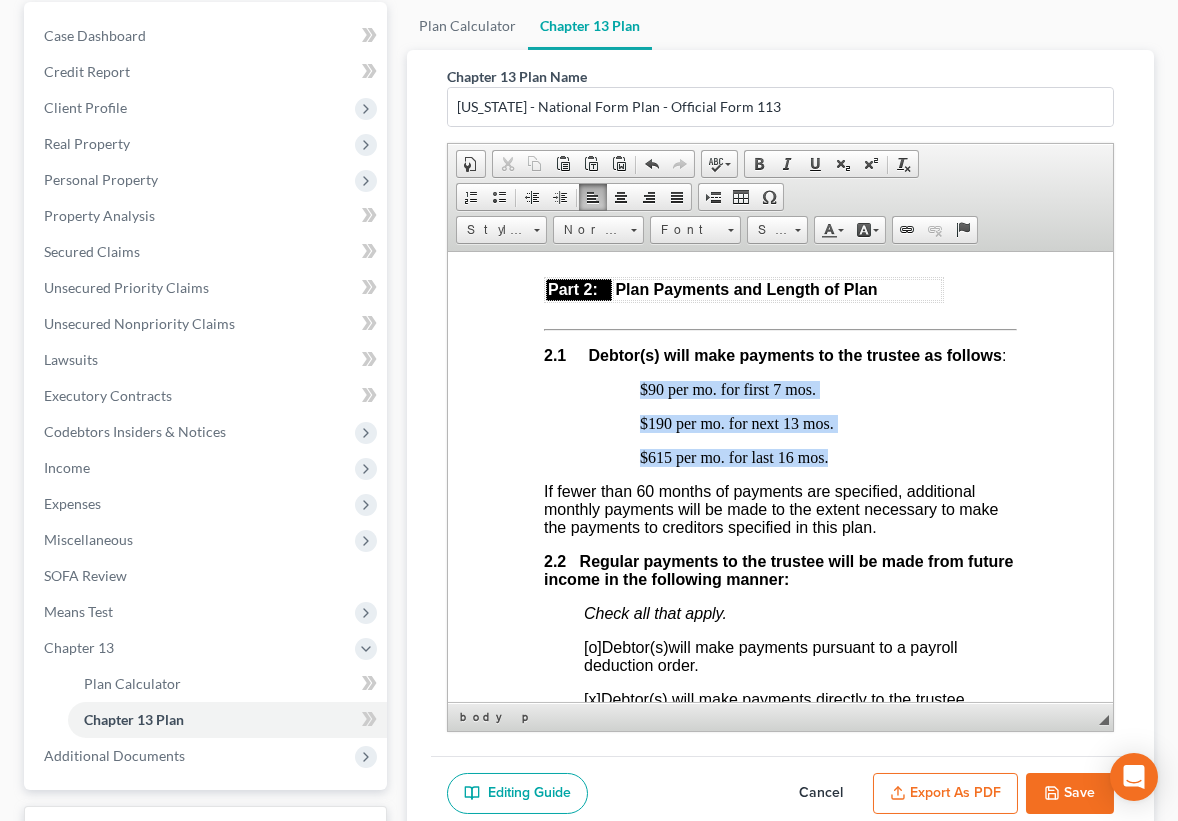 drag, startPoint x: 834, startPoint y: 488, endPoint x: 639, endPoint y: 416, distance: 207.86775 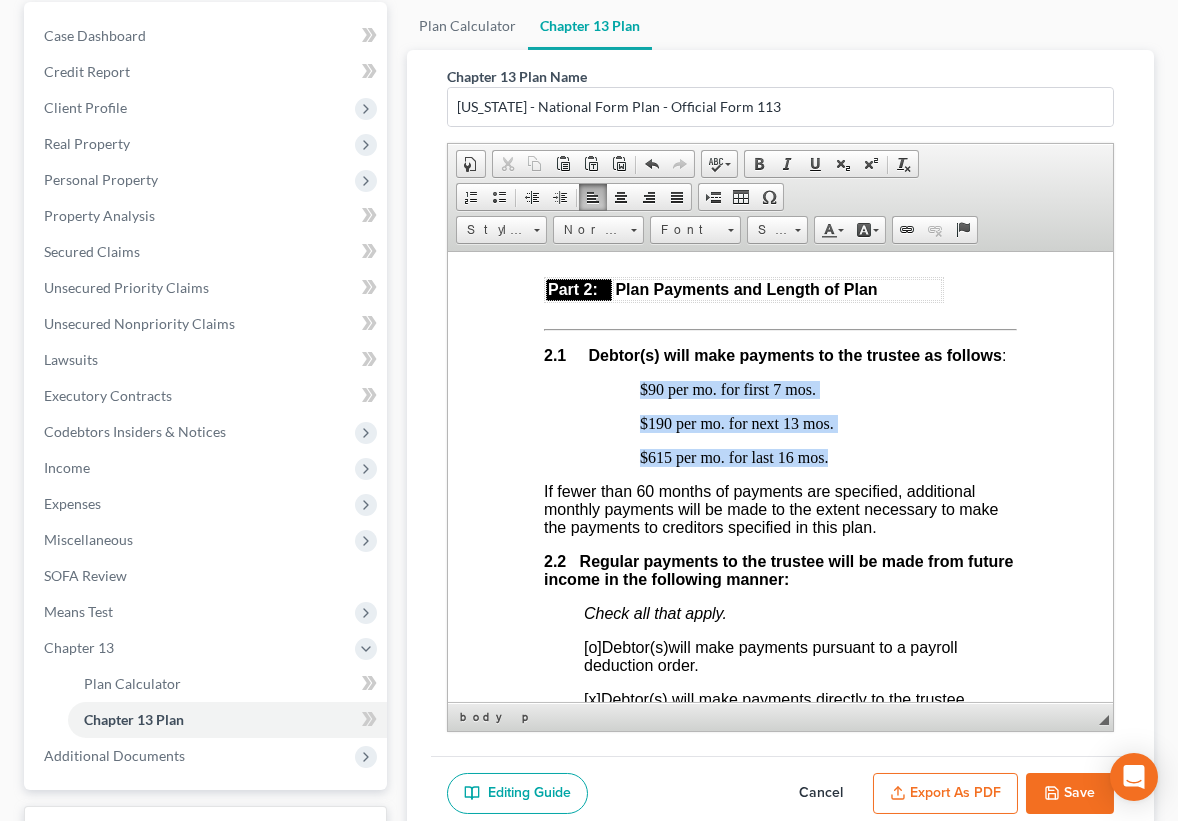 click on "Fill in this information to identify your case: Debtor 1        [PERSON_NAME]     Debtor 2                  (Spouse, if filing) United States Bankruptcy Court for the    District of [US_STATE]     Case number    25-20281     [o]  Check if this is an amended plan, and list below the sections of the plan that have been changed ________________________________ Official Form 113 Chapter 13 Plan 12/17 Part 1:  Notices To Debtor(s):   This form sets out options that may be appropriate in some cases, but the presence of an option on the form does not indicate that the option is appropriate in your circumstances or that it is permissible in your judicial district. Plans that do not comply with local rules and judicial rulings may not be confirmable.  In the following notice to creditors, you must check each box that applies. To Creditor(s): Your rights are affected by this plan. Your claim may be reduced, modified, or eliminated.  1.1 [o] Included [x] Not included 1.2 1.3 [x]" at bounding box center [780, 3286] 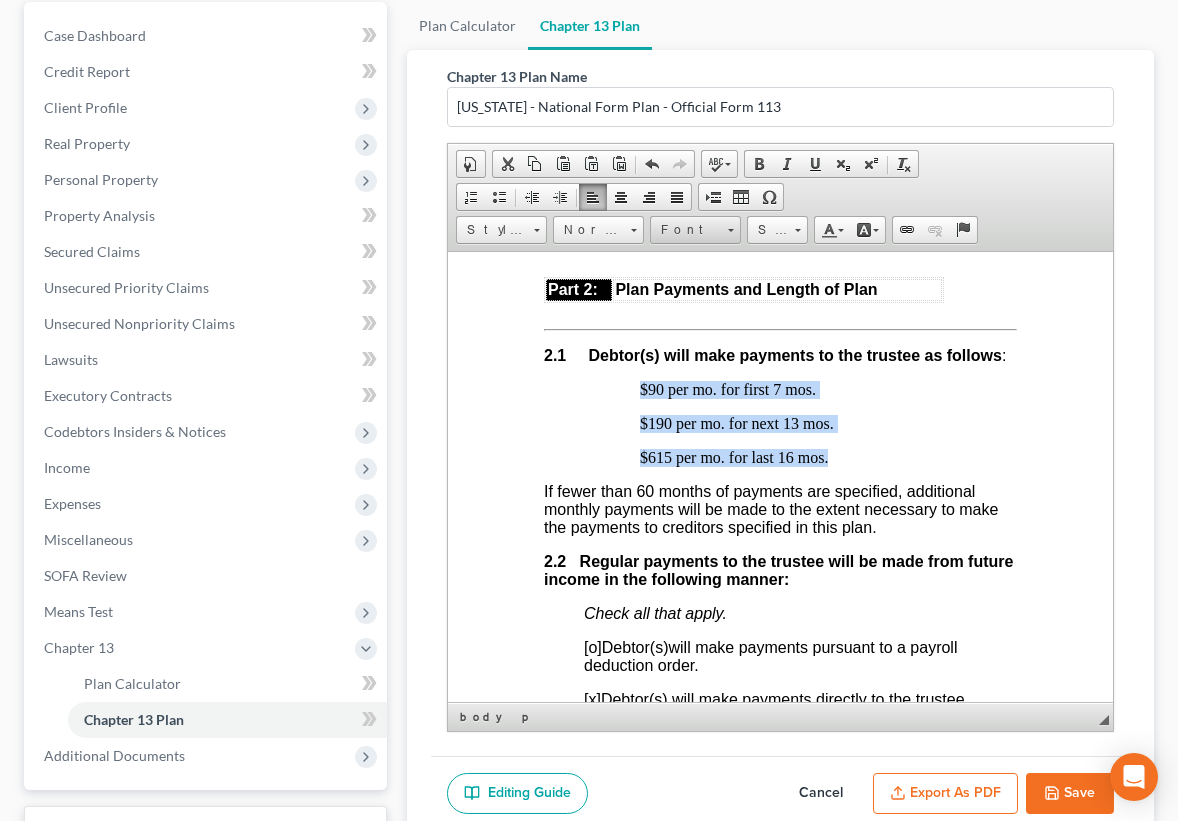 click at bounding box center (730, 227) 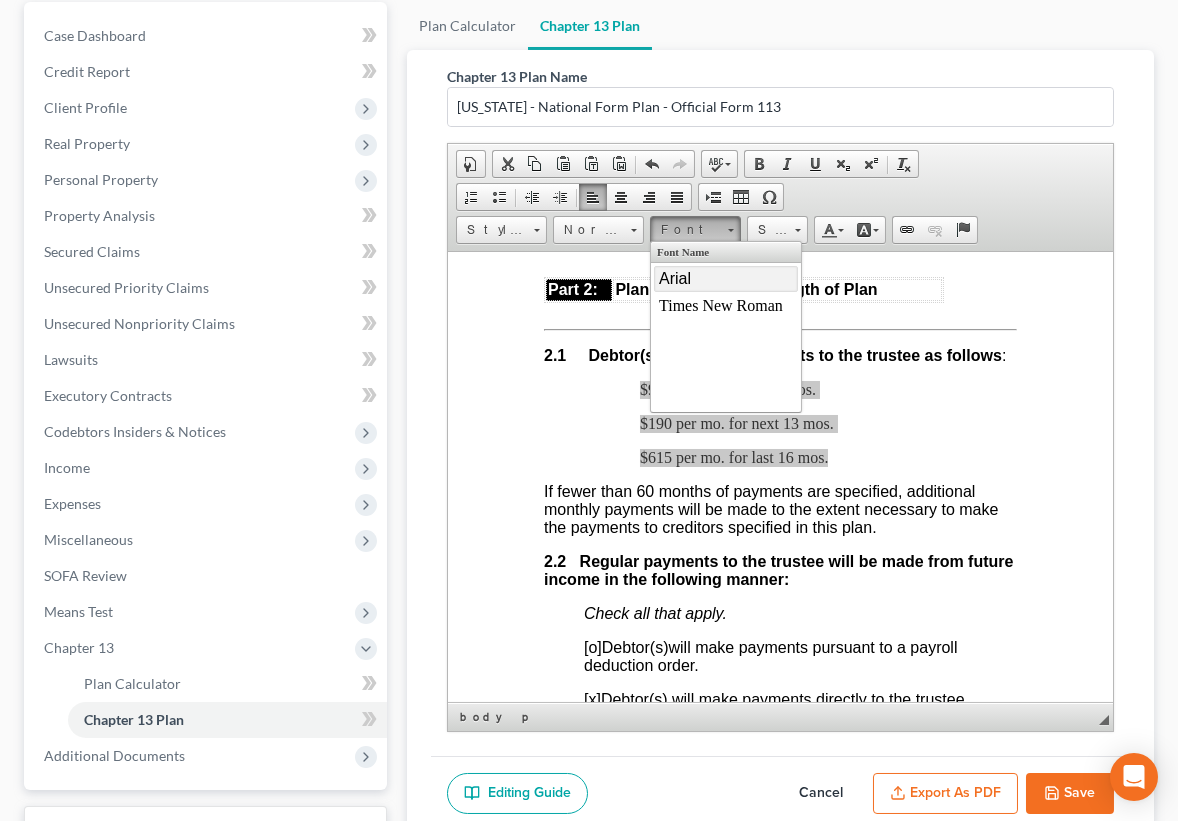 click on "Arial" at bounding box center (725, 278) 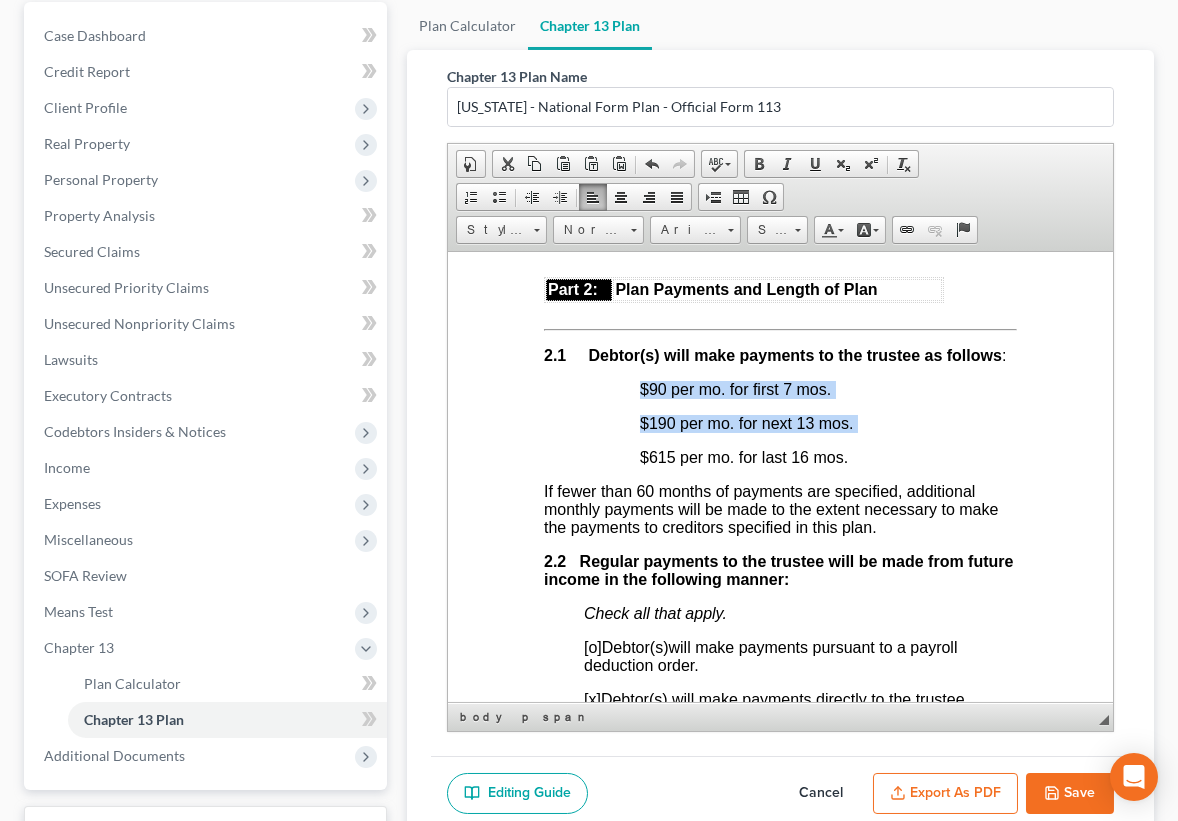 click on "$615 per mo. for last 16 mos." 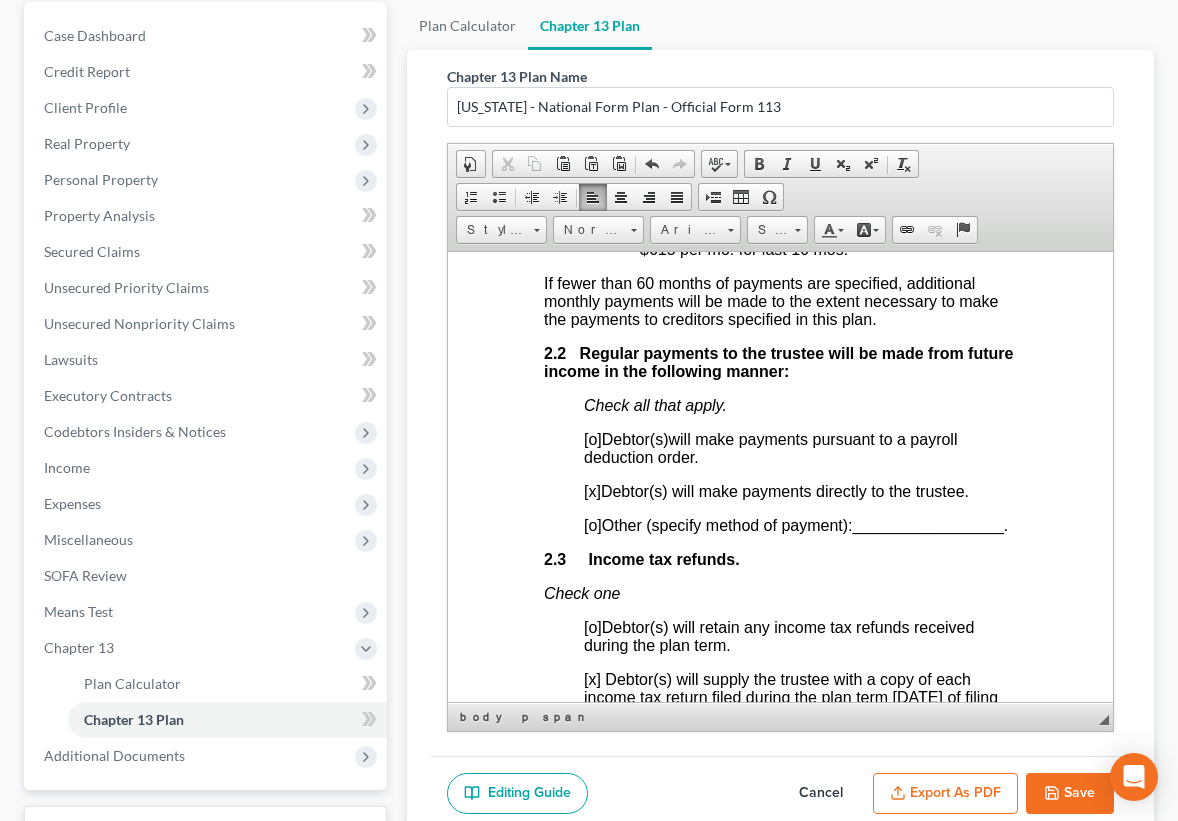 scroll, scrollTop: 1614, scrollLeft: 0, axis: vertical 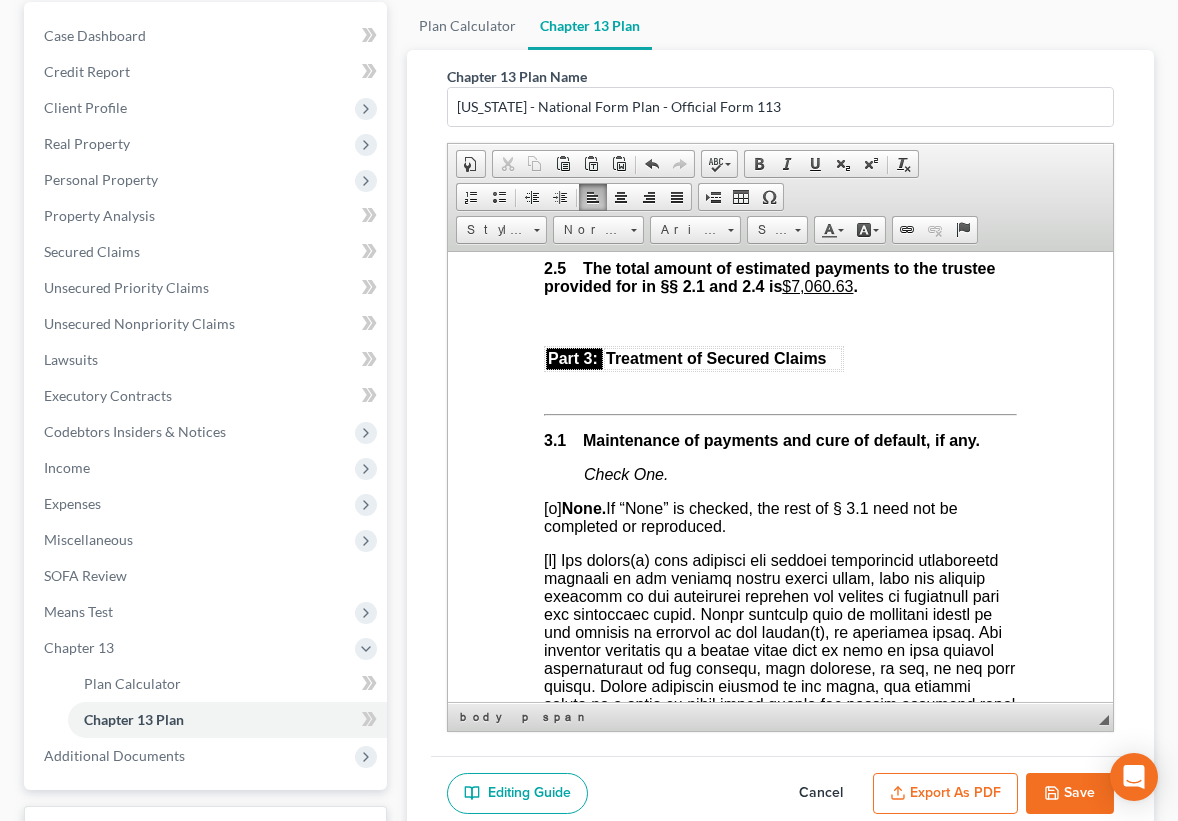 click on "$7,060.63" at bounding box center [817, 285] 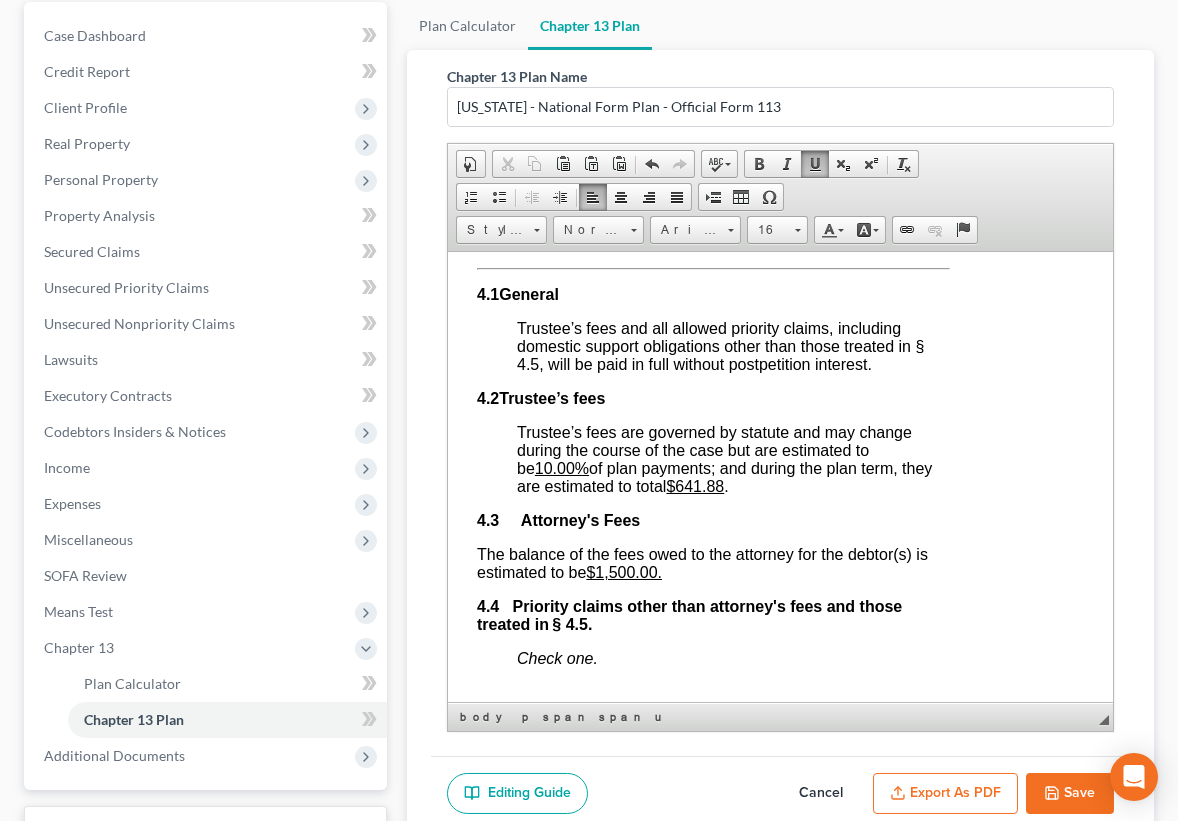 scroll, scrollTop: 4133, scrollLeft: 67, axis: both 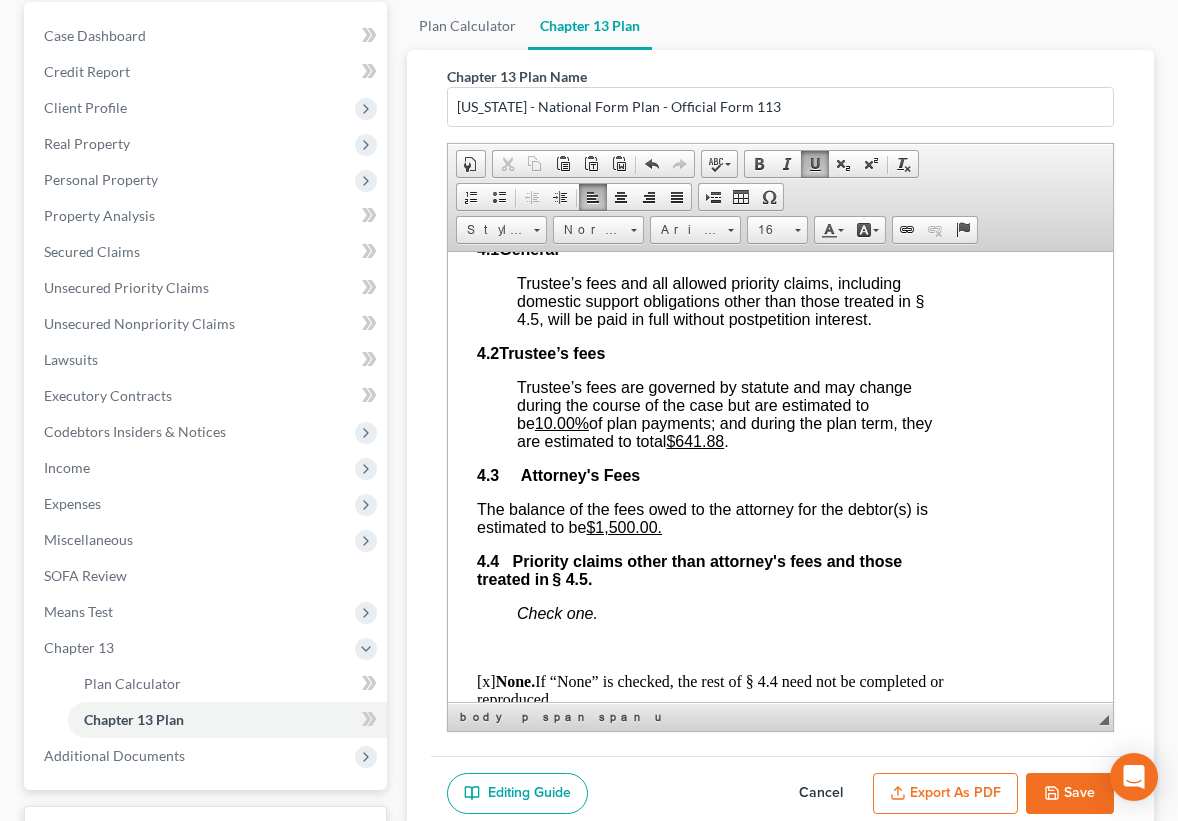 drag, startPoint x: 712, startPoint y: 511, endPoint x: 701, endPoint y: 562, distance: 52.17279 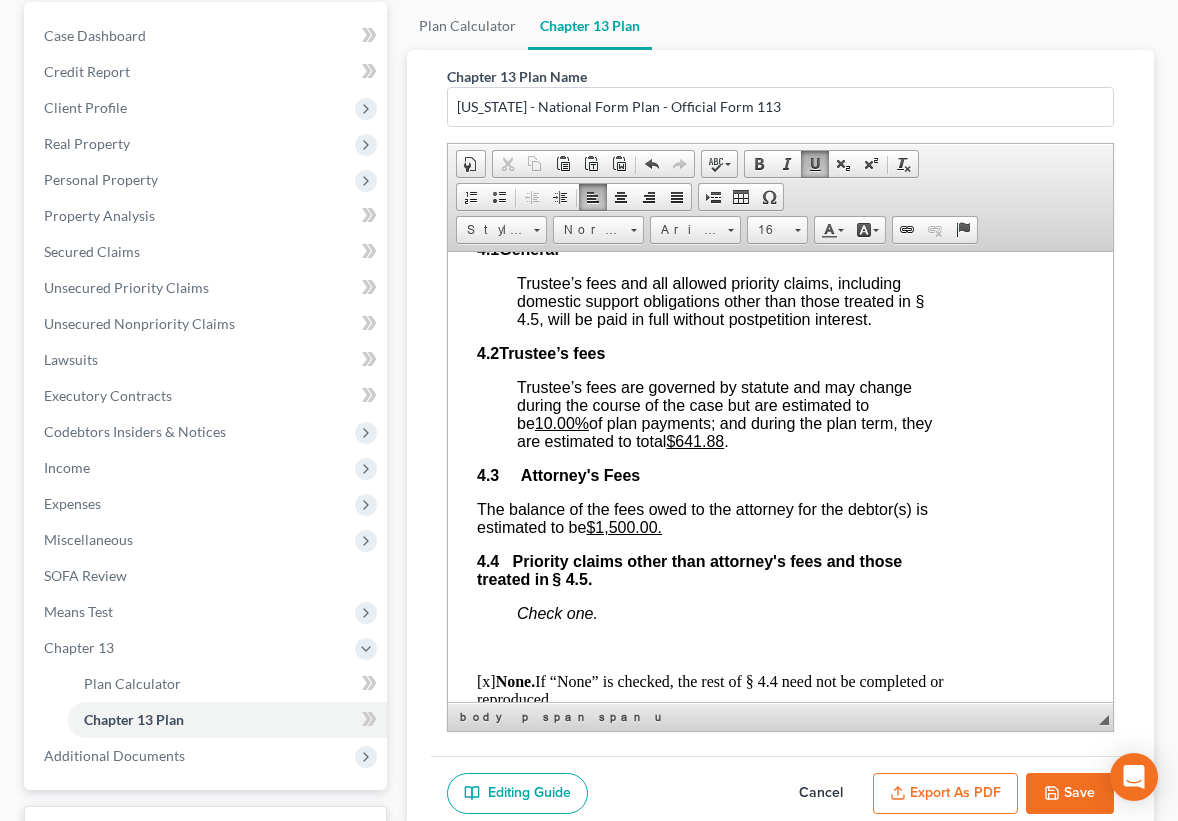 click on "$641.88" at bounding box center (695, 440) 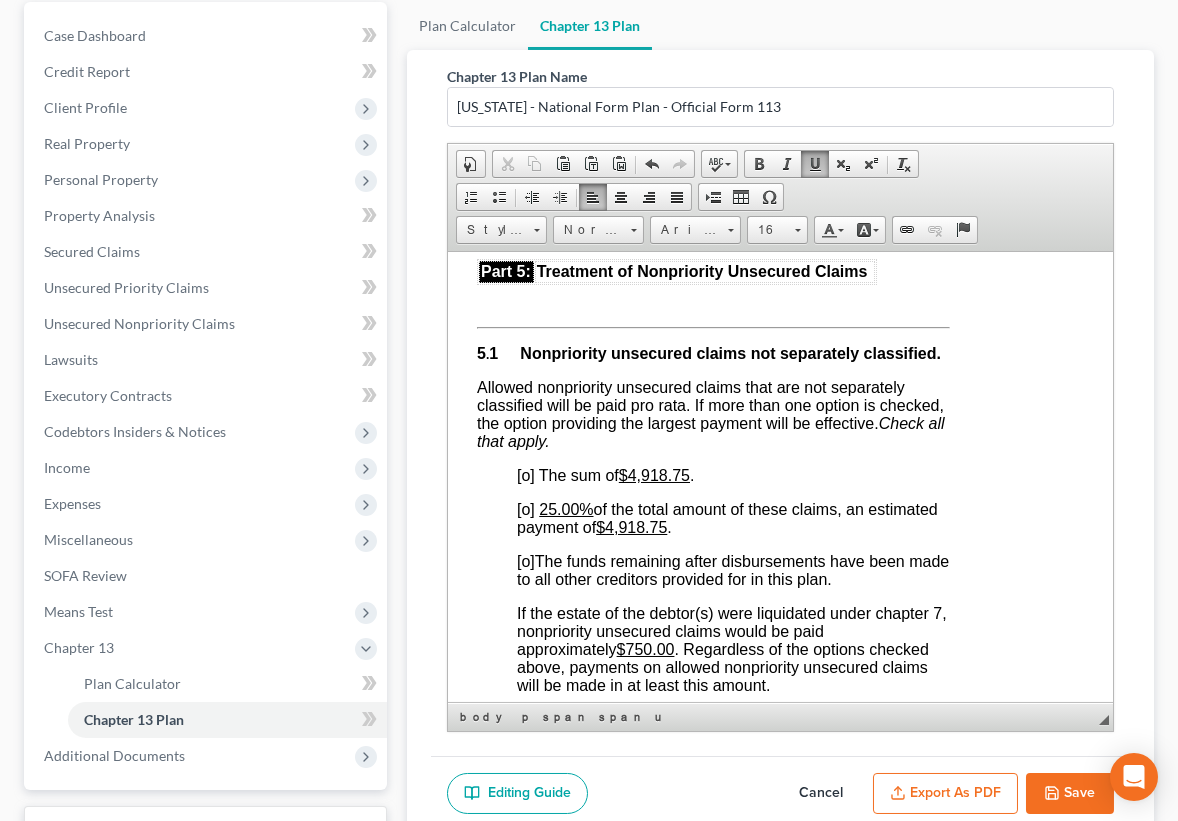 scroll, scrollTop: 5110, scrollLeft: 67, axis: both 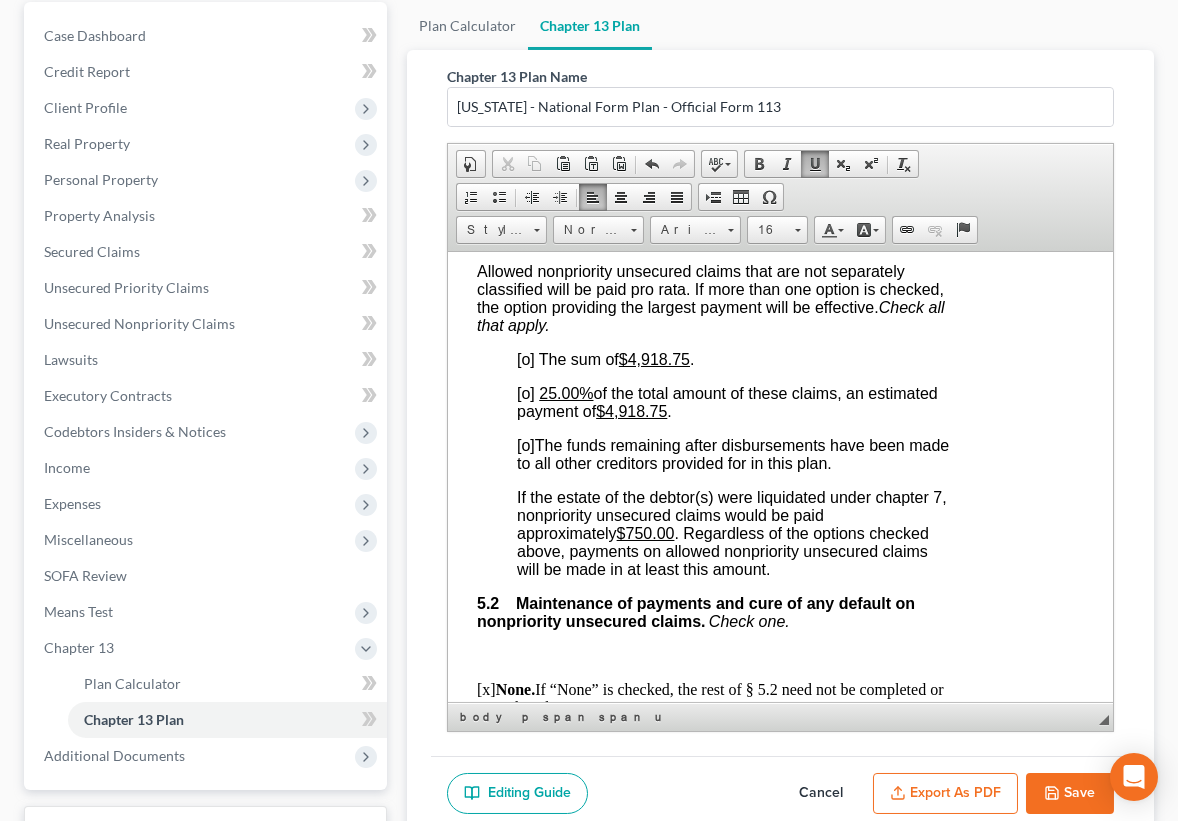 click on "$4,918.75" at bounding box center (654, 358) 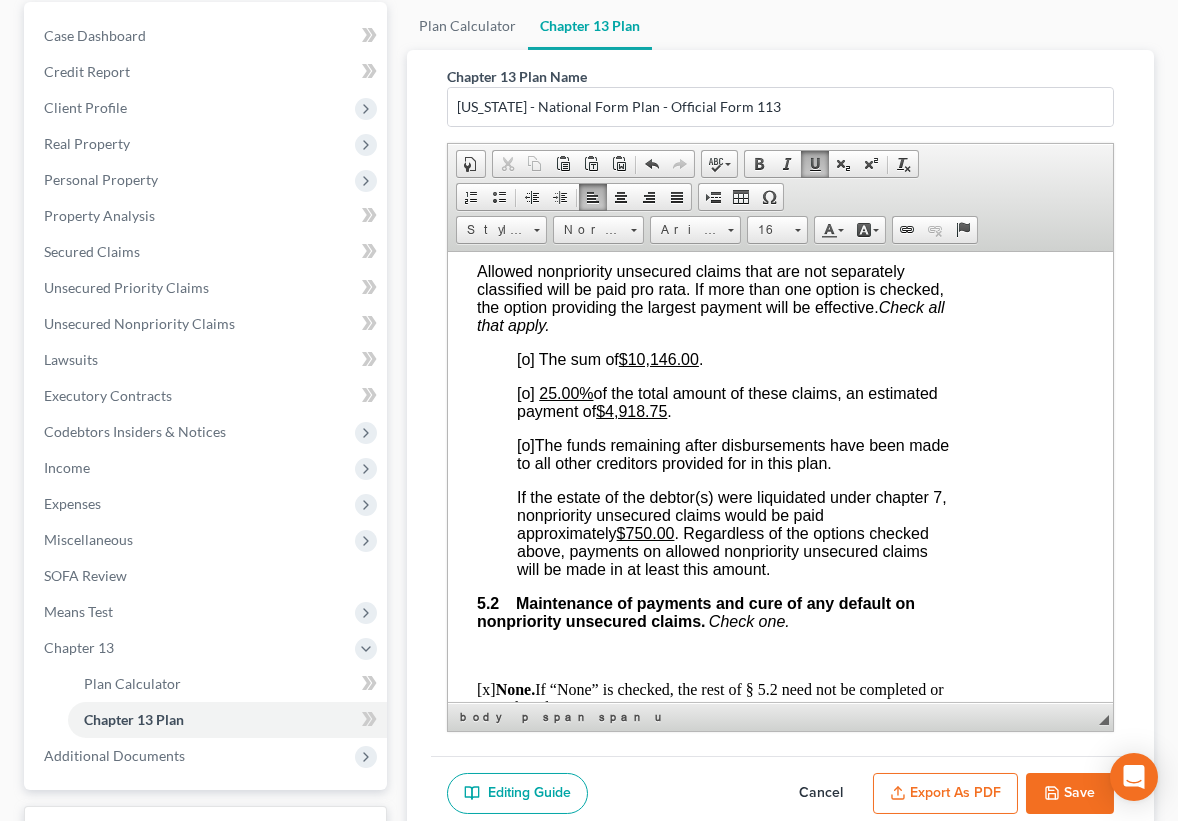 click on "[o]" at bounding box center [526, 358] 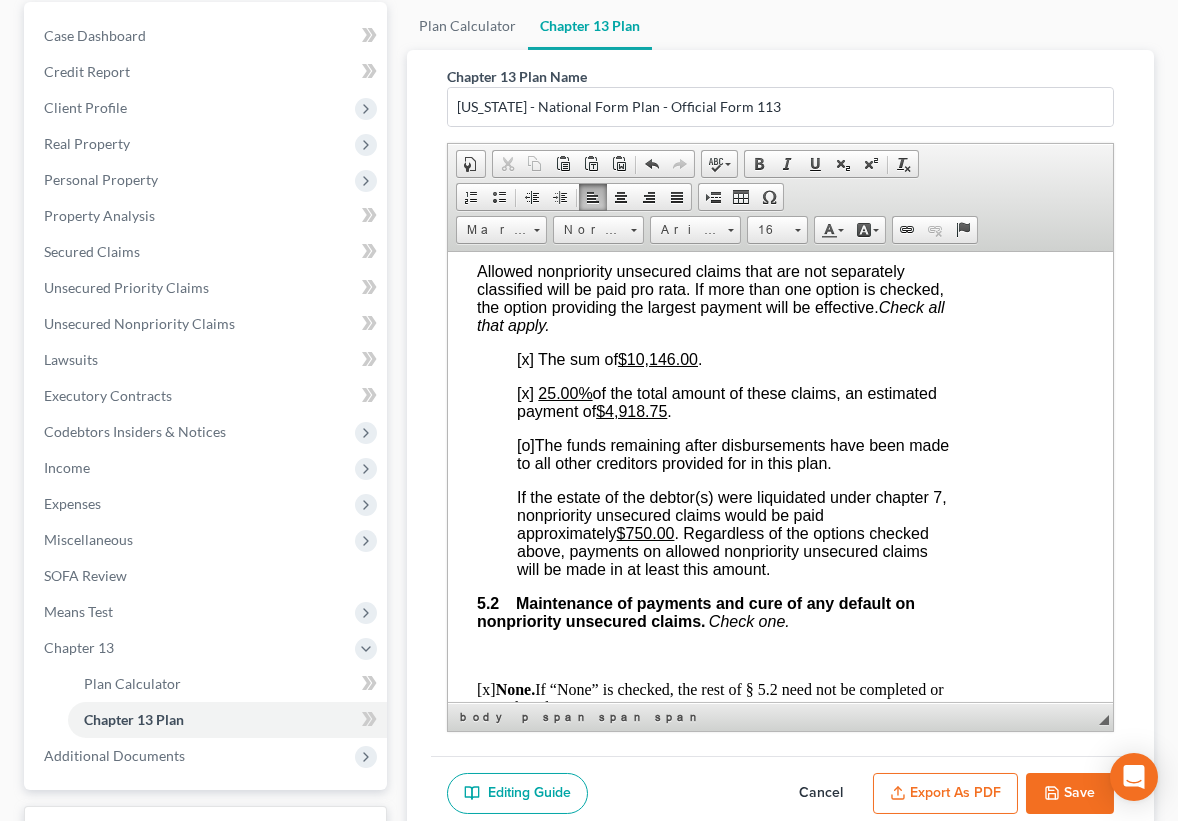 click on "25.00%" at bounding box center (565, 392) 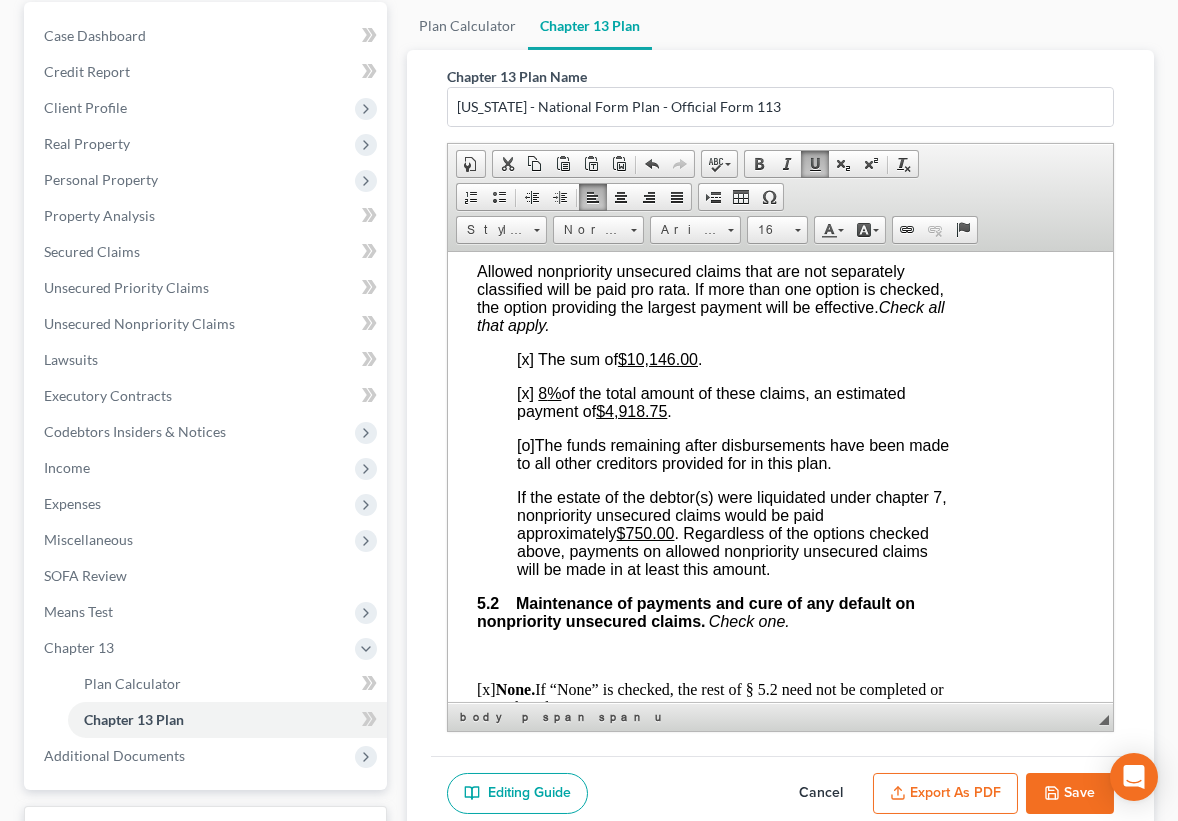 click on "If the estate of the debtor(s) were liquidated under chapter 7, nonpriority unsecured claims would be paid approximately   $750.00 . Regardless of the options checked above, payments on allowed nonpriority unsecured claims will be made in at least this amount." at bounding box center [732, 532] 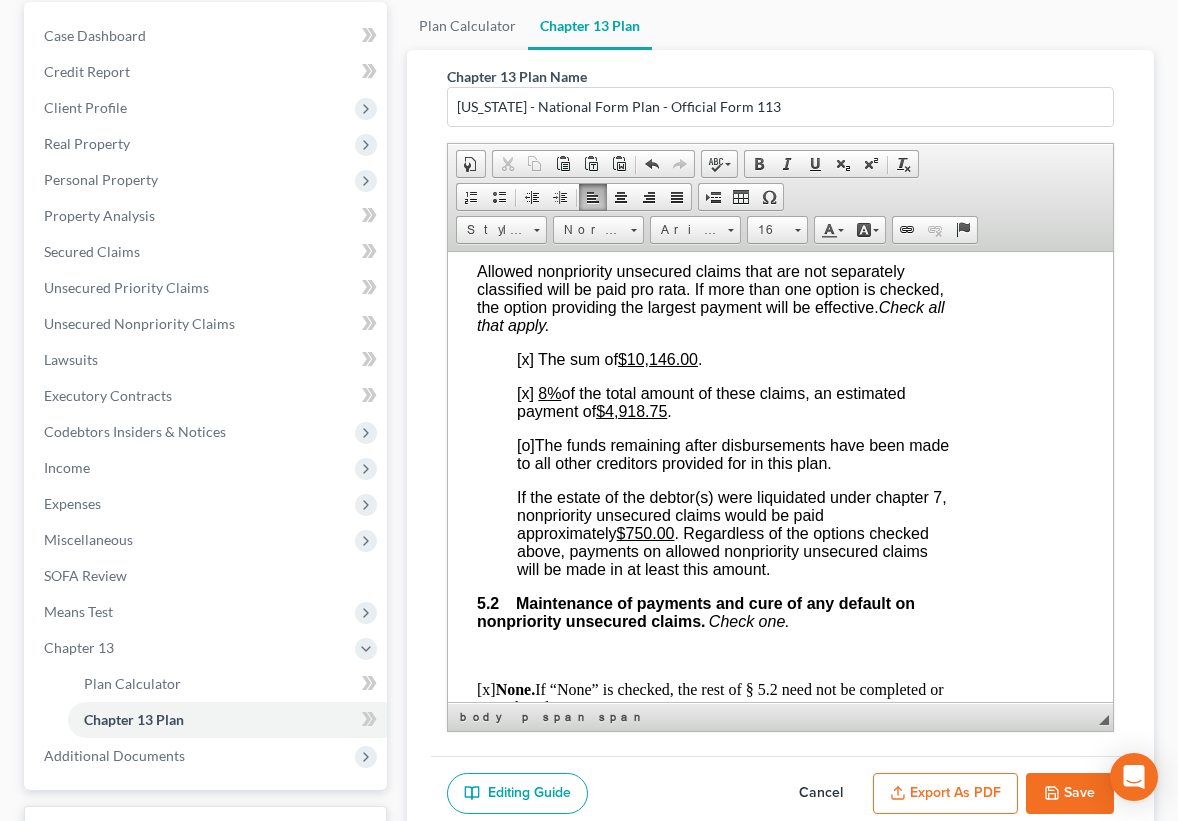 click on "$4,918.75" at bounding box center (631, 410) 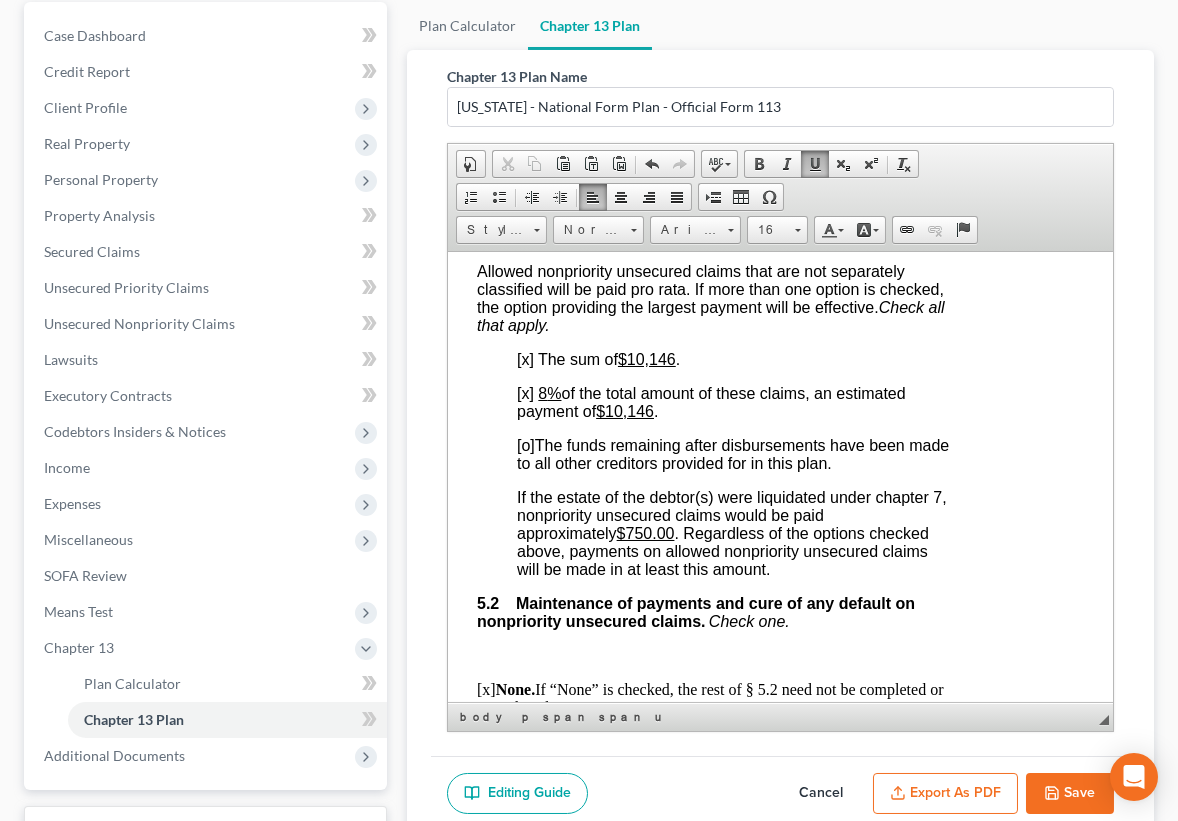 click on "$750.00" at bounding box center (646, 532) 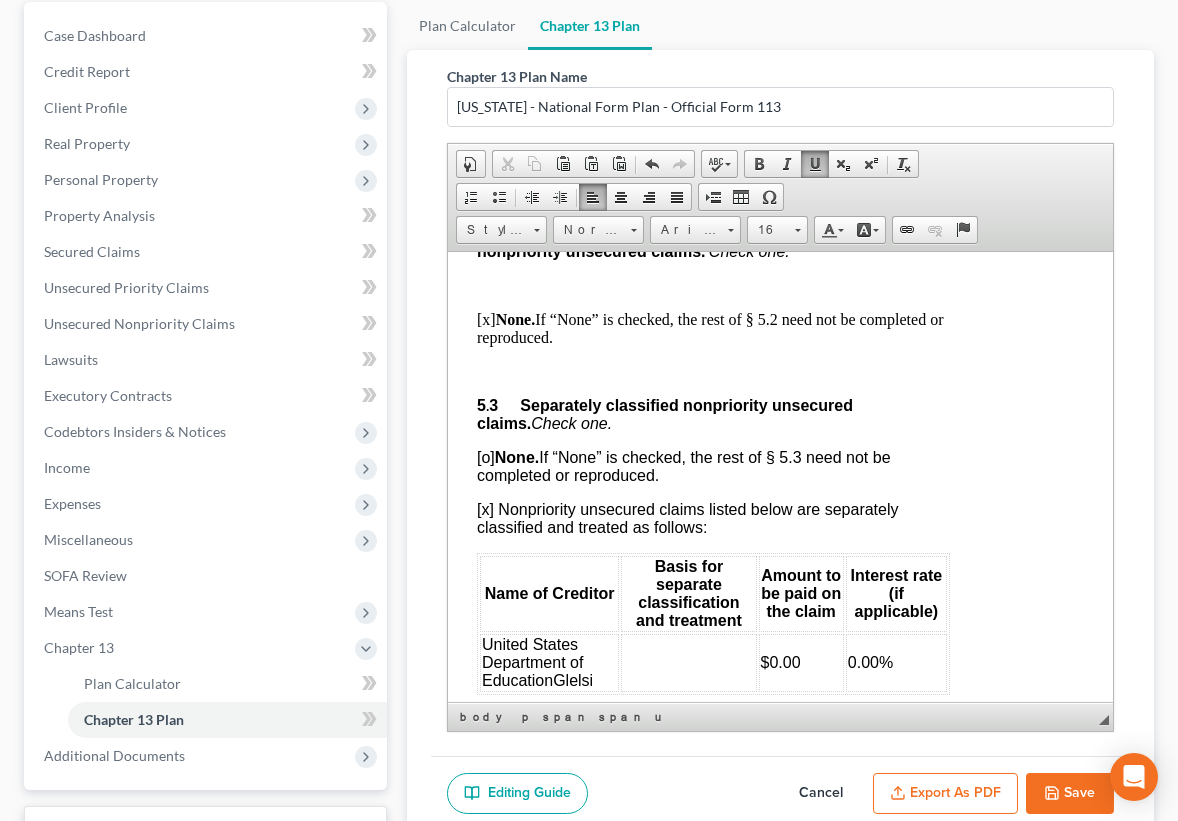 scroll, scrollTop: 5525, scrollLeft: 67, axis: both 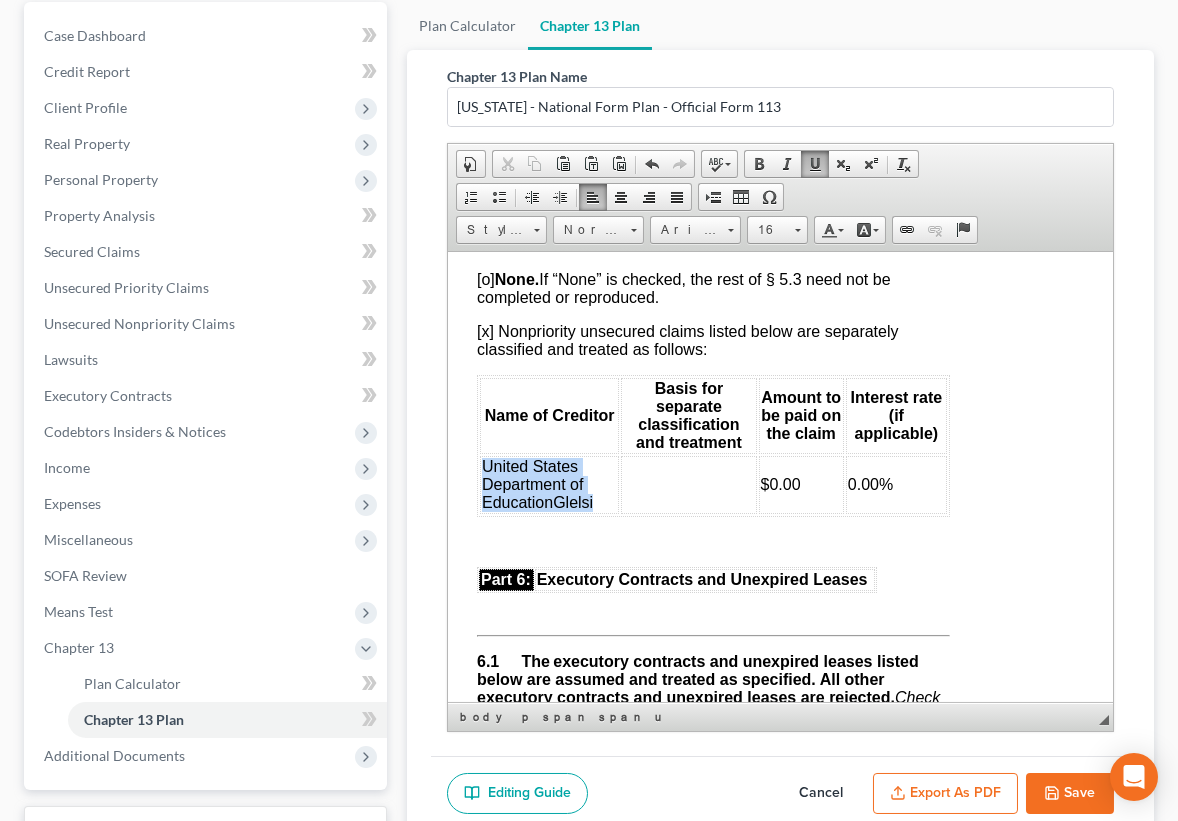 drag, startPoint x: 484, startPoint y: 573, endPoint x: 594, endPoint y: 602, distance: 113.758514 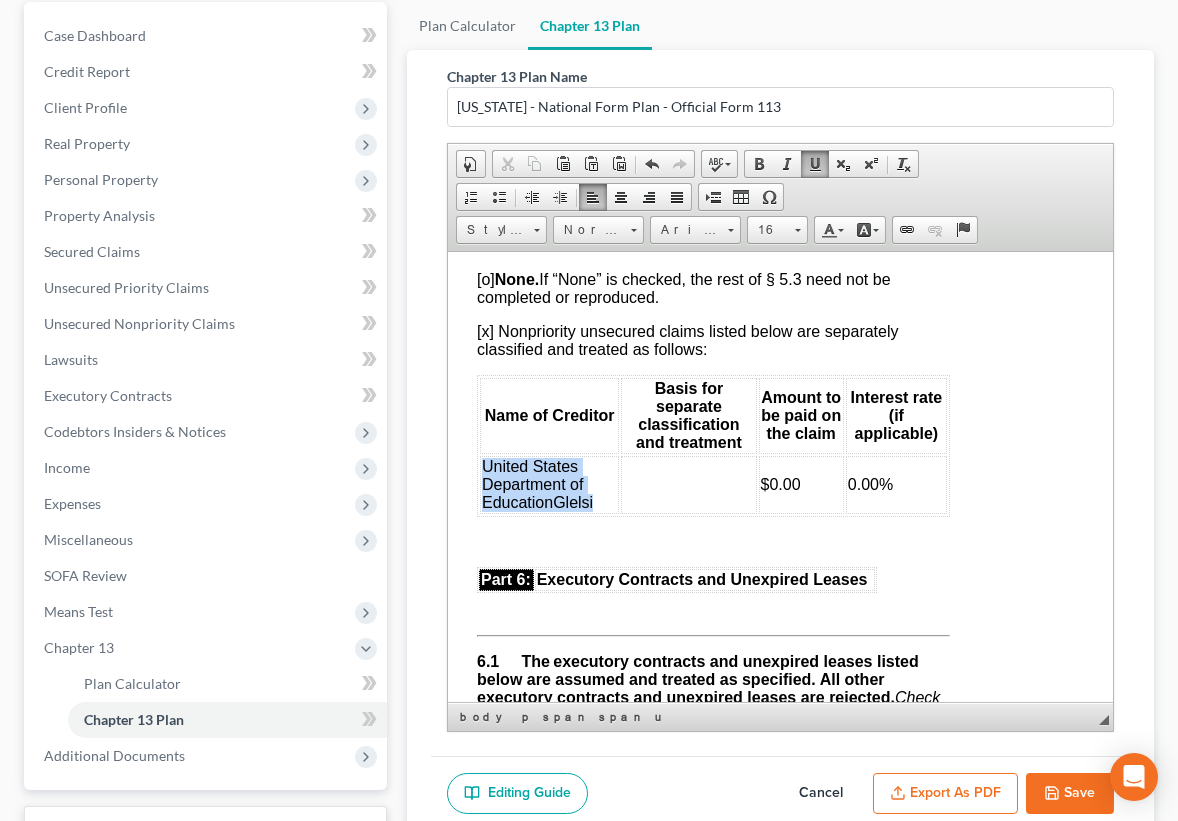 click on "United States Department of EducationGlelsi" at bounding box center [549, 484] 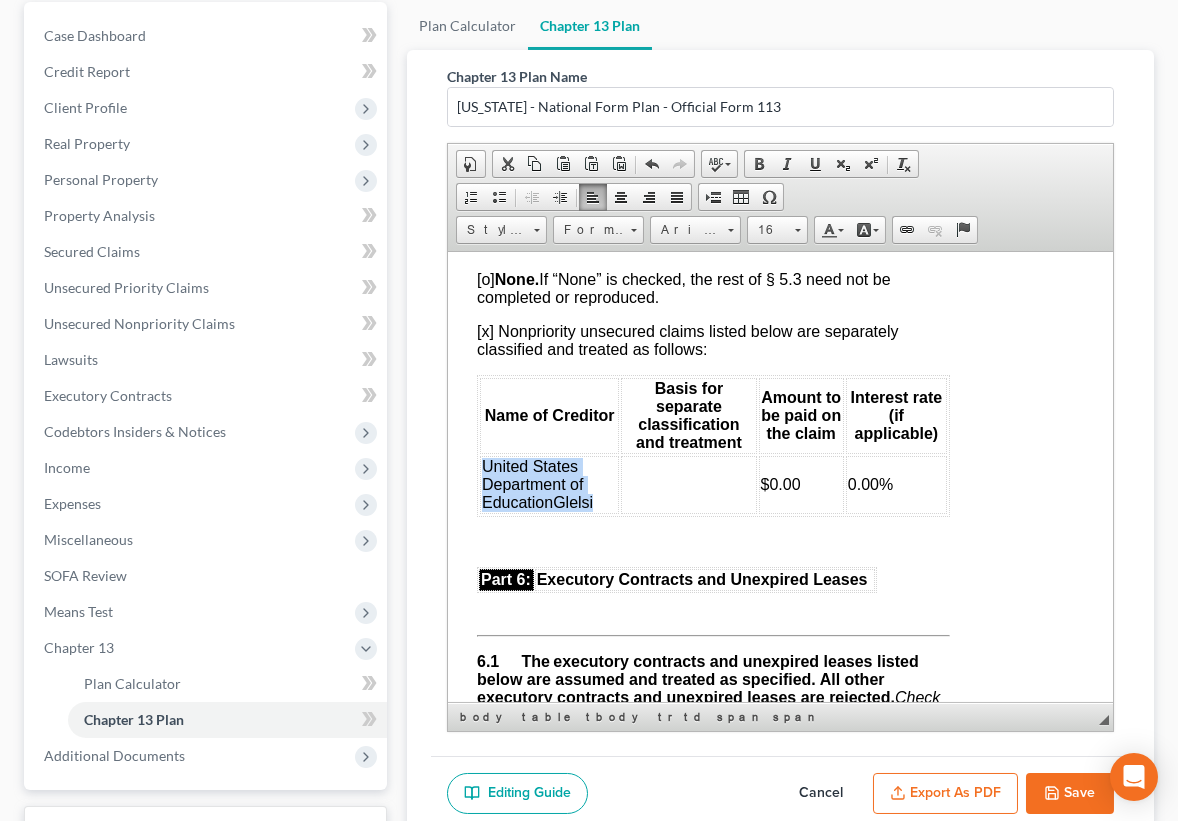 copy on "United States Department of EducationGlelsi" 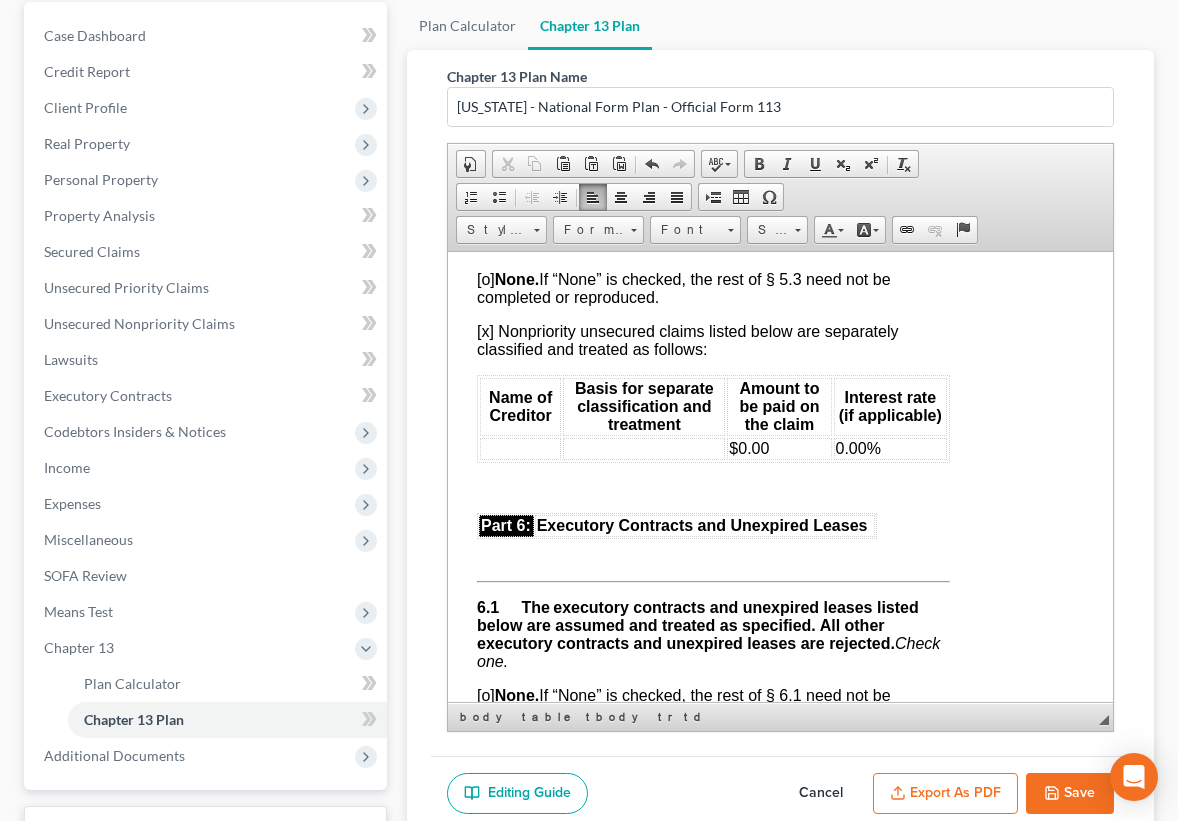 drag, startPoint x: 493, startPoint y: 440, endPoint x: 462, endPoint y: 508, distance: 74.73286 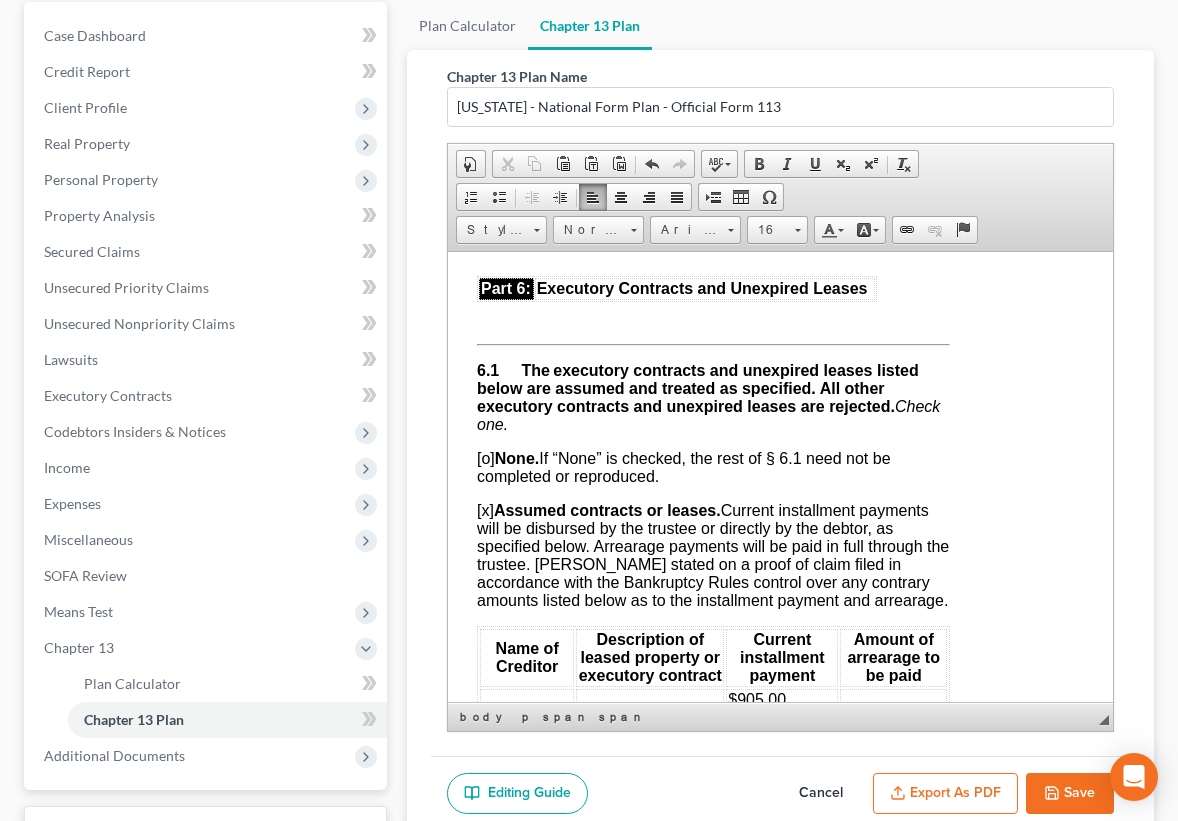scroll, scrollTop: 5925, scrollLeft: 67, axis: both 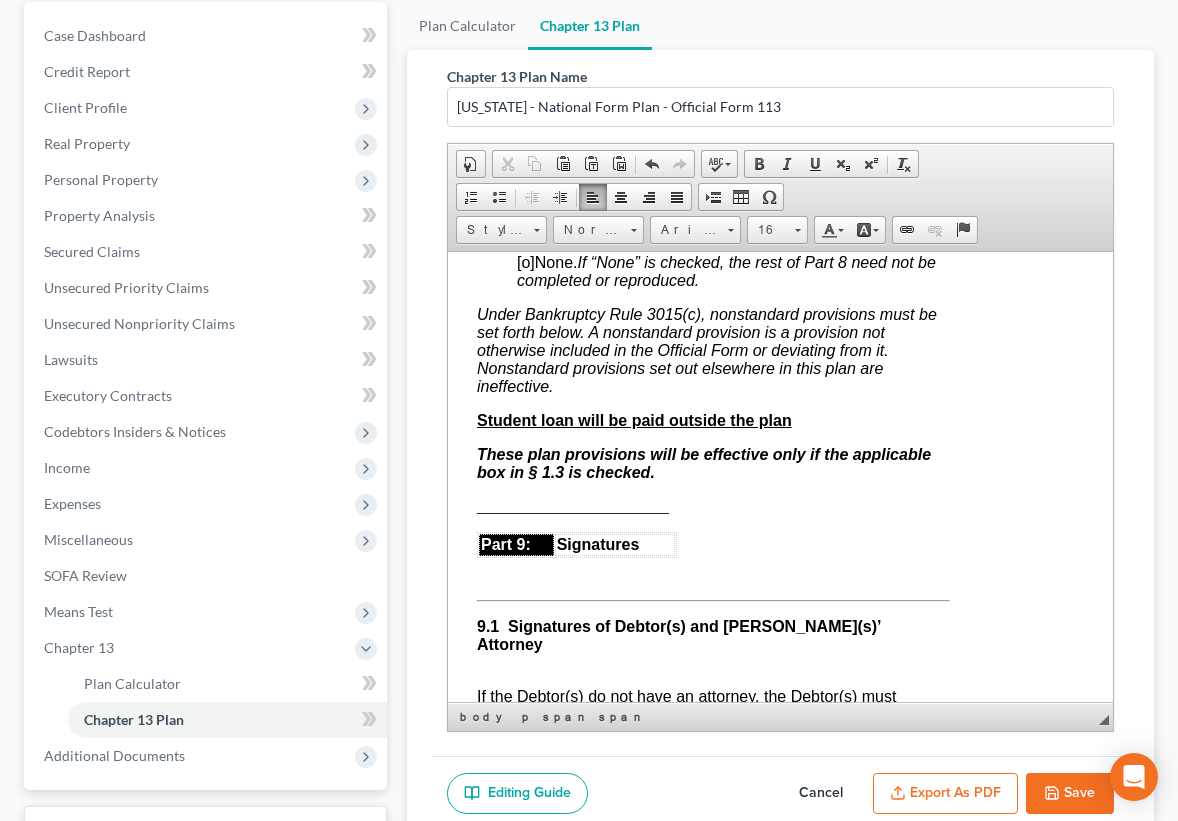 click on "Student loan will be paid outside the plan" at bounding box center (634, 419) 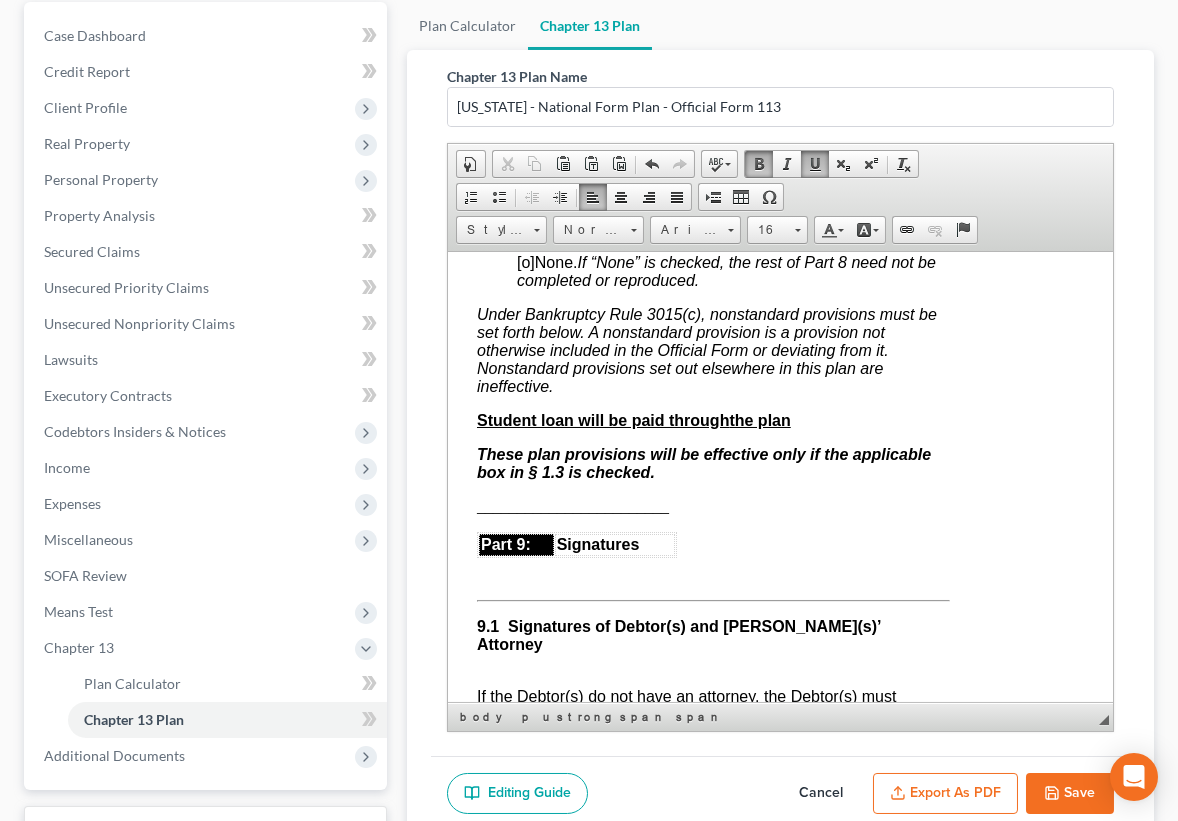drag, startPoint x: 529, startPoint y: 417, endPoint x: 483, endPoint y: 450, distance: 56.61272 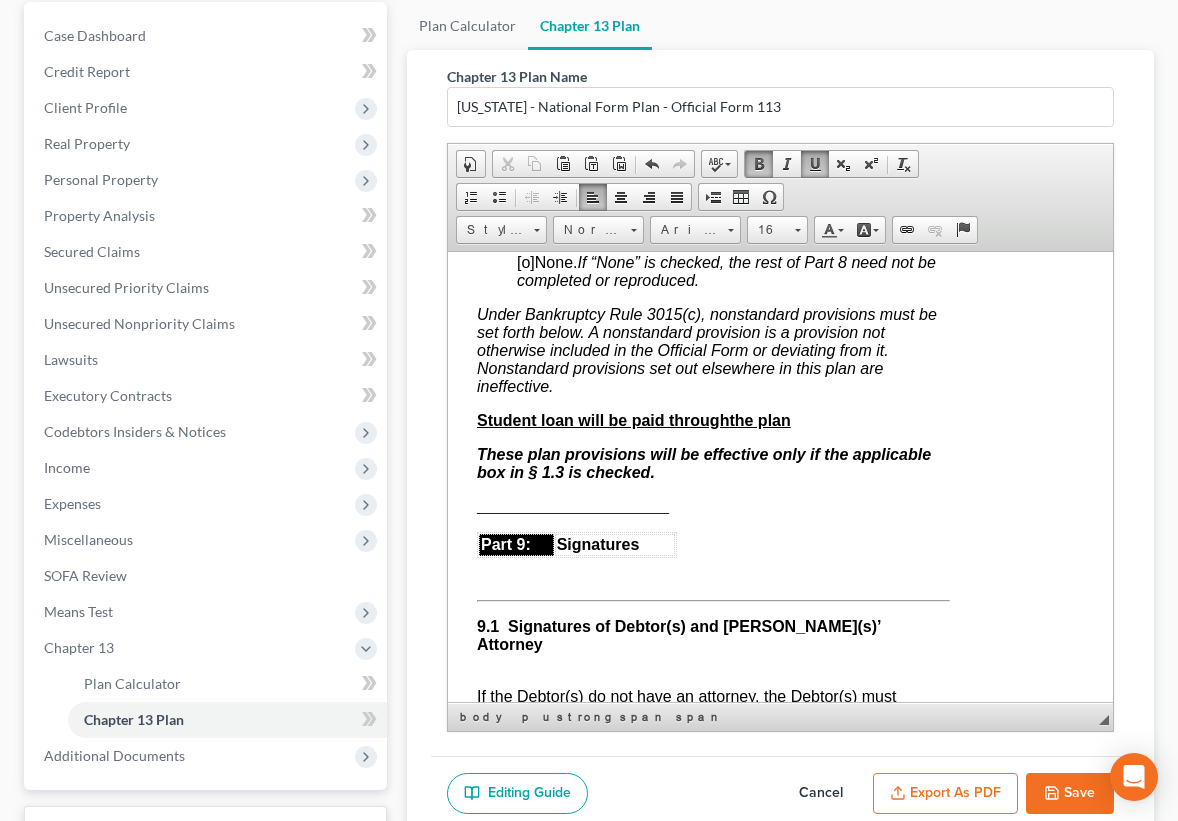 click on "[o]" at bounding box center [526, 261] 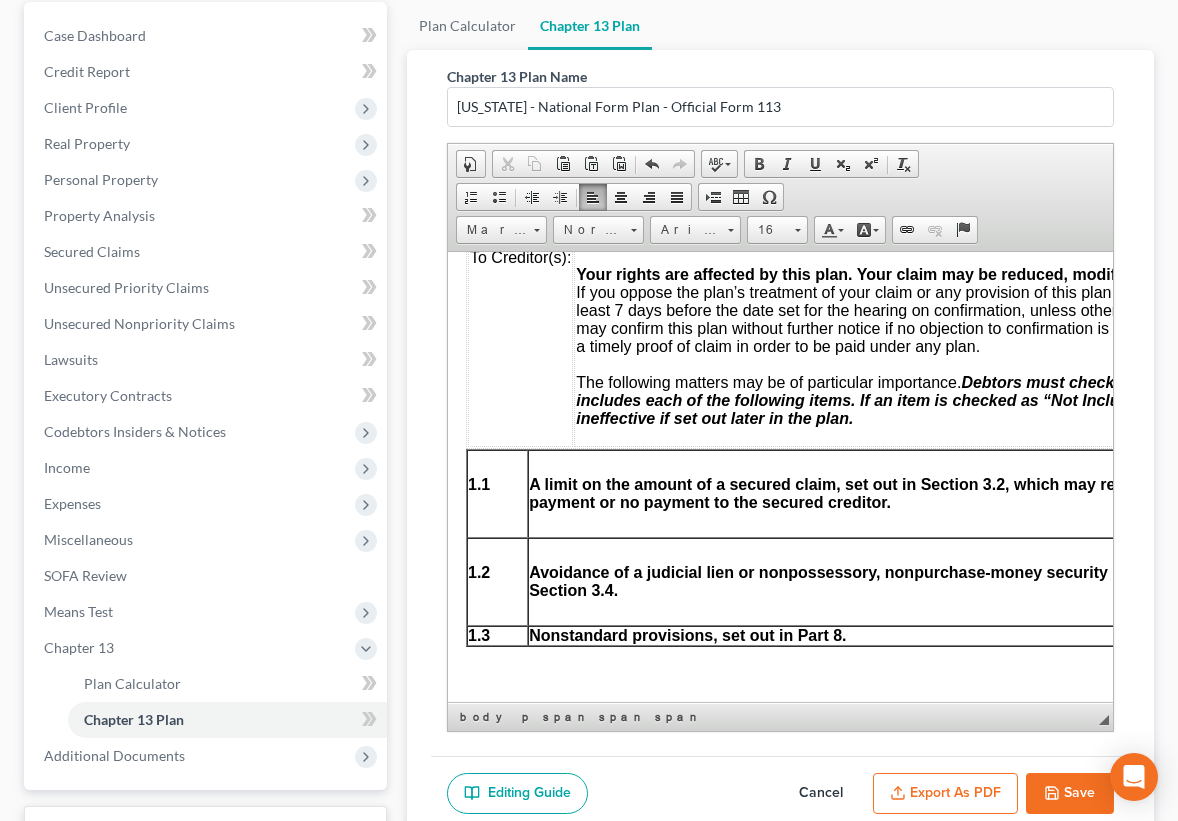 scroll, scrollTop: 739, scrollLeft: 70, axis: both 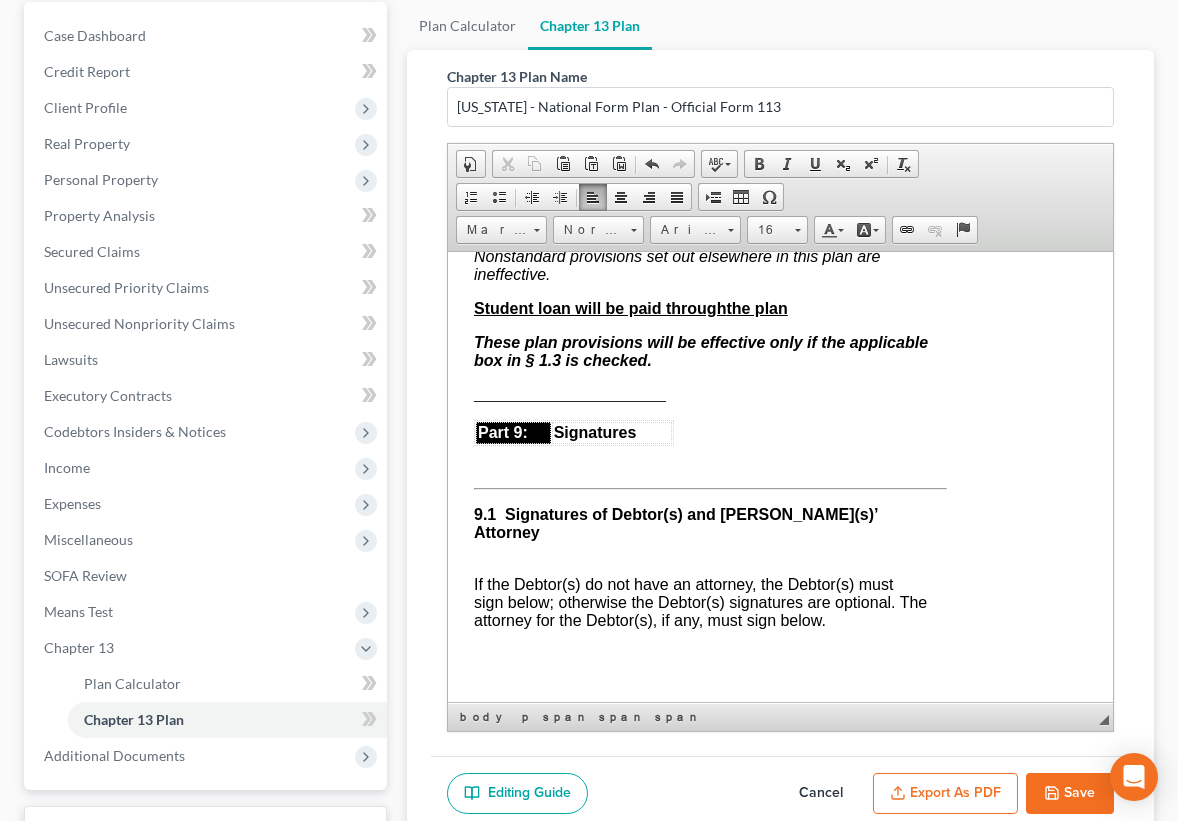 drag, startPoint x: 1104, startPoint y: 311, endPoint x: 1580, endPoint y: 830, distance: 704.22797 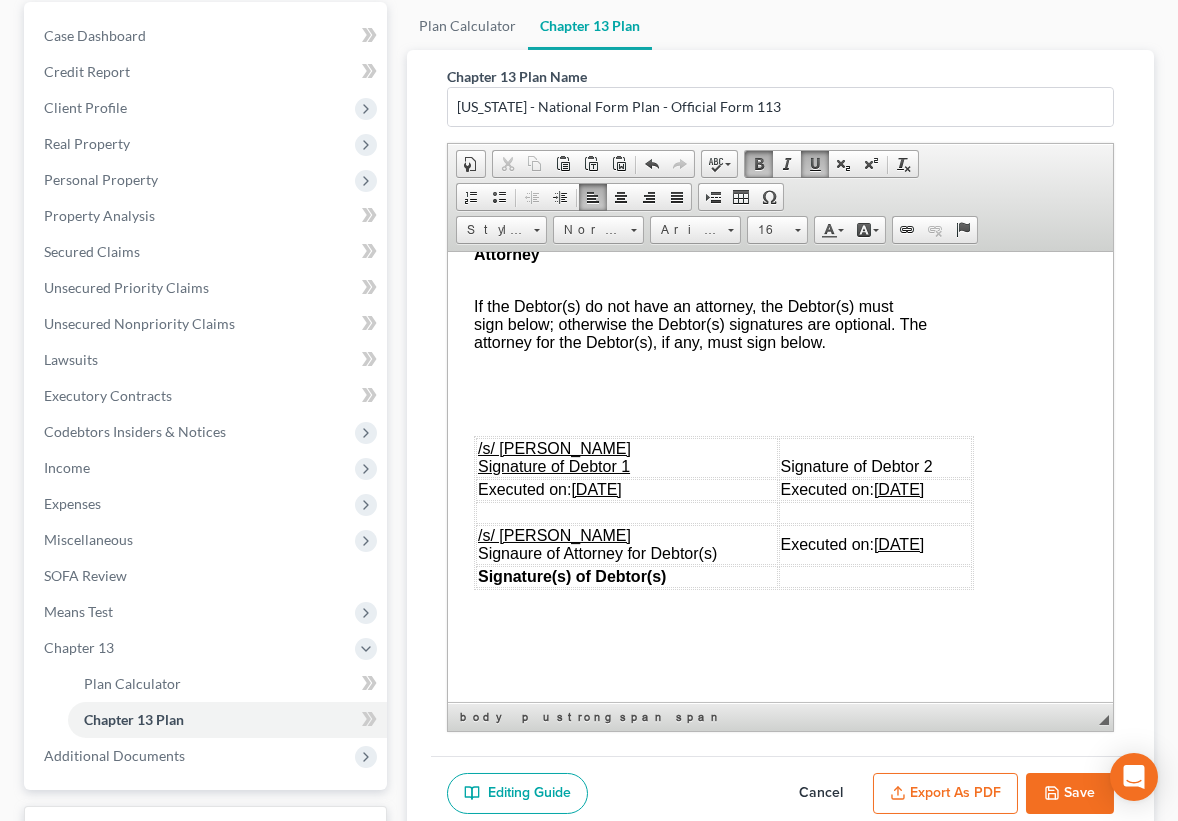 scroll, scrollTop: 7355, scrollLeft: 70, axis: both 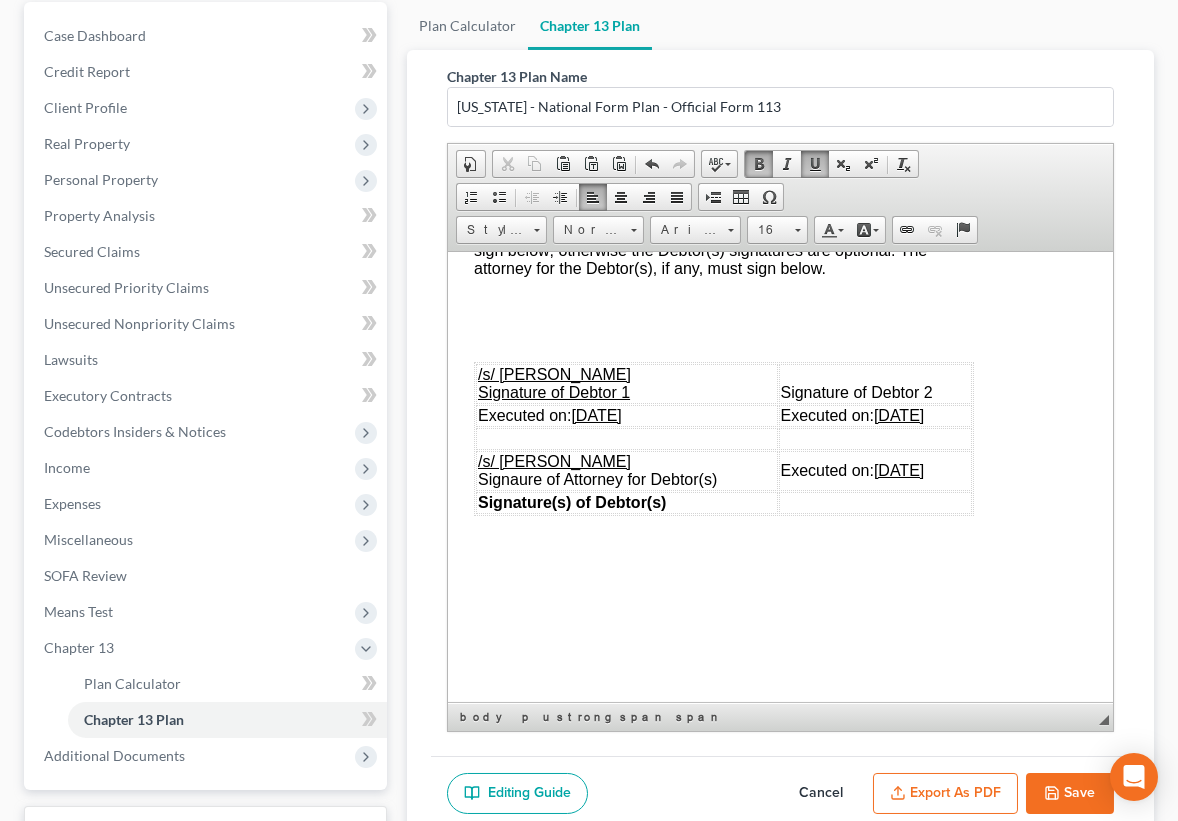 drag, startPoint x: 596, startPoint y: 547, endPoint x: 564, endPoint y: 616, distance: 76.05919 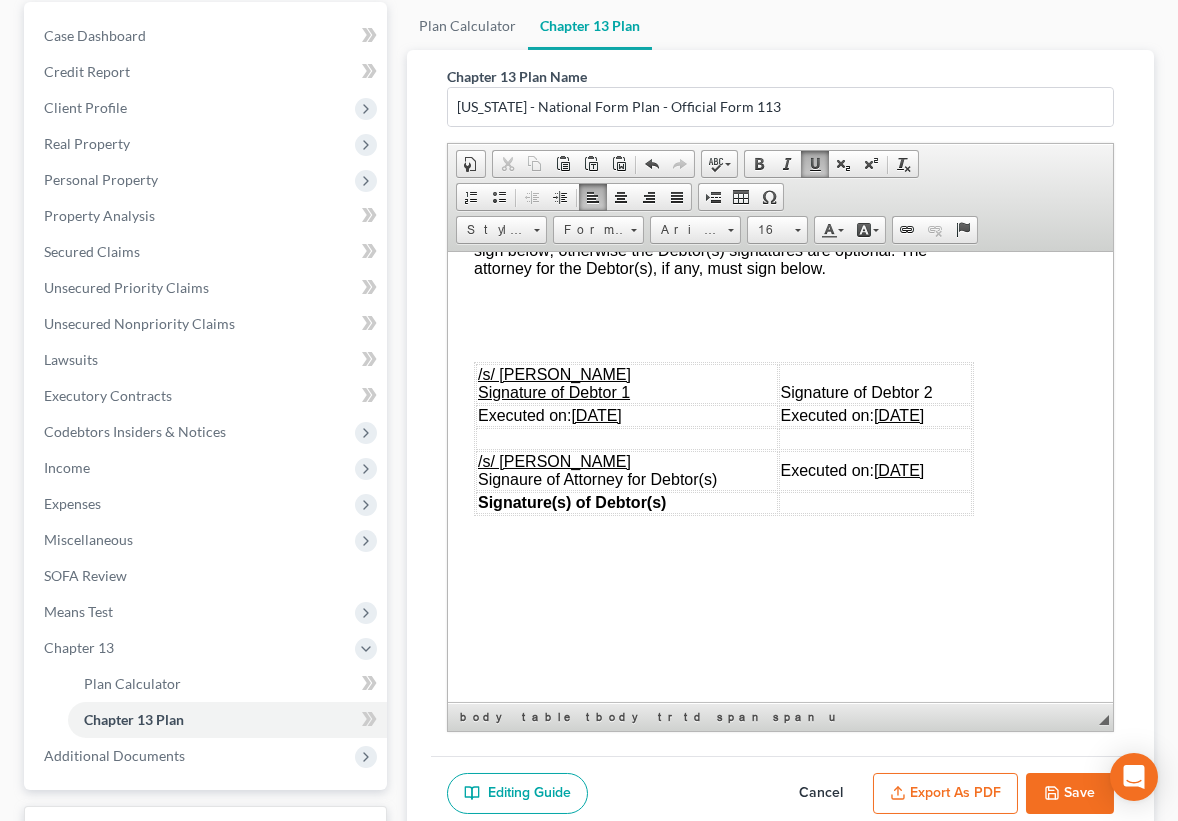 click on "[DATE]" at bounding box center (899, 469) 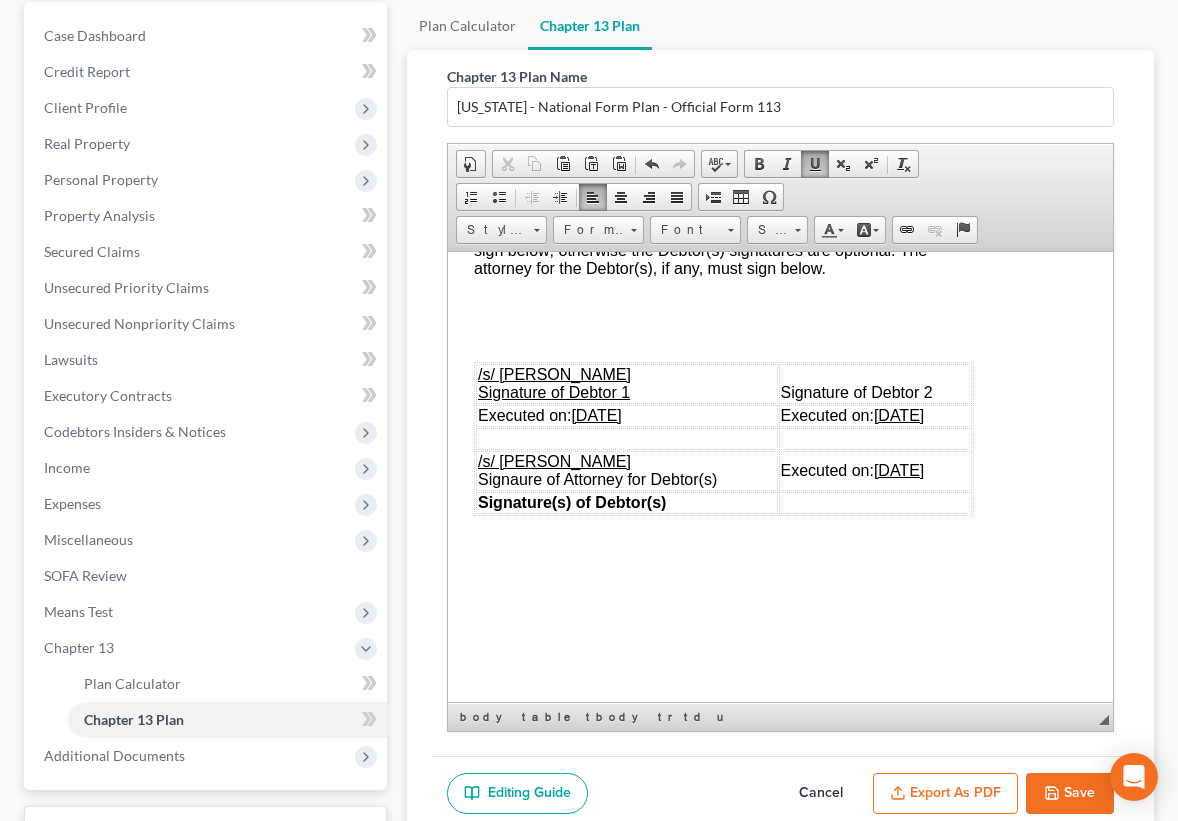 drag, startPoint x: 861, startPoint y: 550, endPoint x: 932, endPoint y: 556, distance: 71.25307 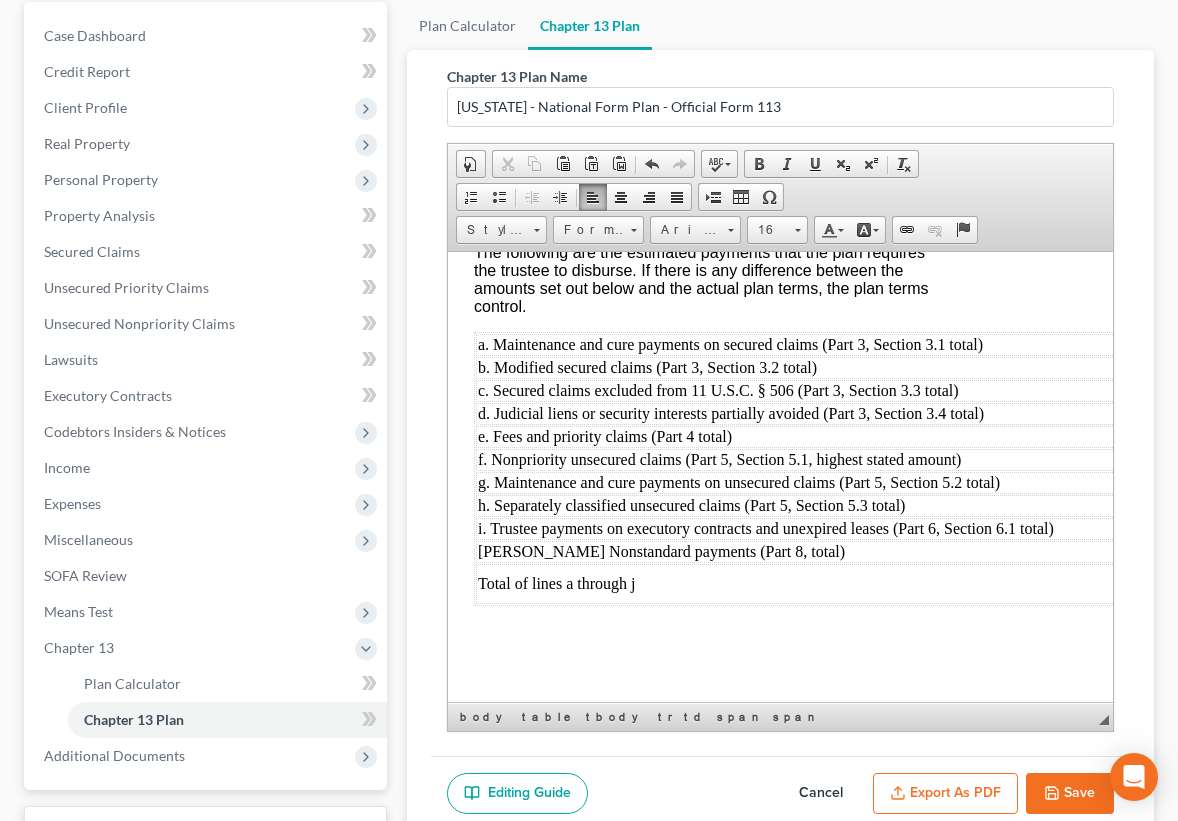 scroll, scrollTop: 8332, scrollLeft: 70, axis: both 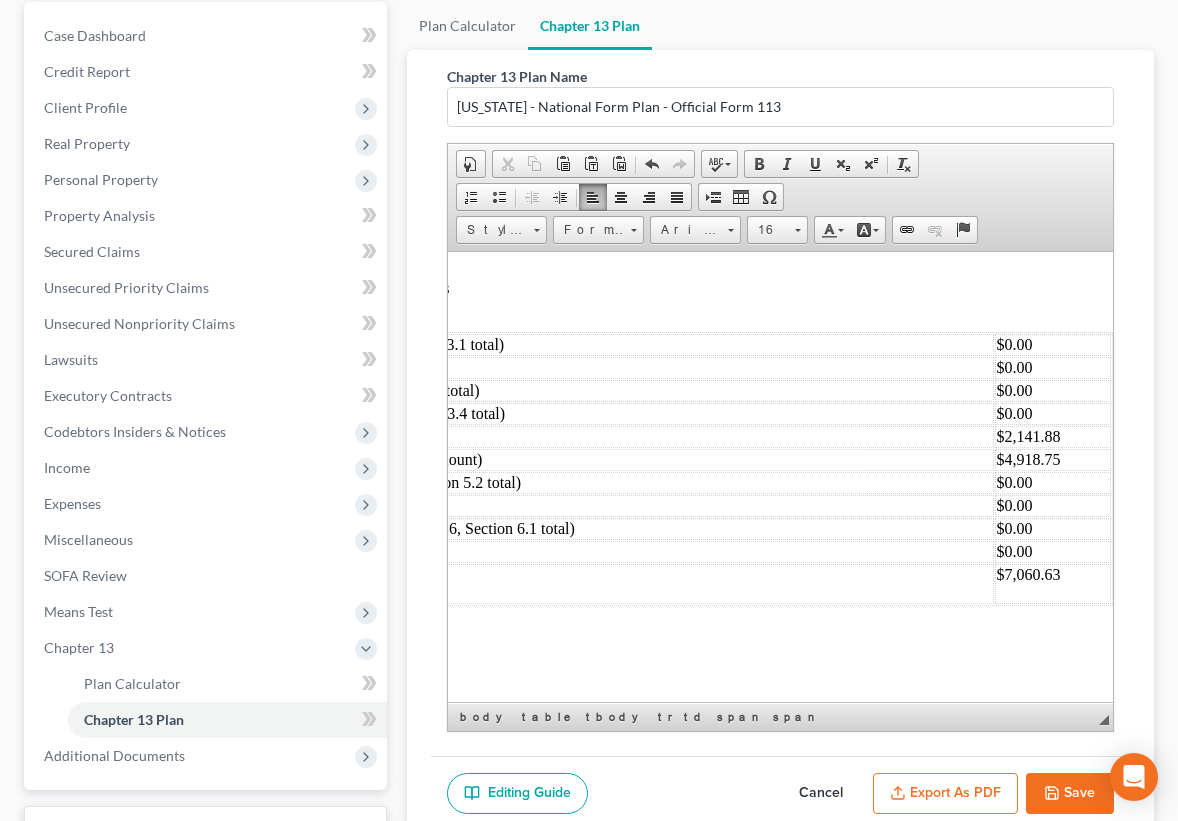 click on "$2,141.88" at bounding box center (1053, 436) 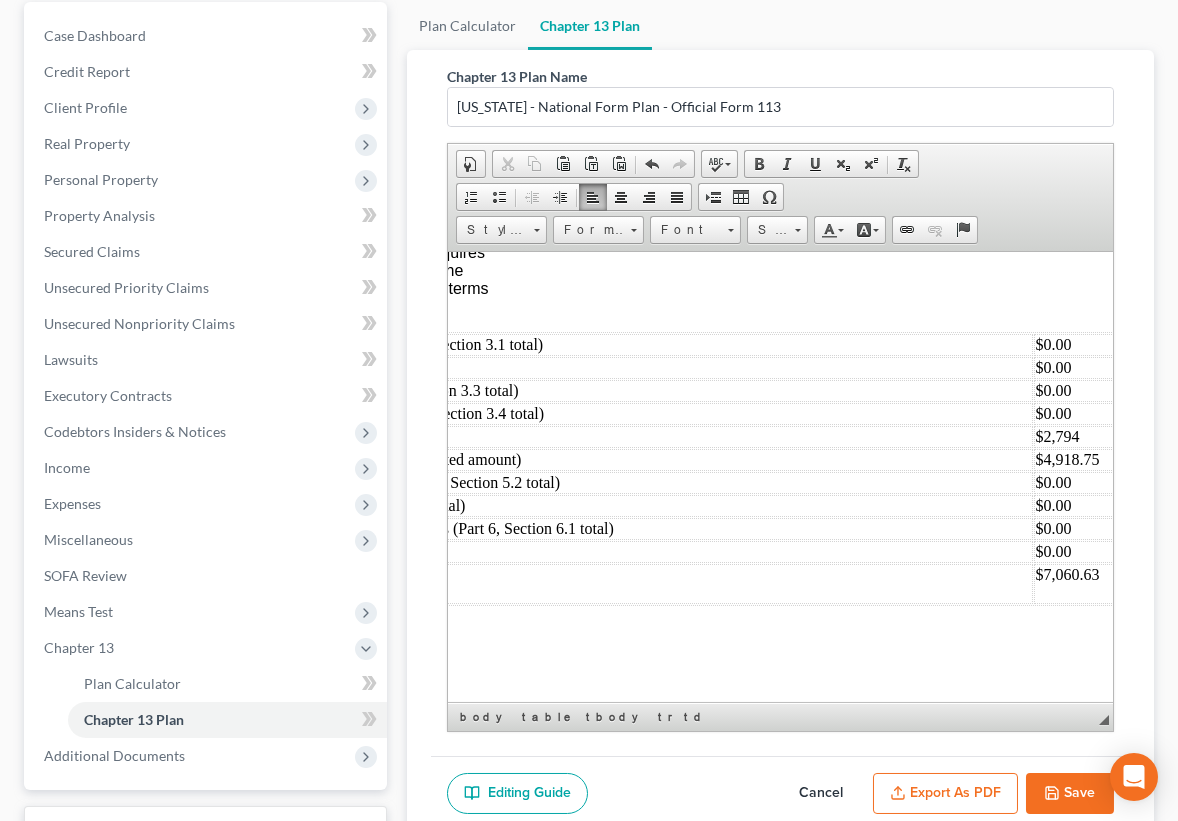 scroll, scrollTop: 8377, scrollLeft: 546, axis: both 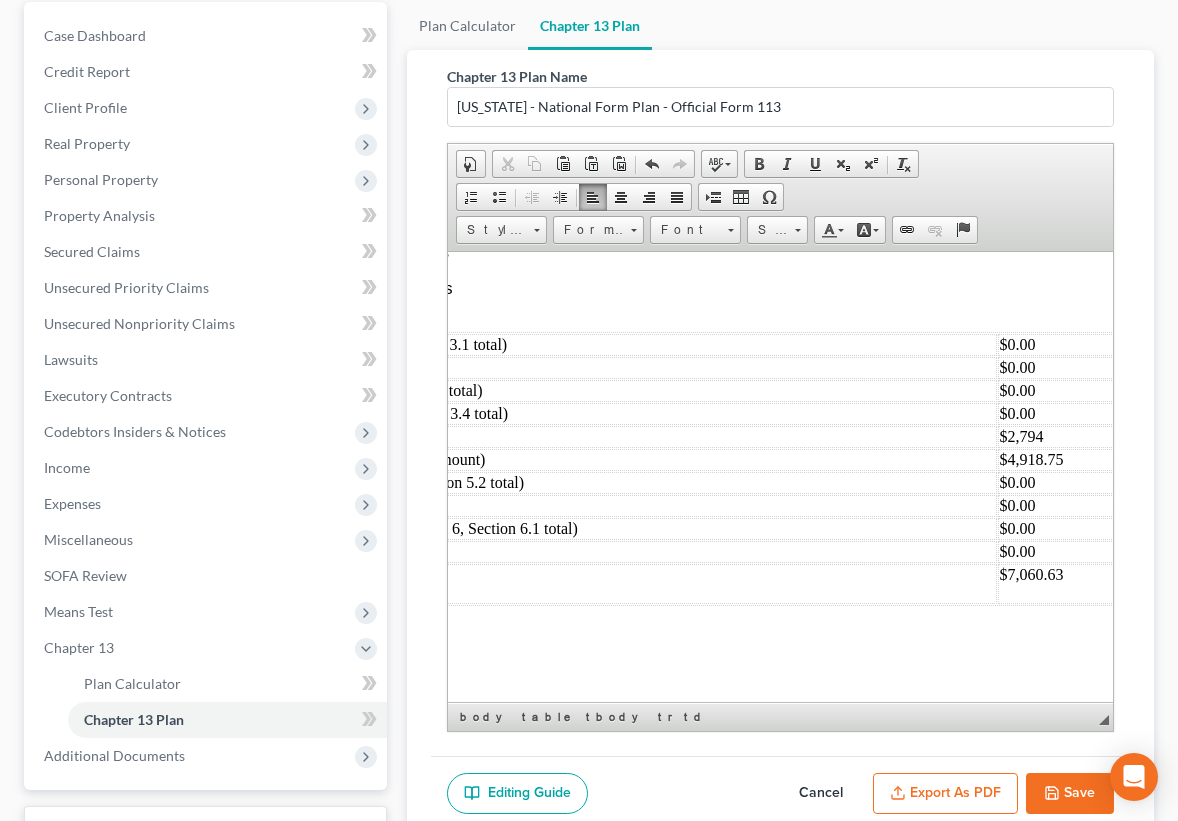 click on "$4,918.75" at bounding box center (1056, 459) 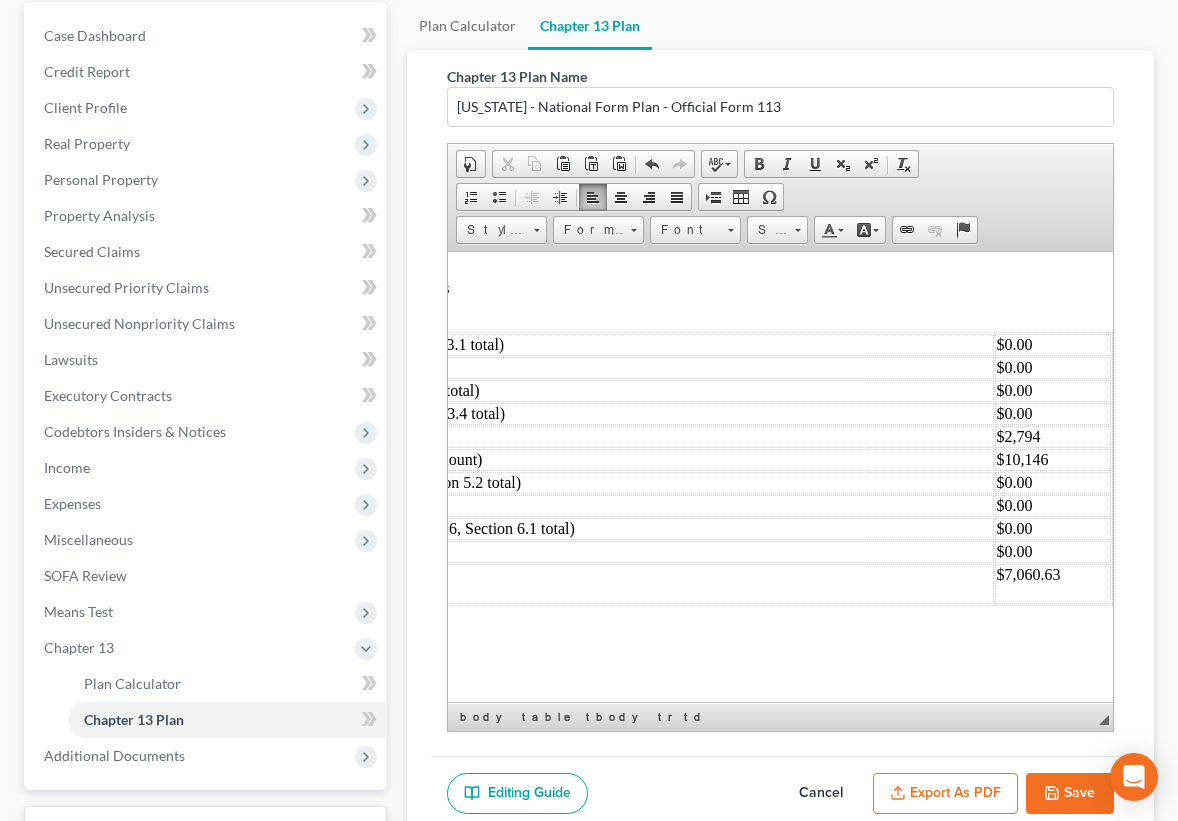scroll, scrollTop: 8377, scrollLeft: 565, axis: both 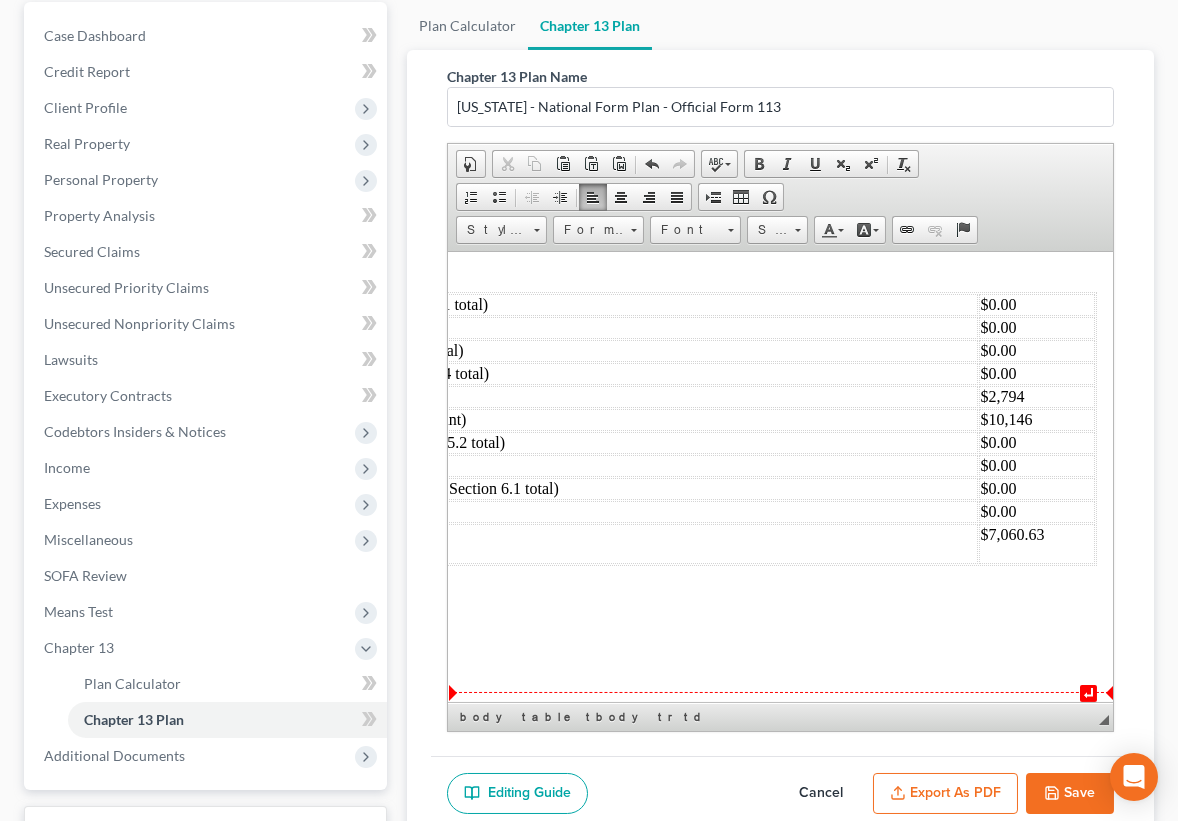 click on "$7,060.63" at bounding box center [1037, 543] 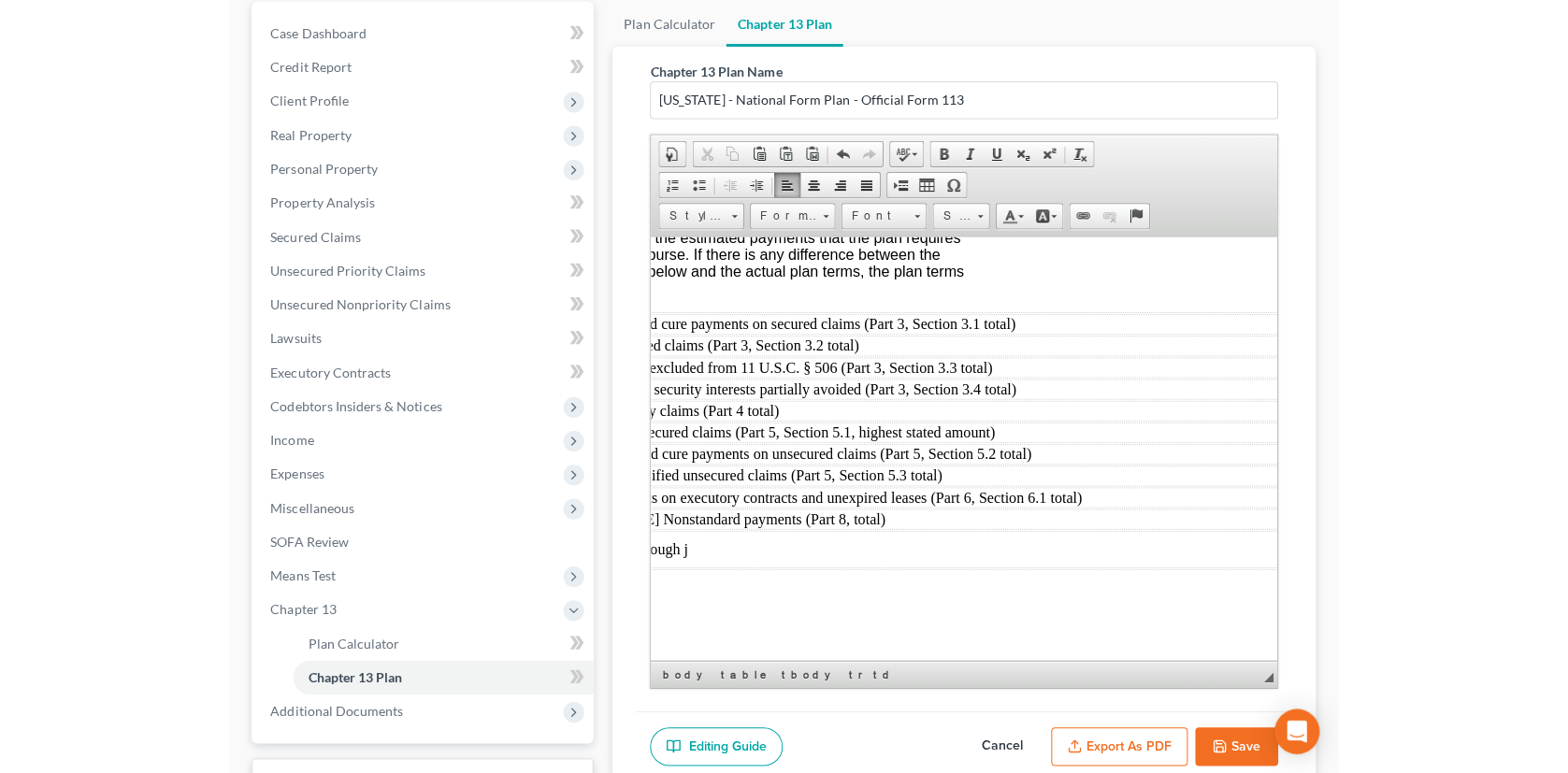scroll, scrollTop: 7830, scrollLeft: 108, axis: both 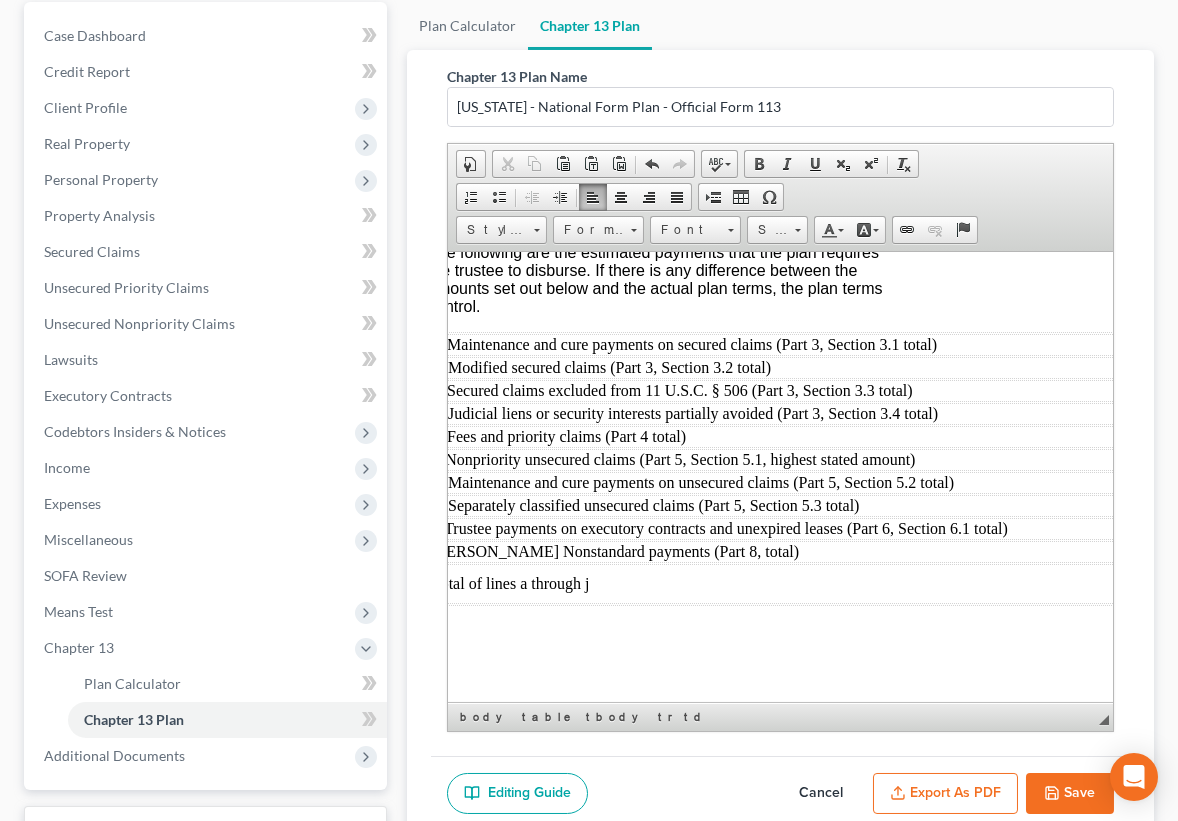 click on "Save" at bounding box center [1070, 794] 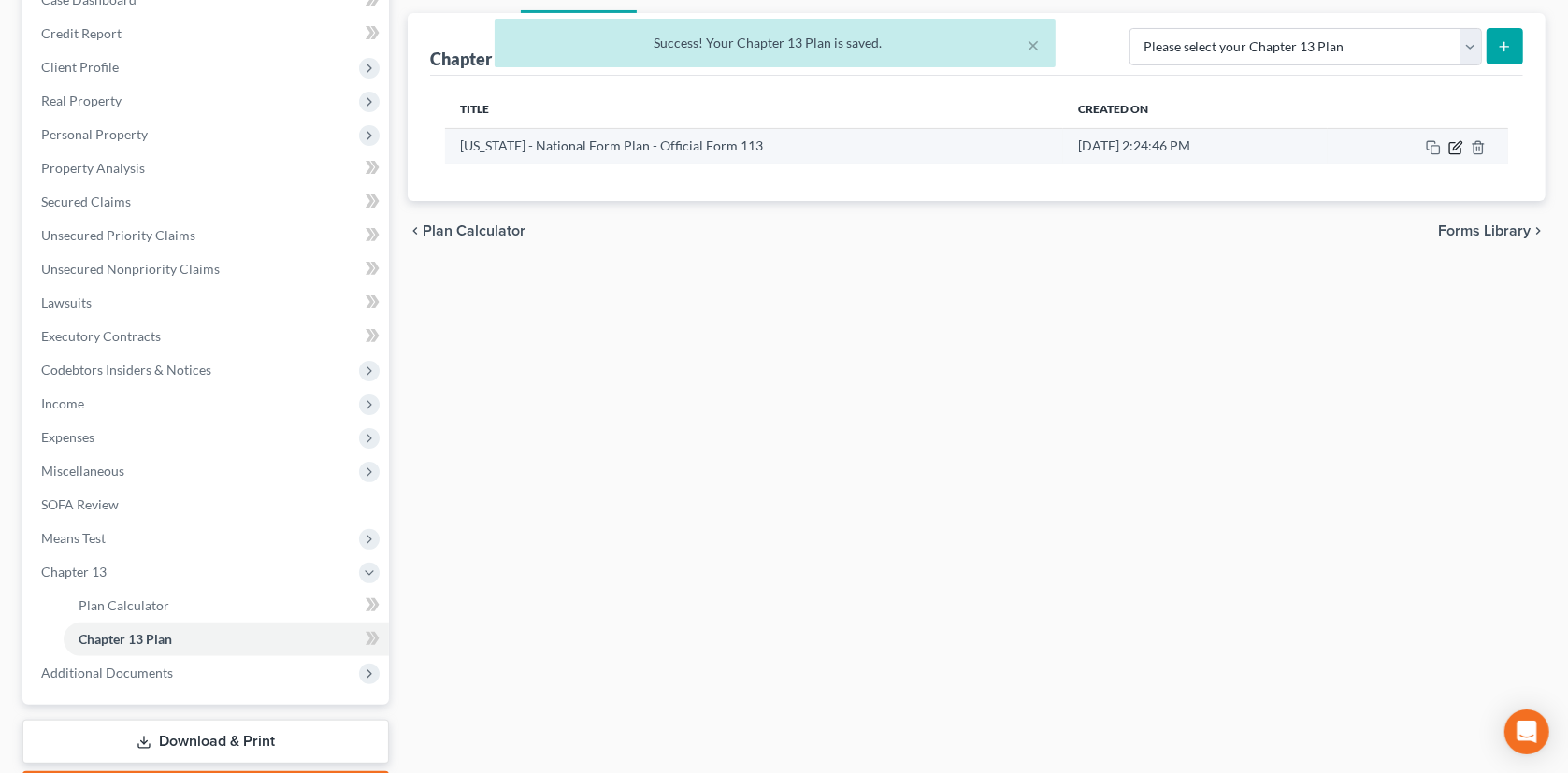 click 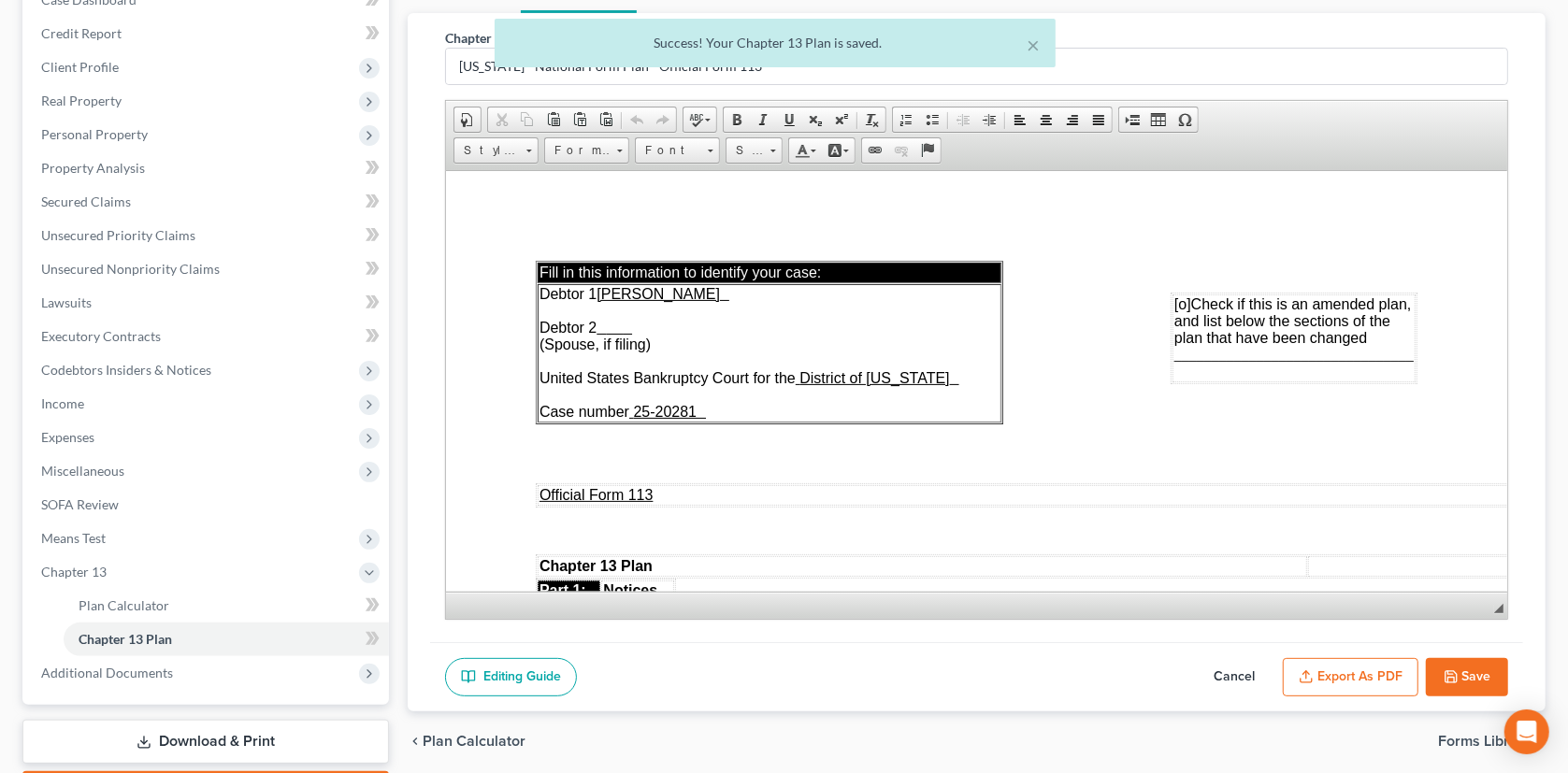 scroll, scrollTop: 0, scrollLeft: 0, axis: both 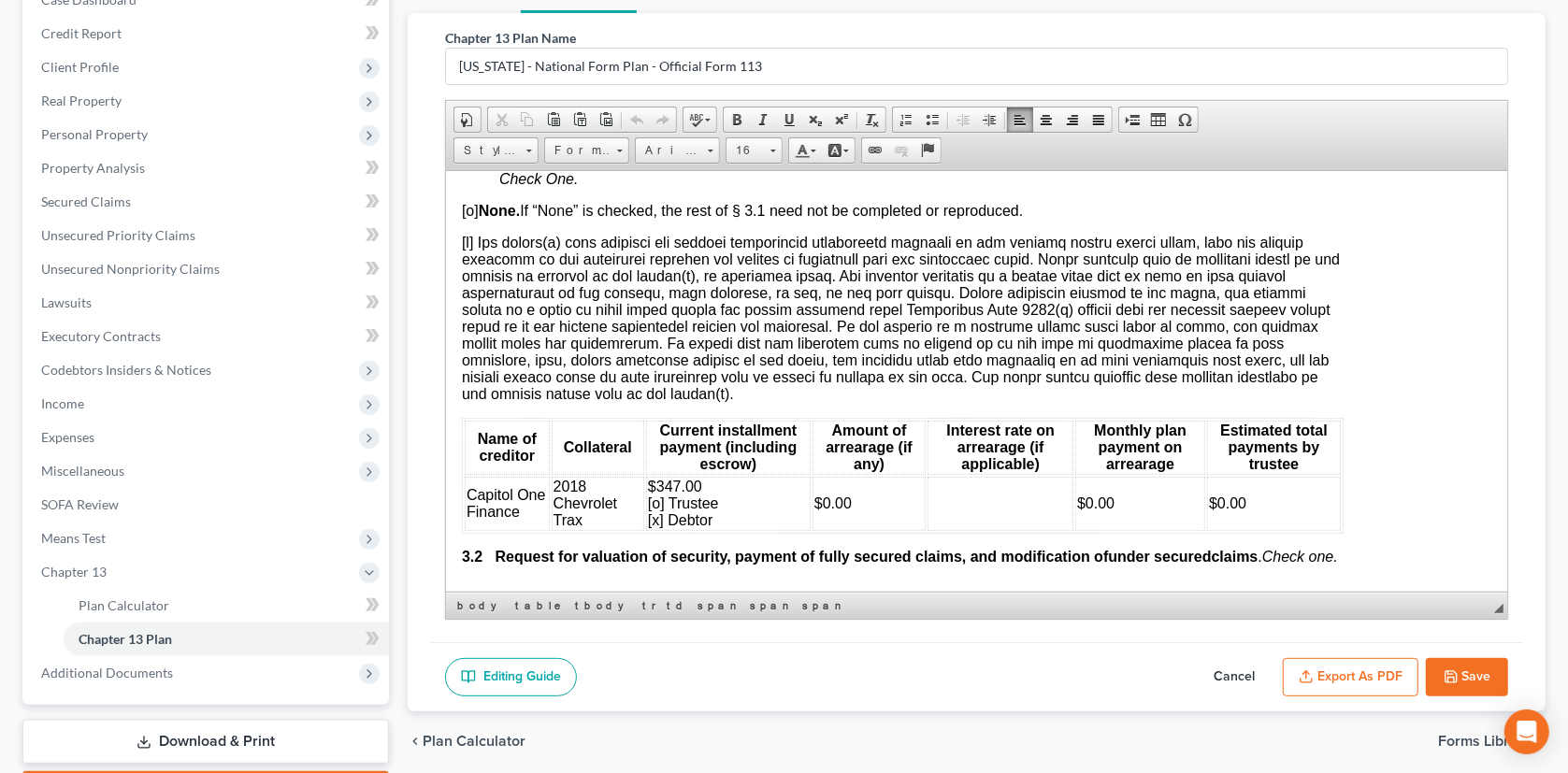 click on "$347.00 [o] Trustee [x] Debtor" at bounding box center [683, 502] 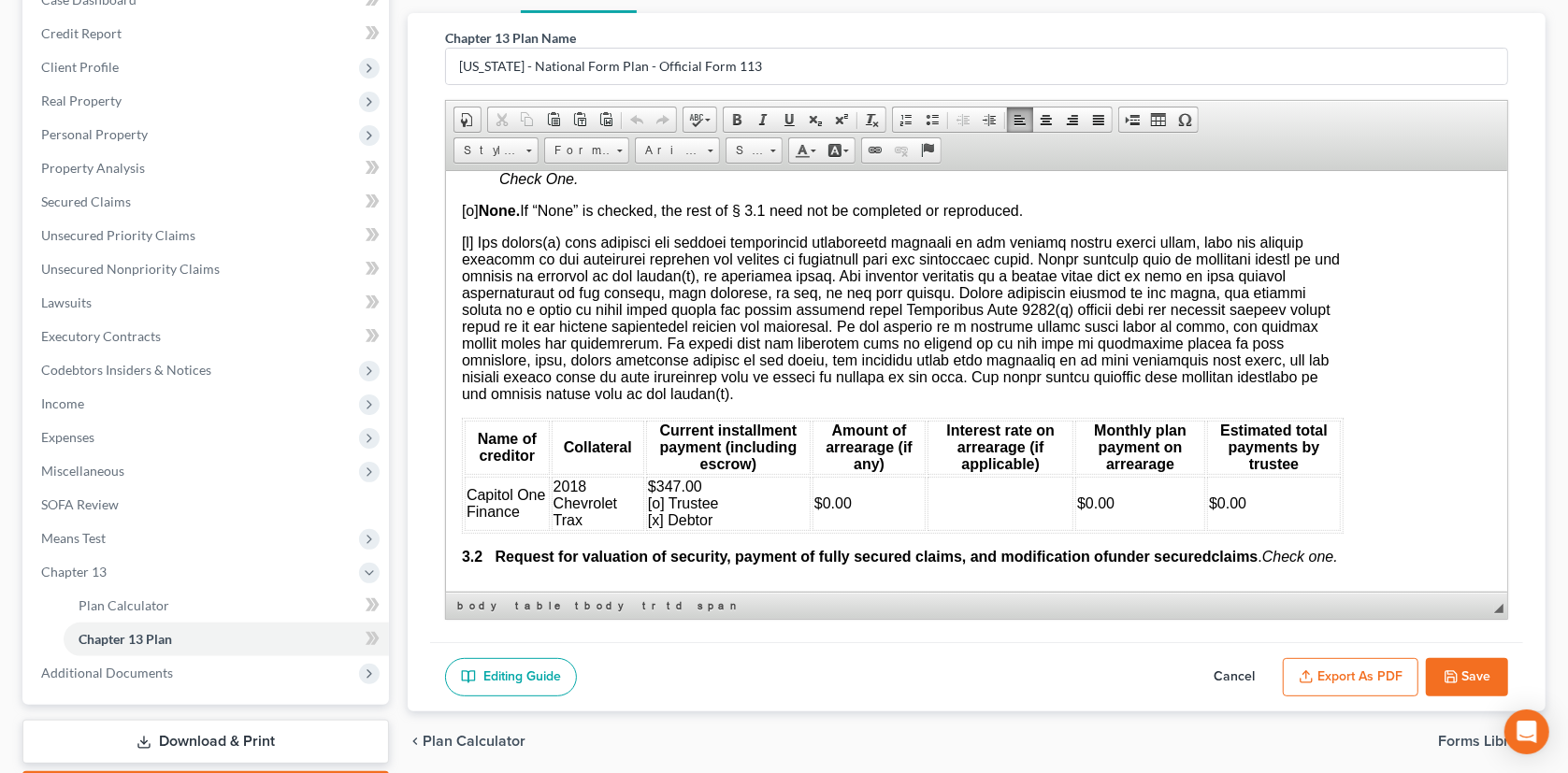 type 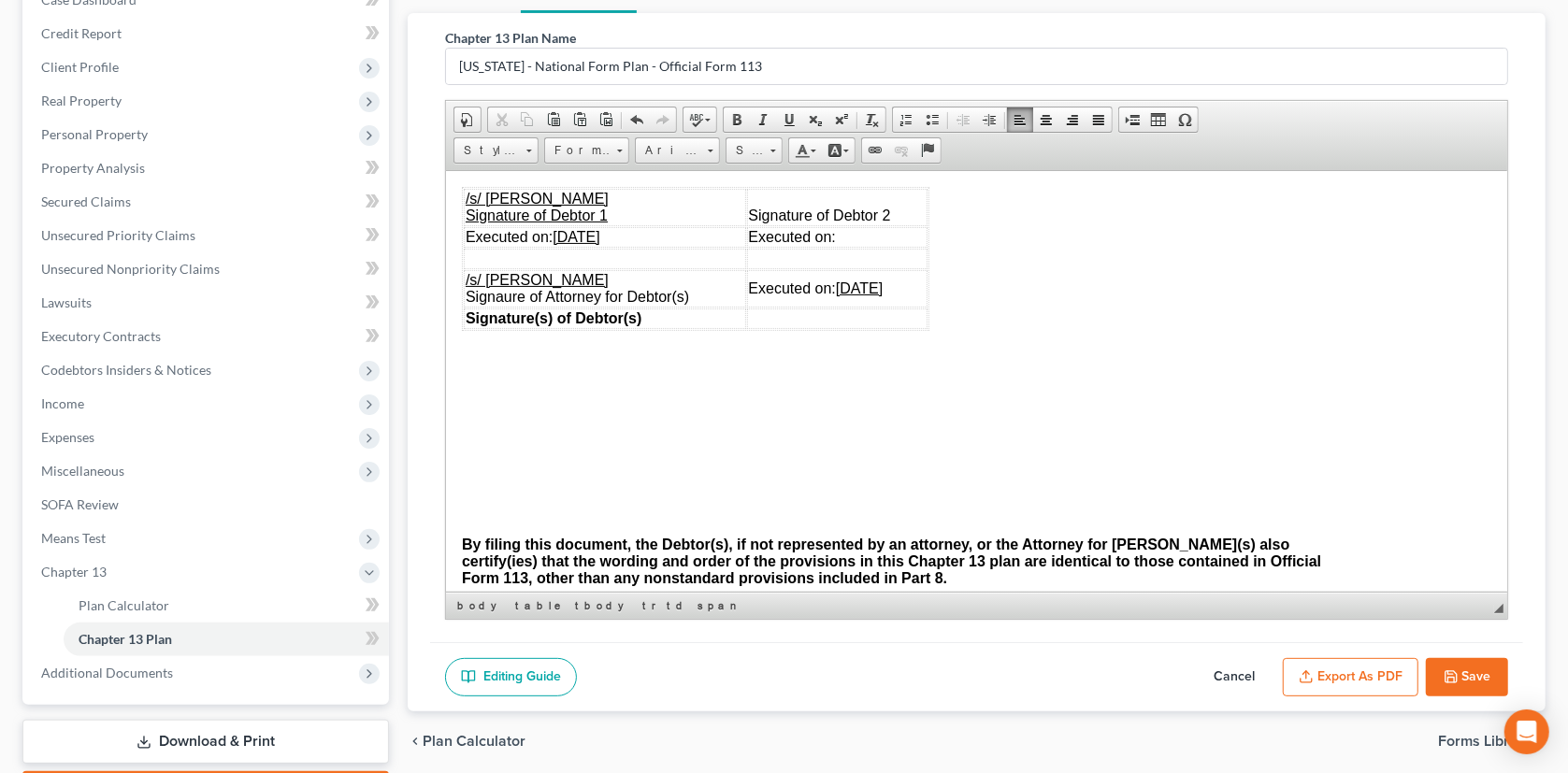 scroll, scrollTop: 5704, scrollLeft: 86, axis: both 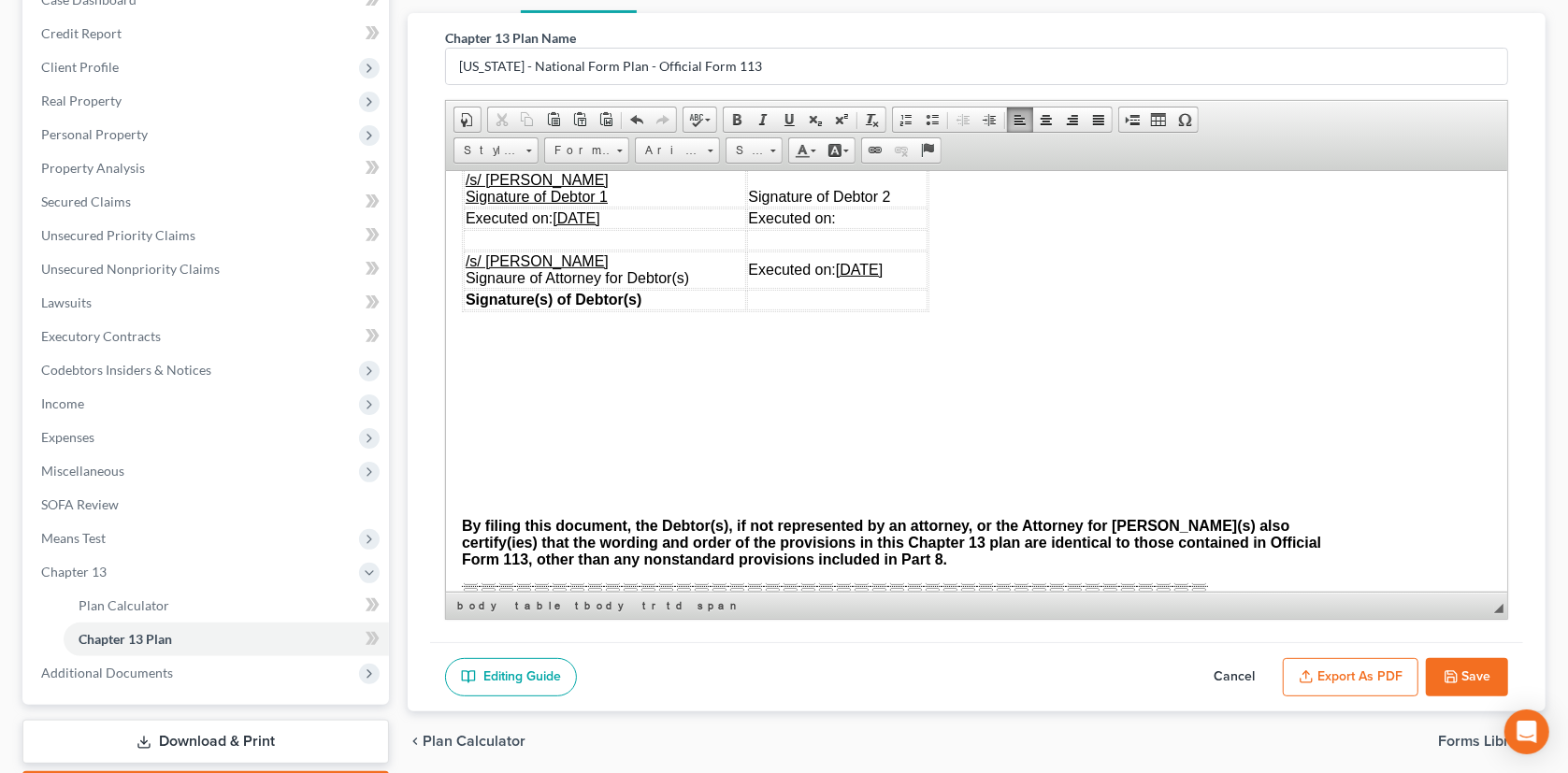 click on "Save" at bounding box center [1467, 678] 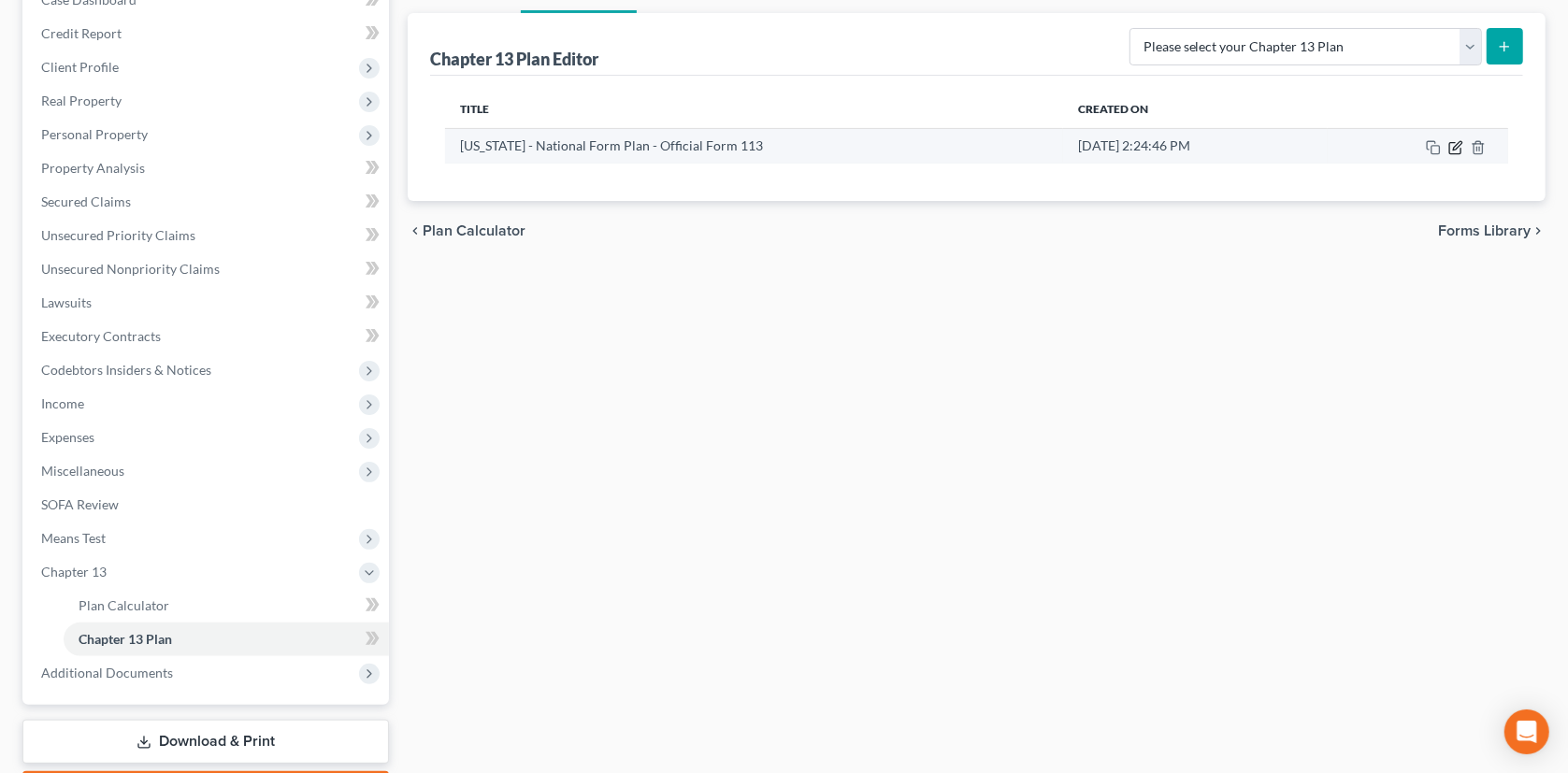 click 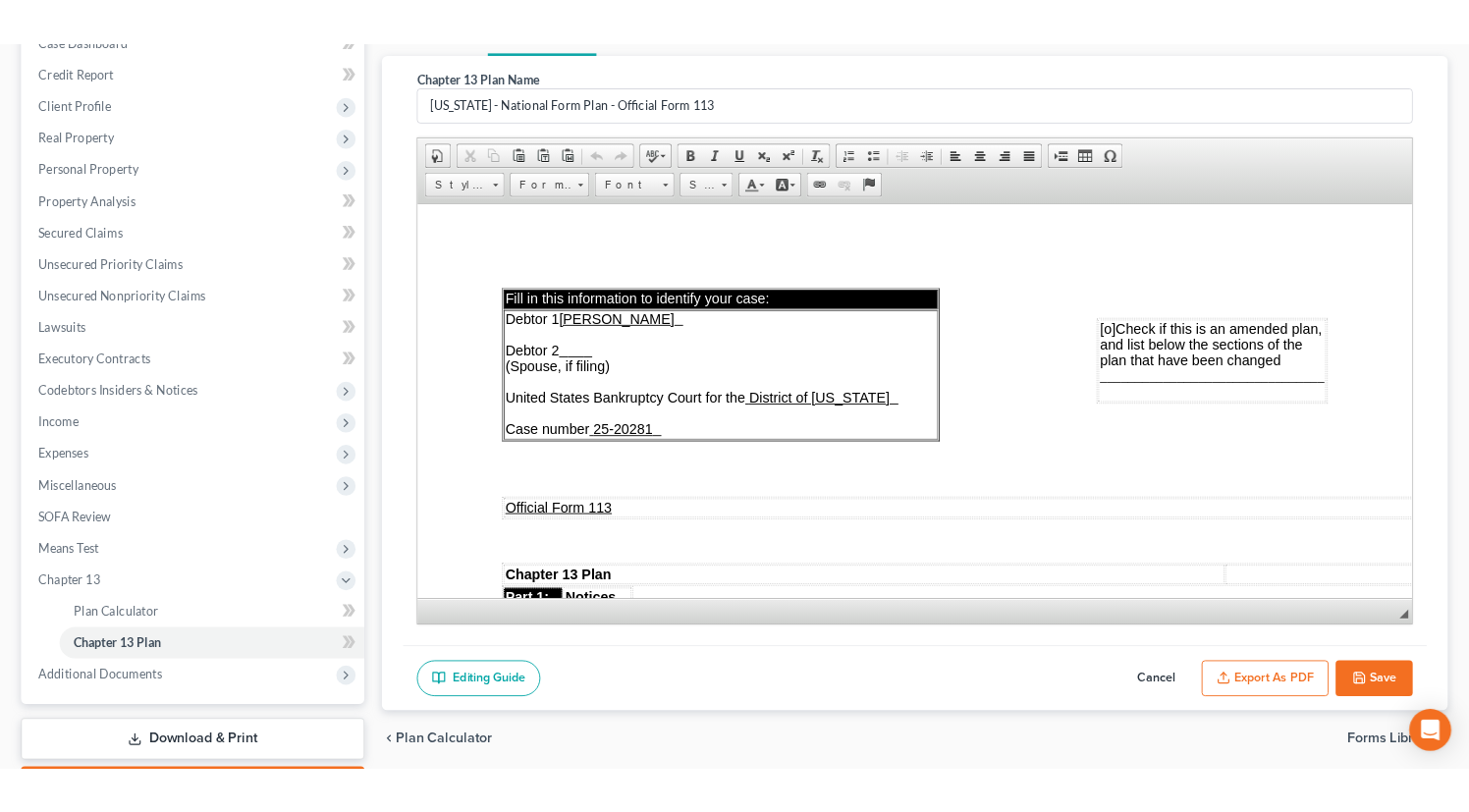 scroll, scrollTop: 0, scrollLeft: 0, axis: both 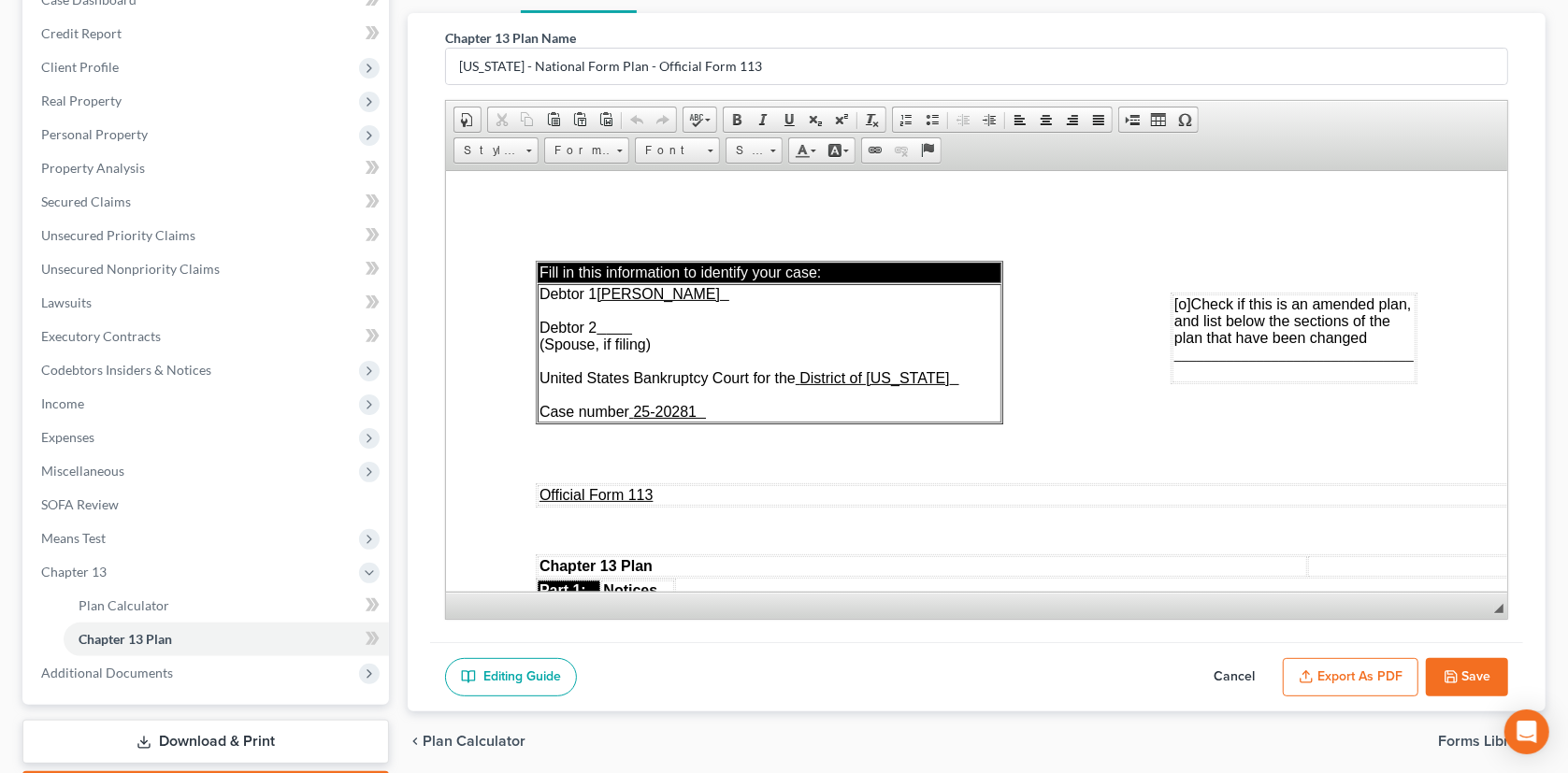 click on "Export as PDF" at bounding box center (1350, 678) 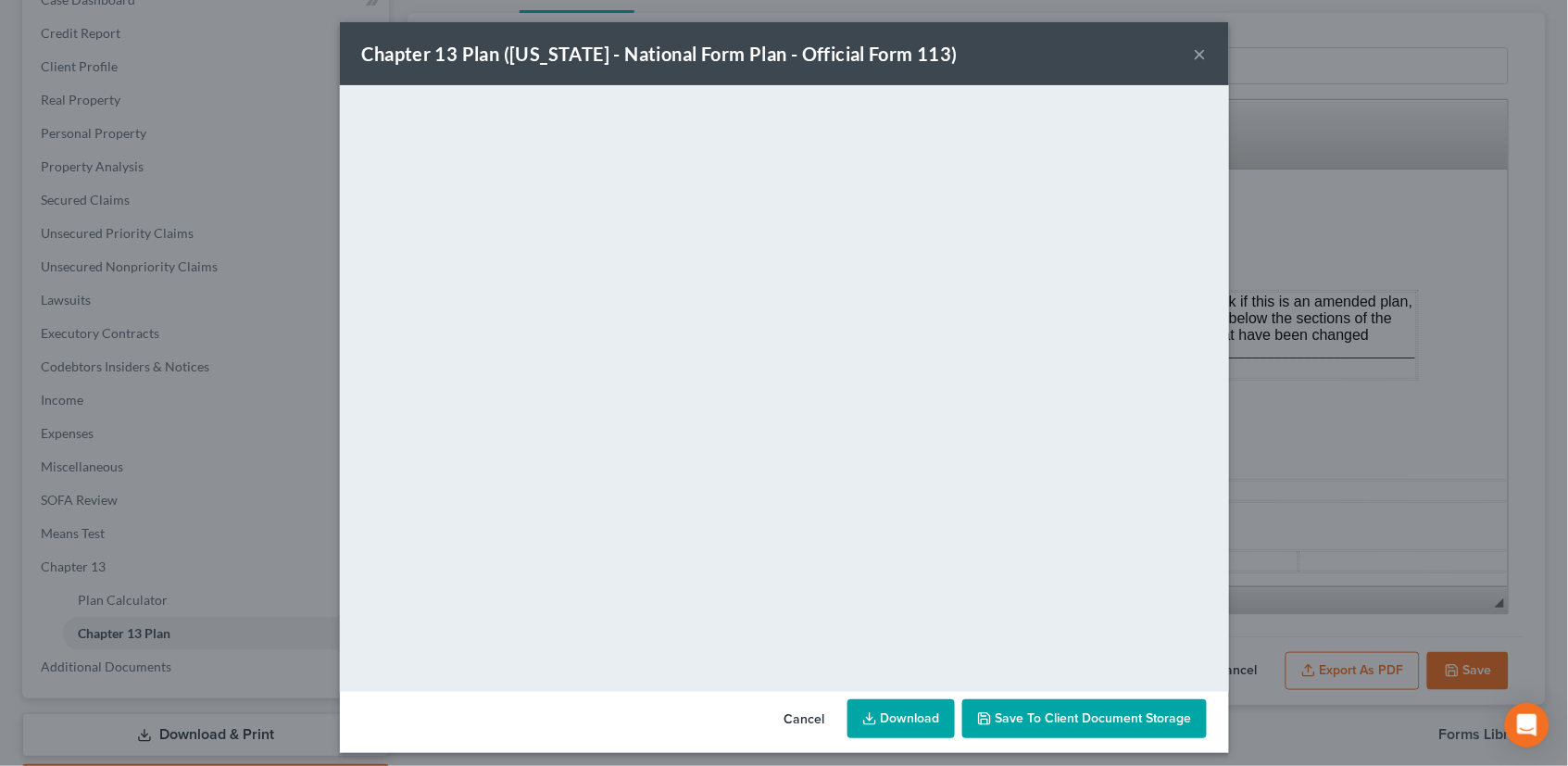 click on "Download" at bounding box center (901, 719) 